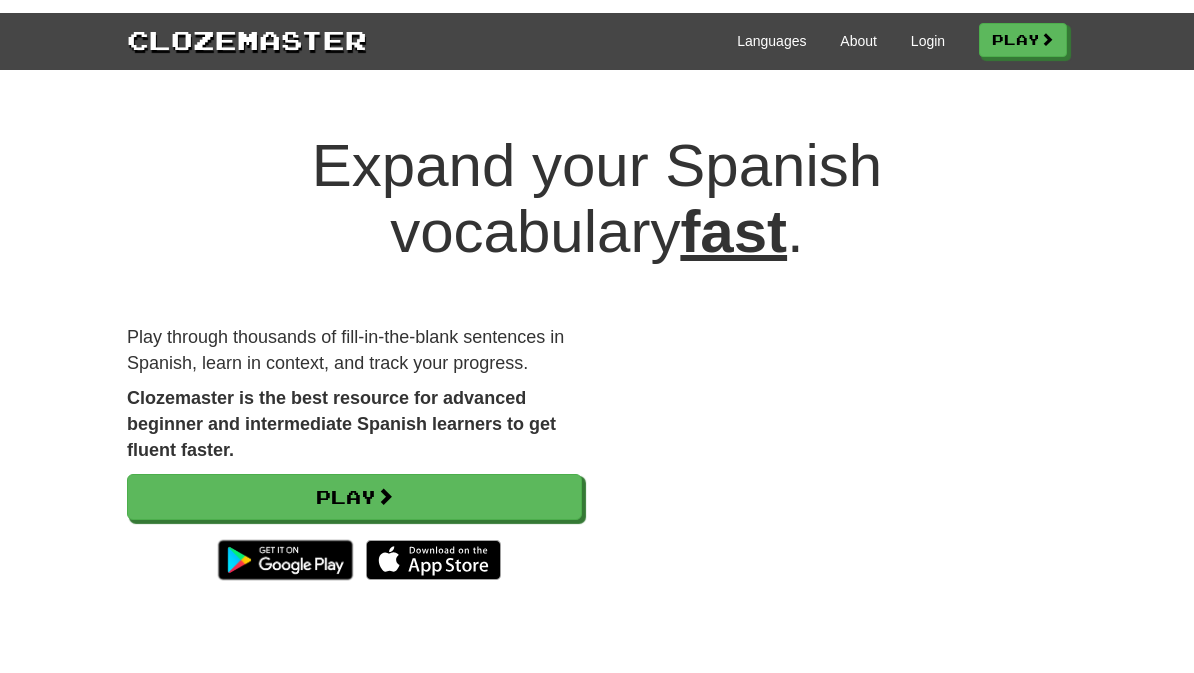 scroll, scrollTop: 0, scrollLeft: 0, axis: both 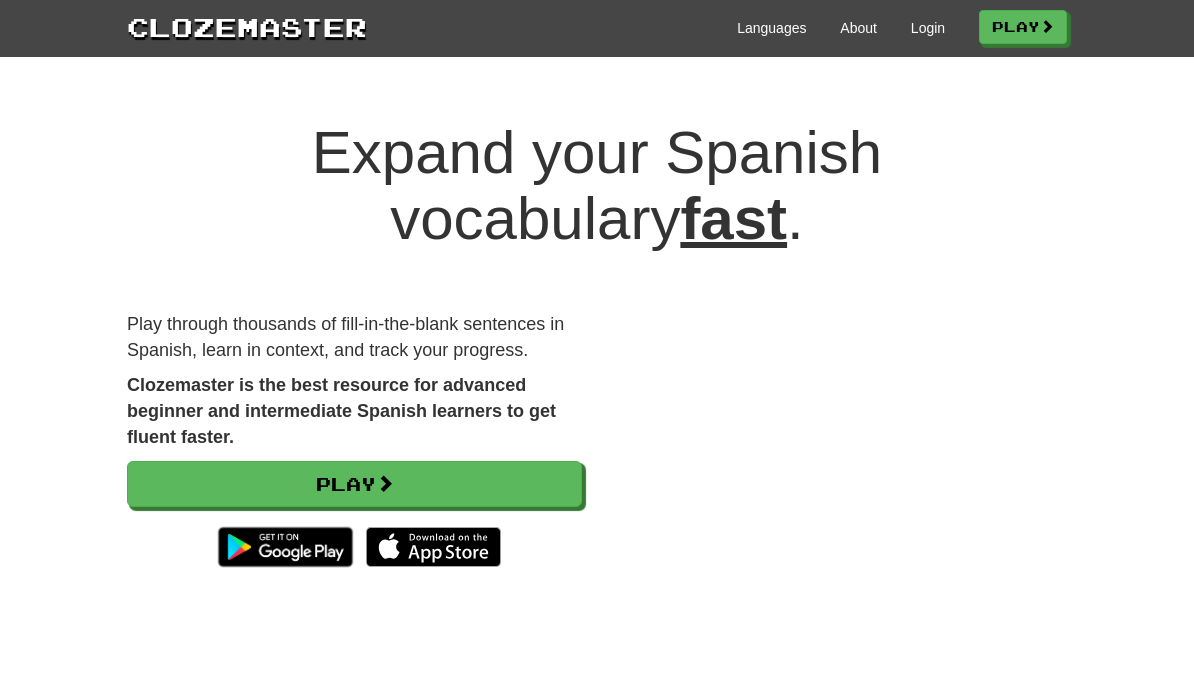 click on "Play" at bounding box center [354, 484] 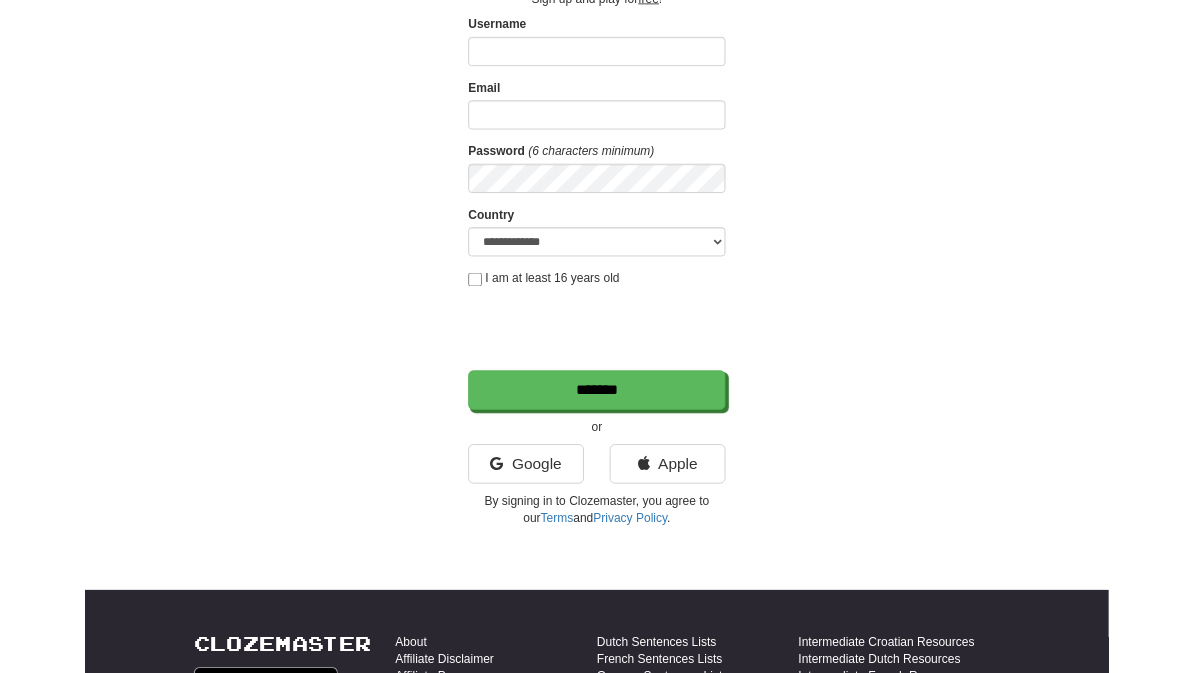 scroll, scrollTop: 172, scrollLeft: 0, axis: vertical 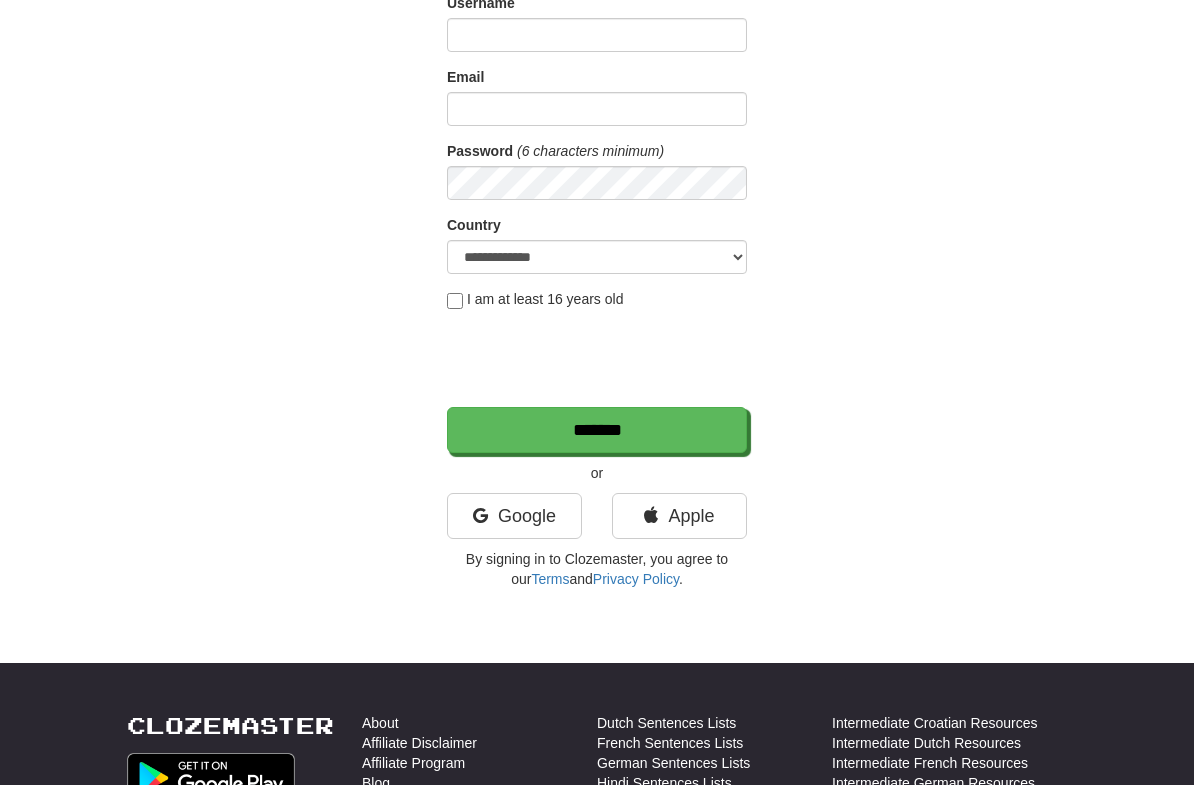 click on "Google" at bounding box center [514, 516] 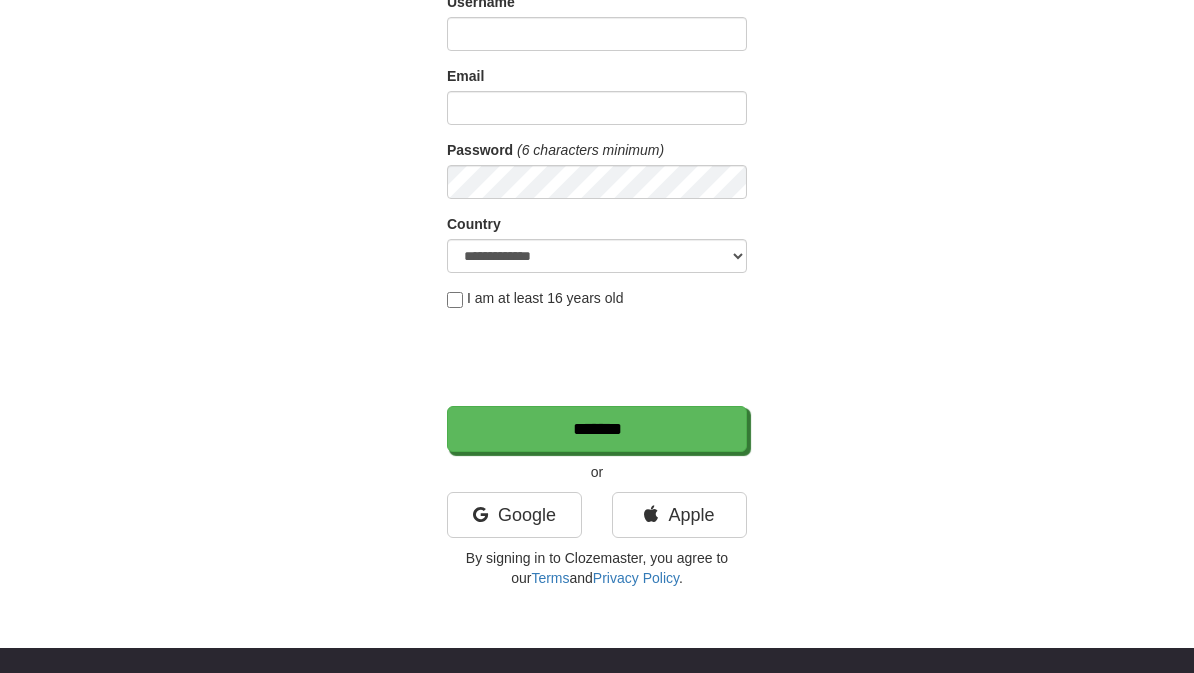 scroll, scrollTop: 228, scrollLeft: 0, axis: vertical 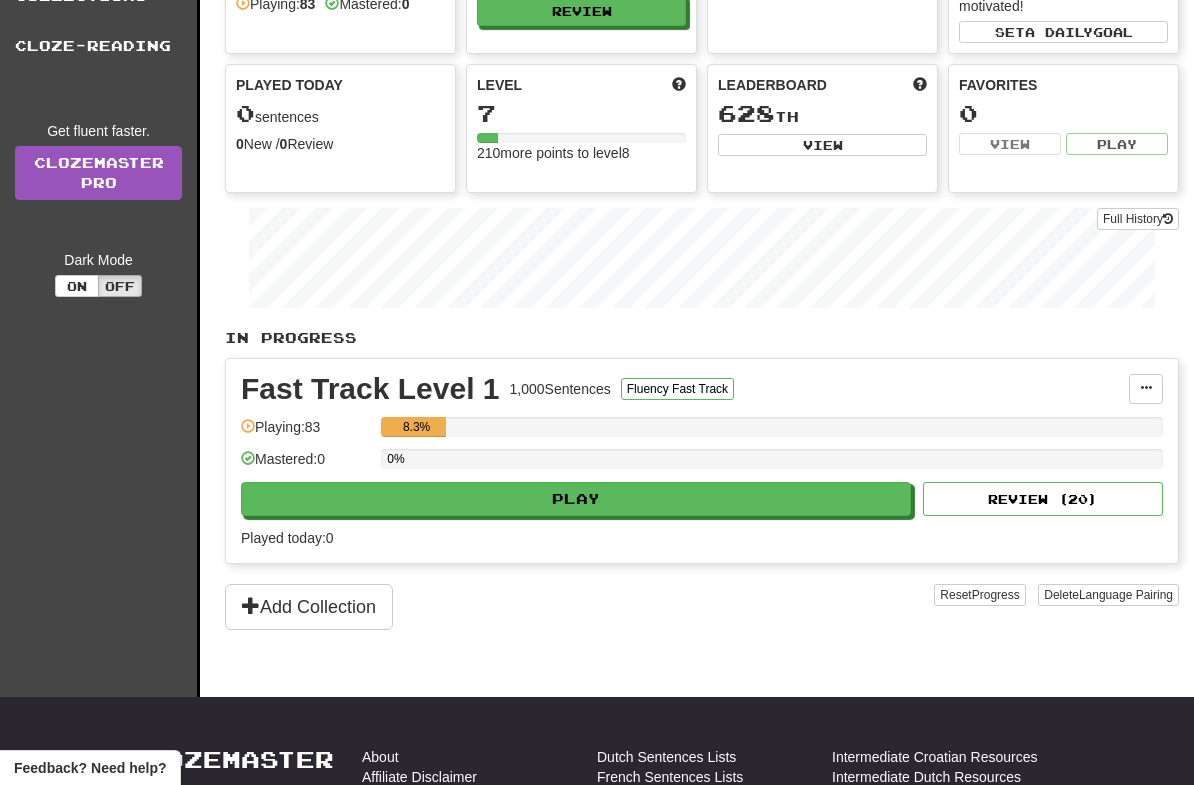 click on "Play" at bounding box center (576, 499) 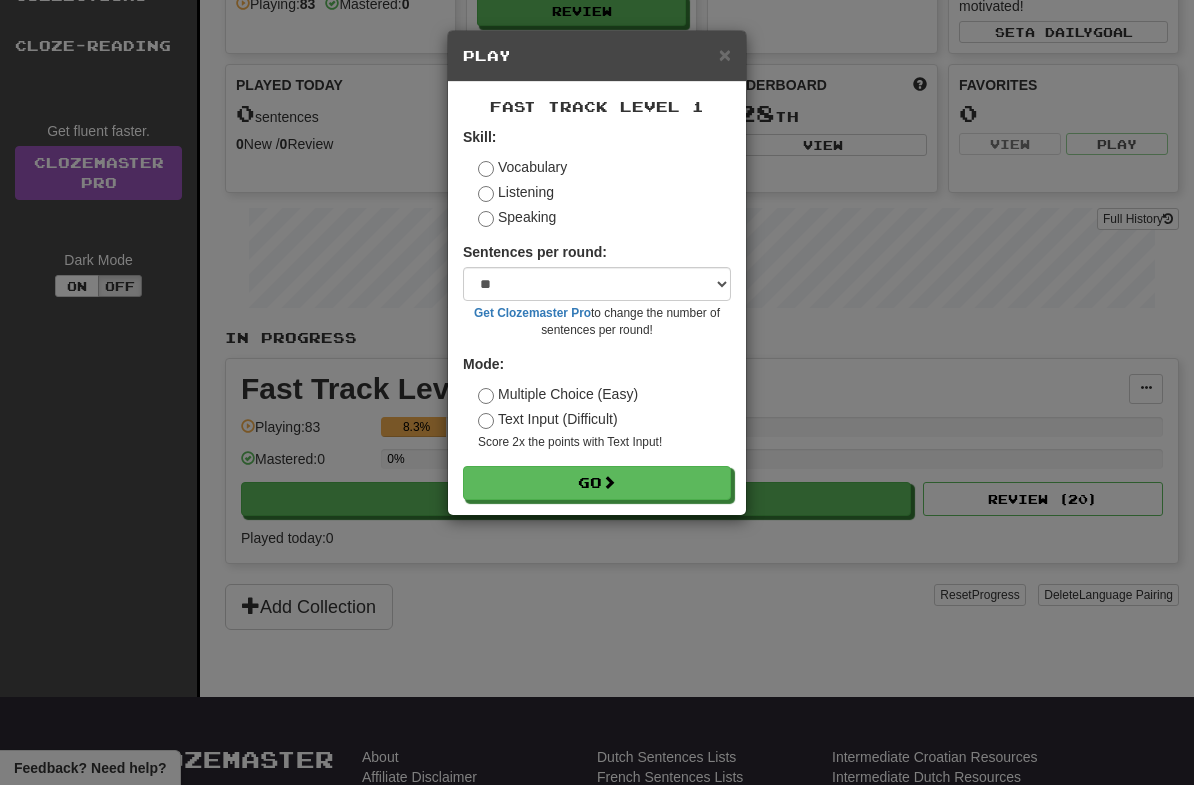 click on "Go" at bounding box center (597, 483) 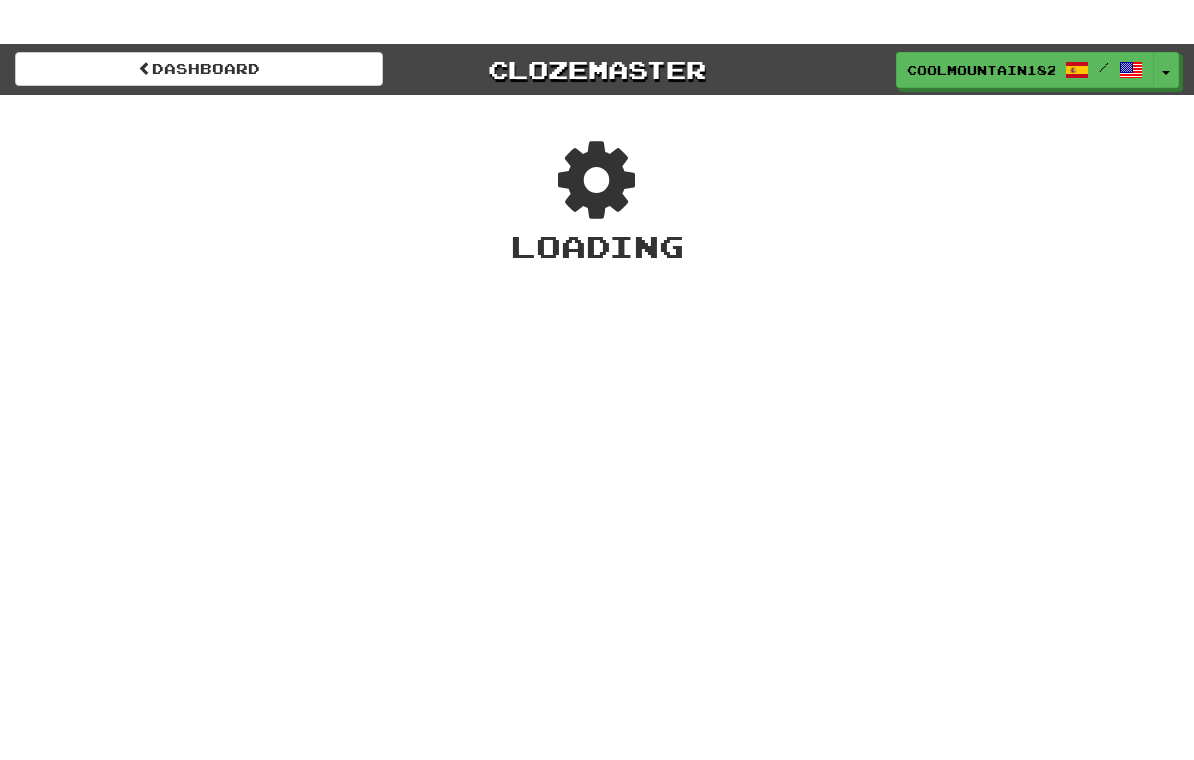 scroll, scrollTop: 0, scrollLeft: 0, axis: both 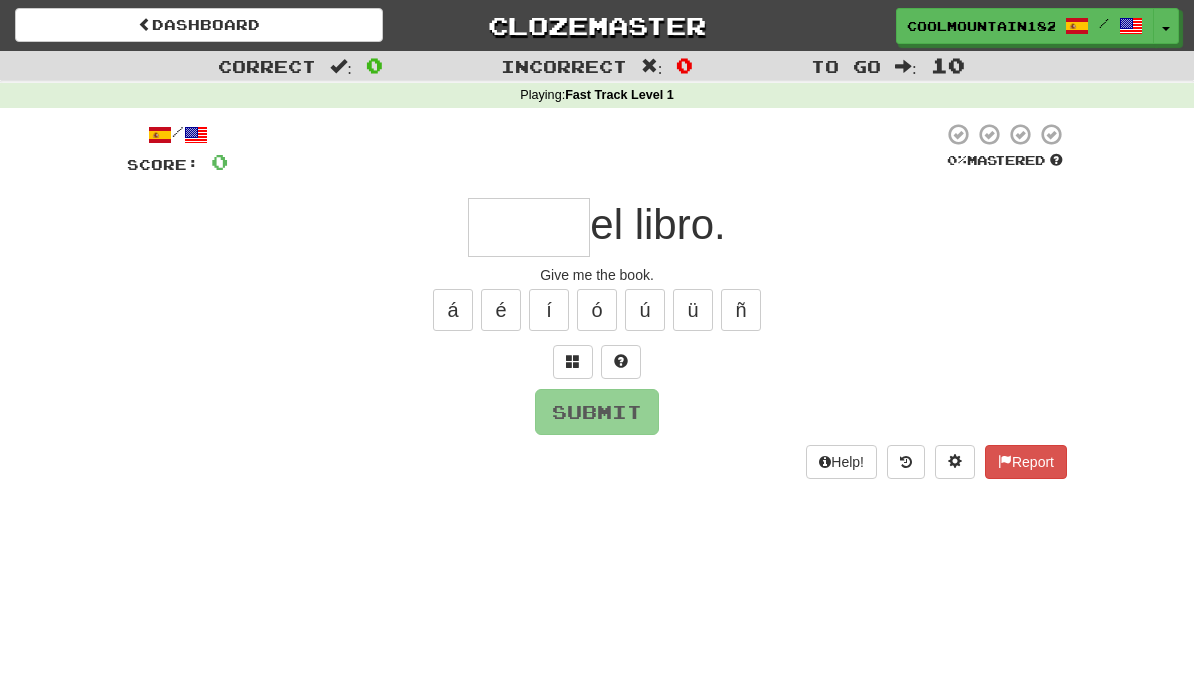 click at bounding box center (529, 227) 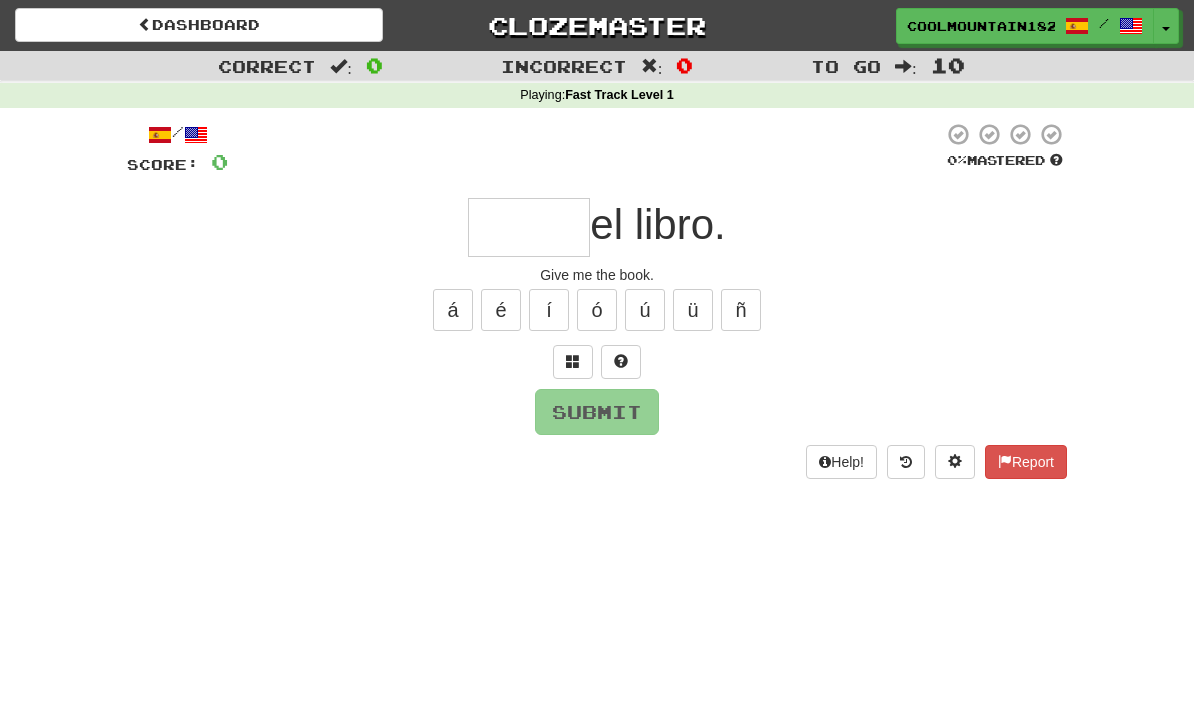 click on "0 %" at bounding box center (957, 160) 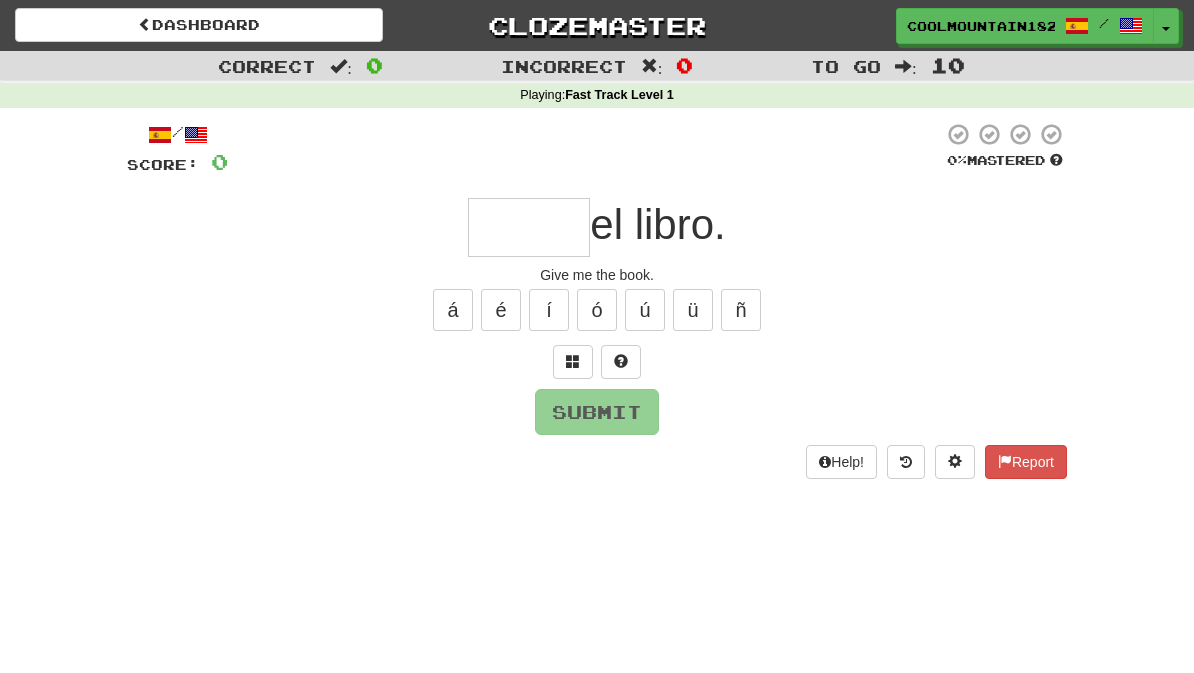 click at bounding box center (573, 361) 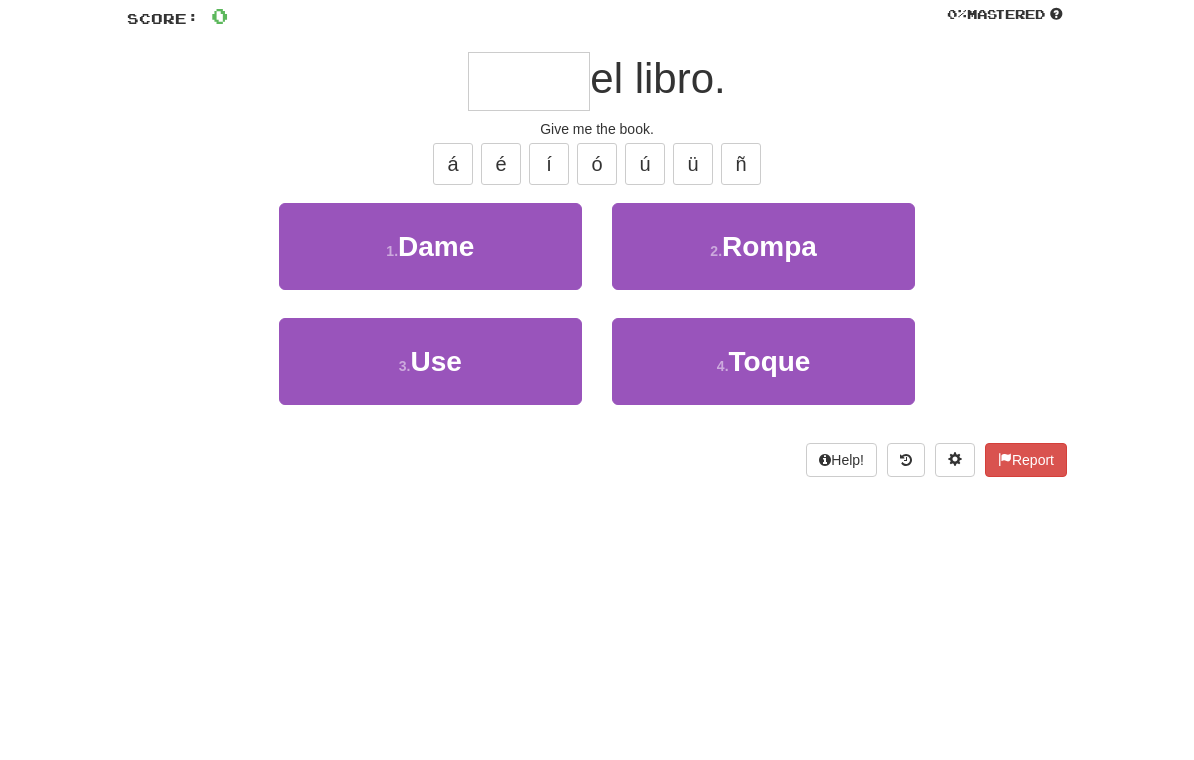 click on "1 .  Dame" at bounding box center (430, 392) 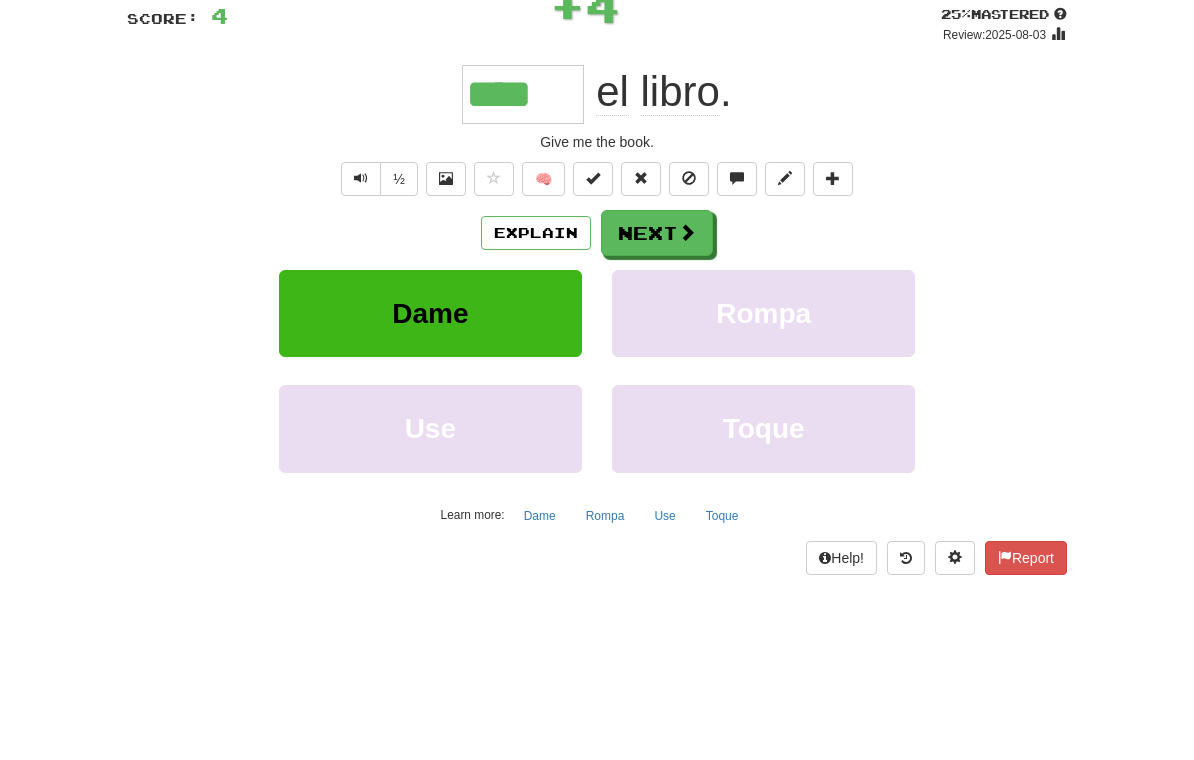 scroll, scrollTop: 146, scrollLeft: 0, axis: vertical 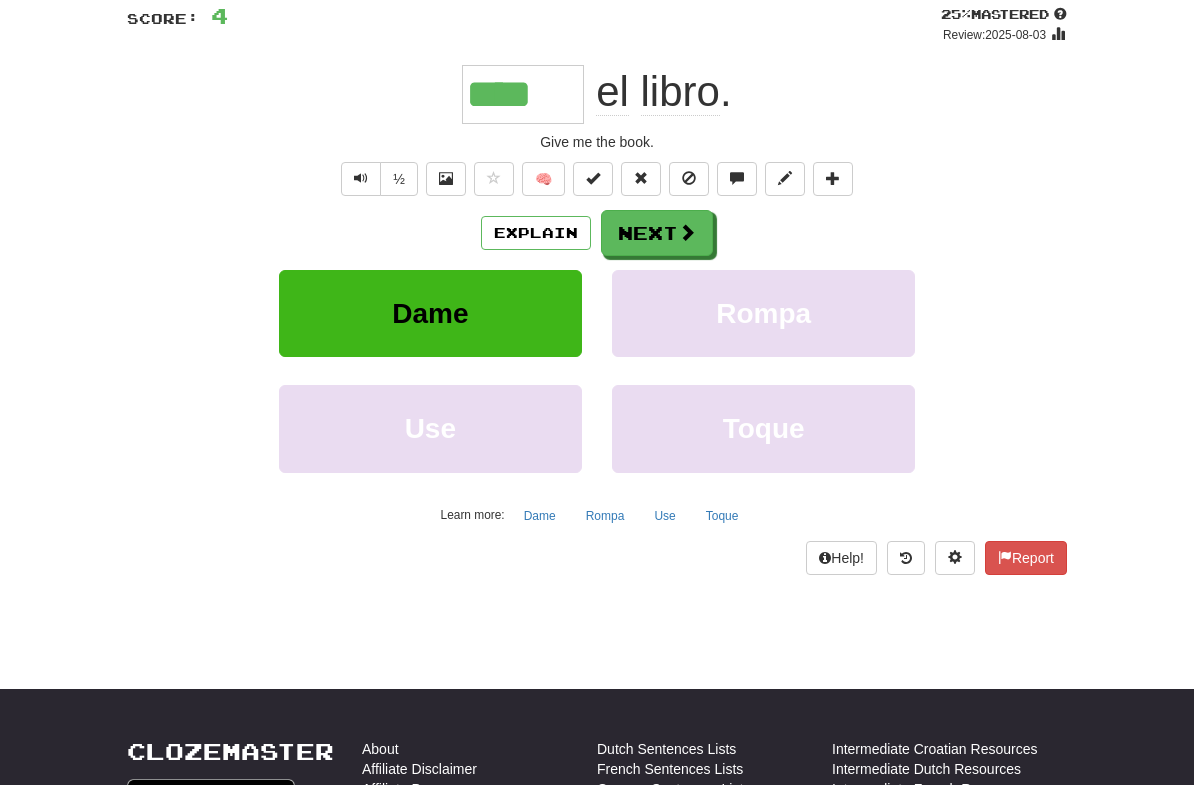 click at bounding box center [687, 232] 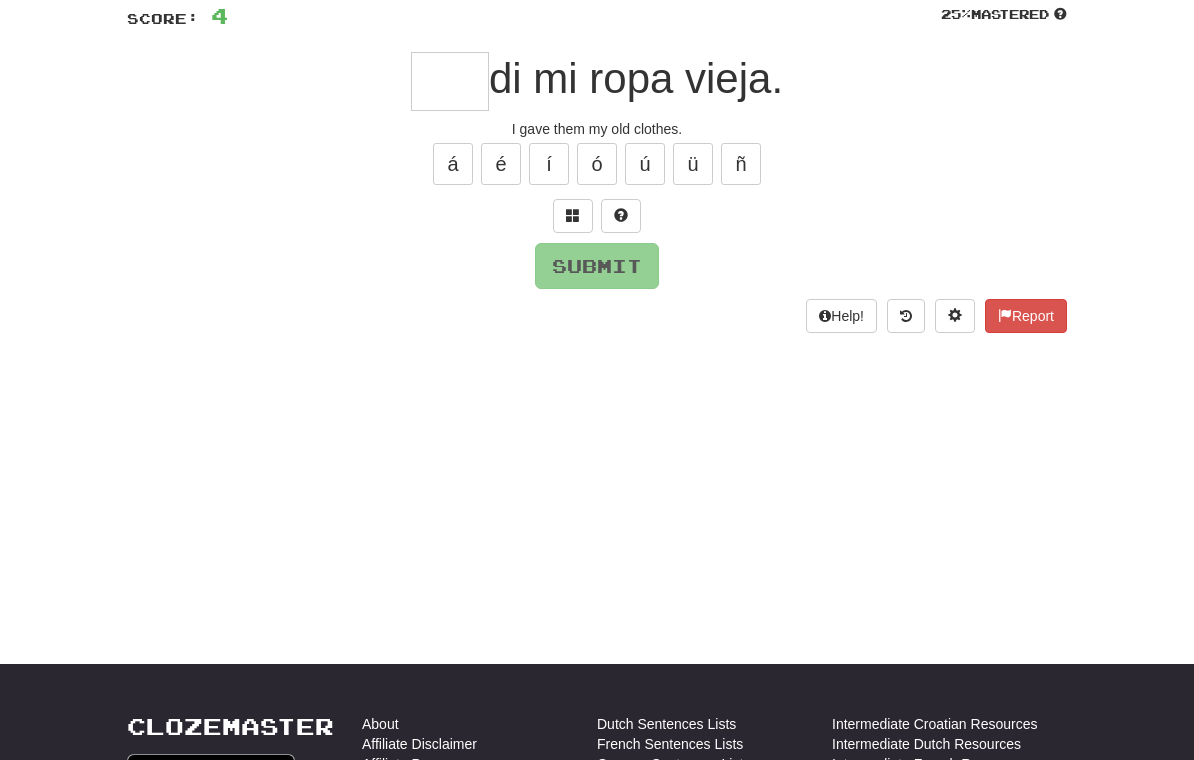 click at bounding box center (573, 215) 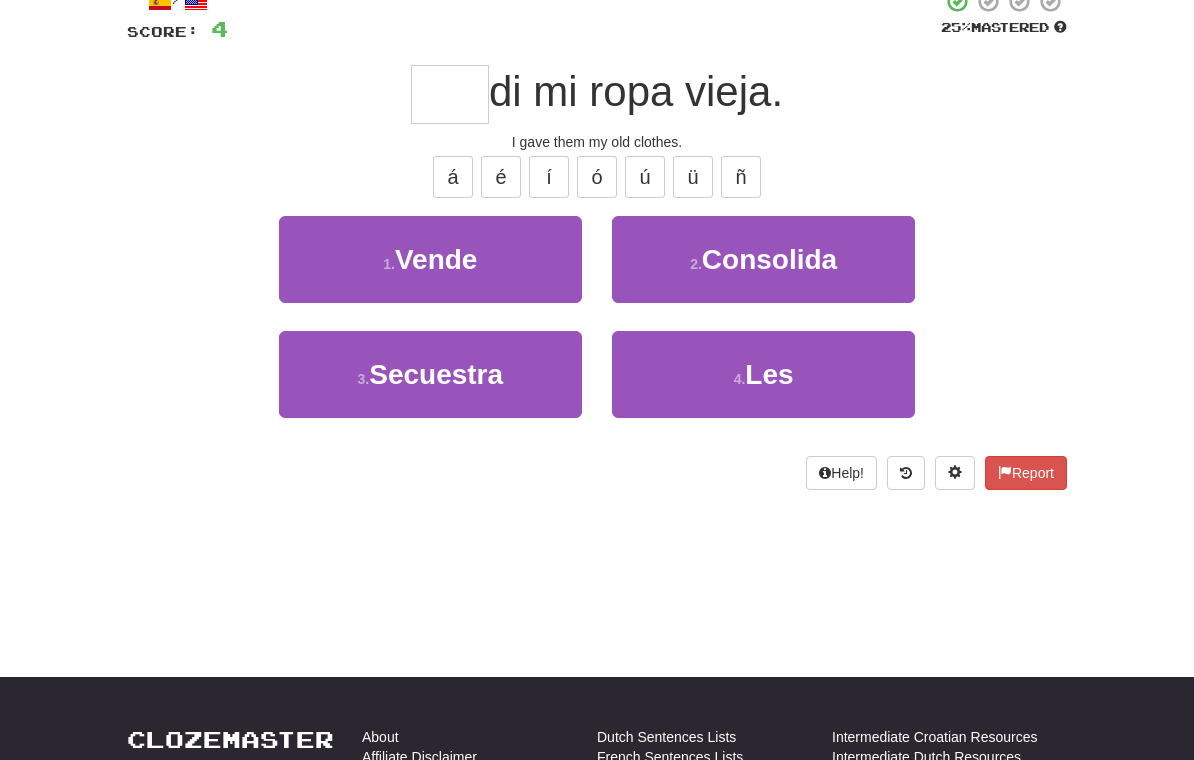 scroll, scrollTop: 131, scrollLeft: 0, axis: vertical 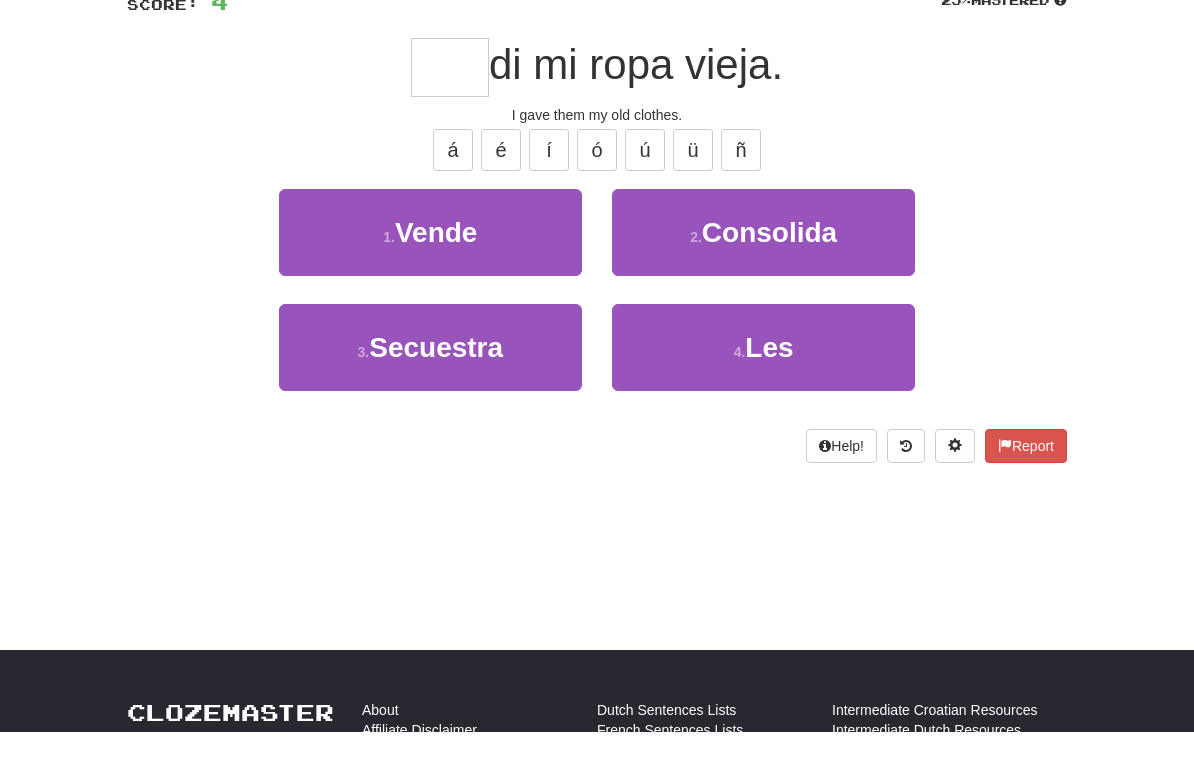 click on "1 .  Vende" at bounding box center (430, 261) 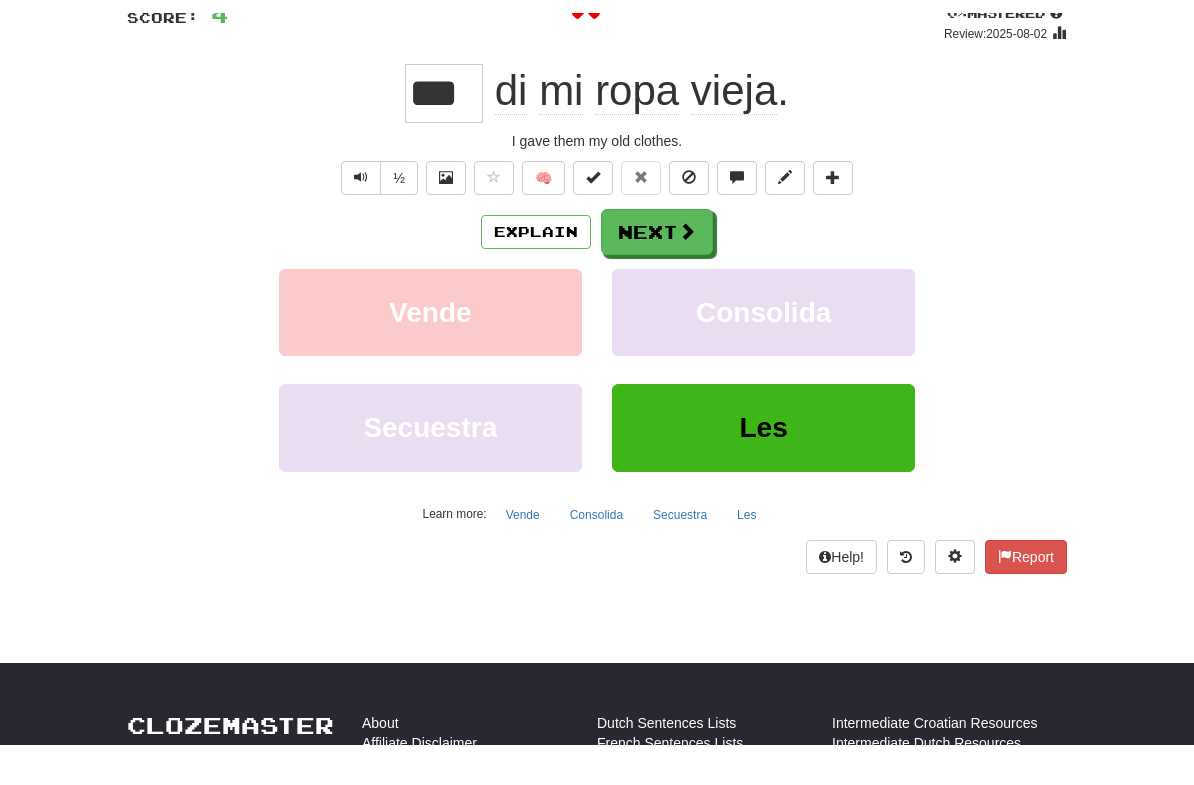 scroll, scrollTop: 160, scrollLeft: 0, axis: vertical 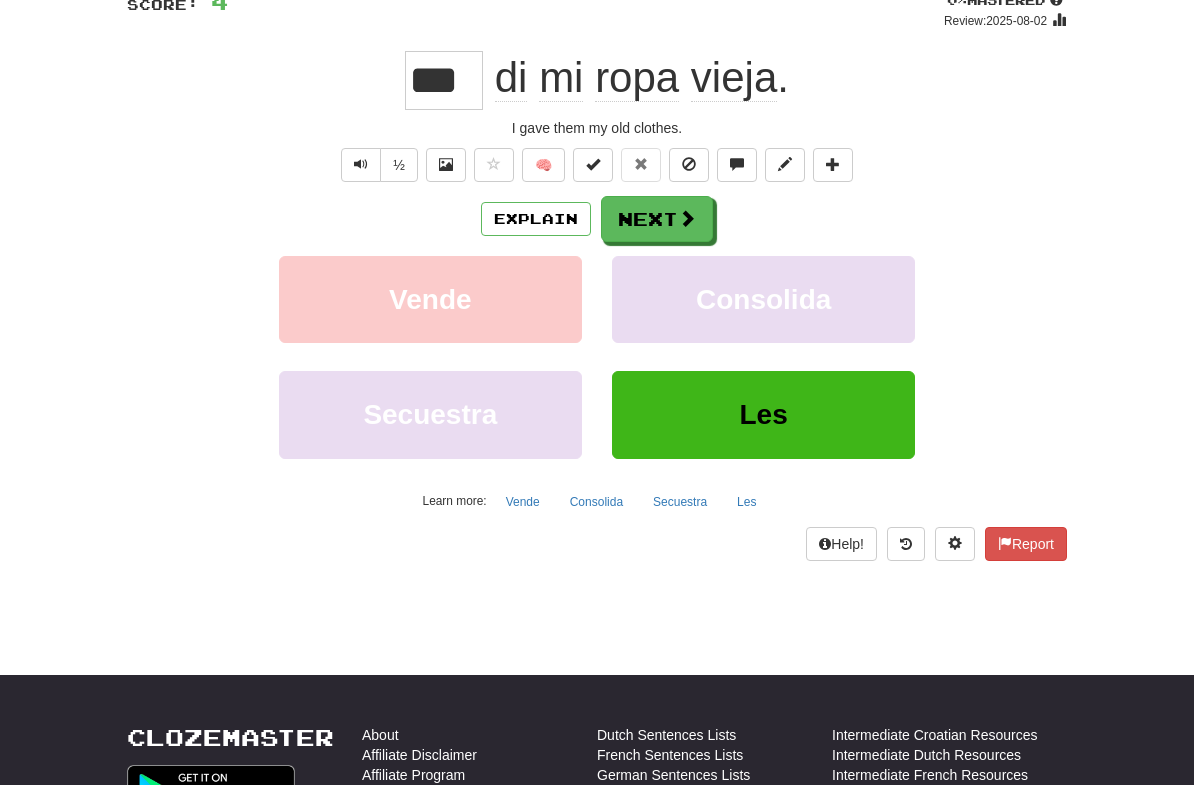 click on "Explain" at bounding box center [536, 219] 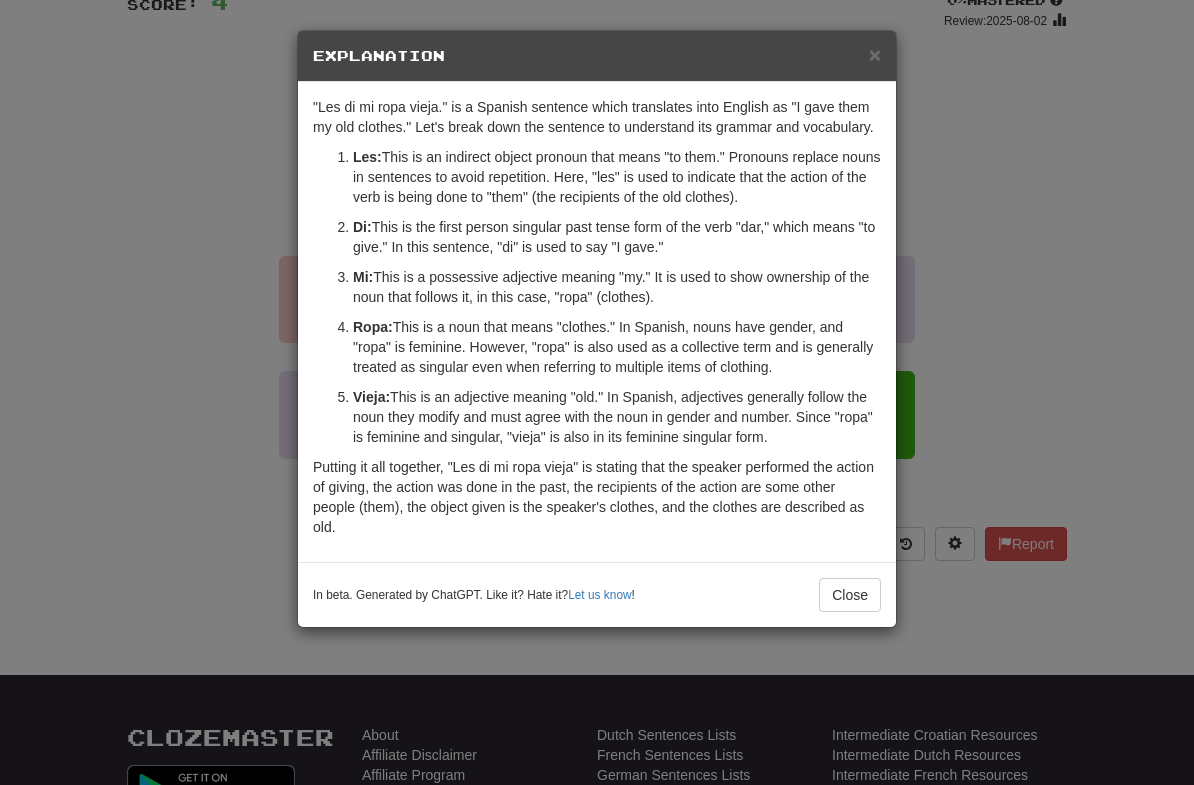 click on "× Explanation" at bounding box center (597, 56) 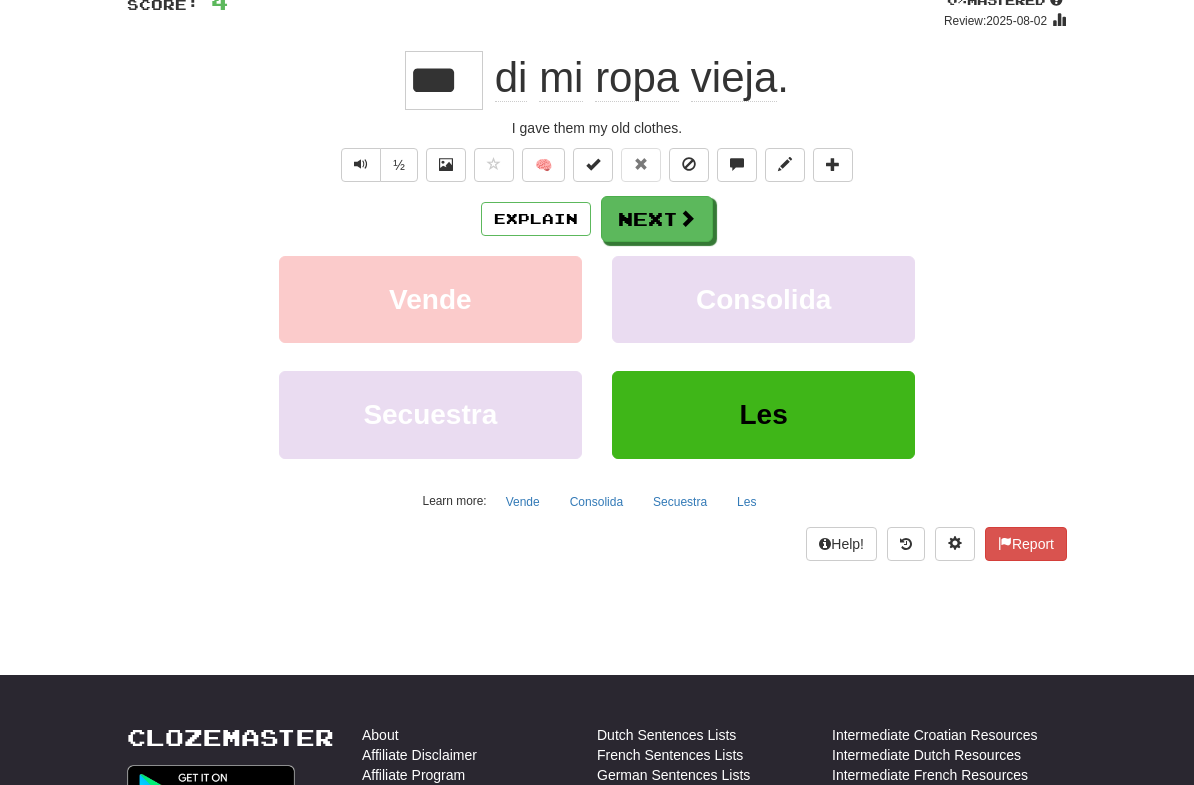 click at bounding box center [687, 218] 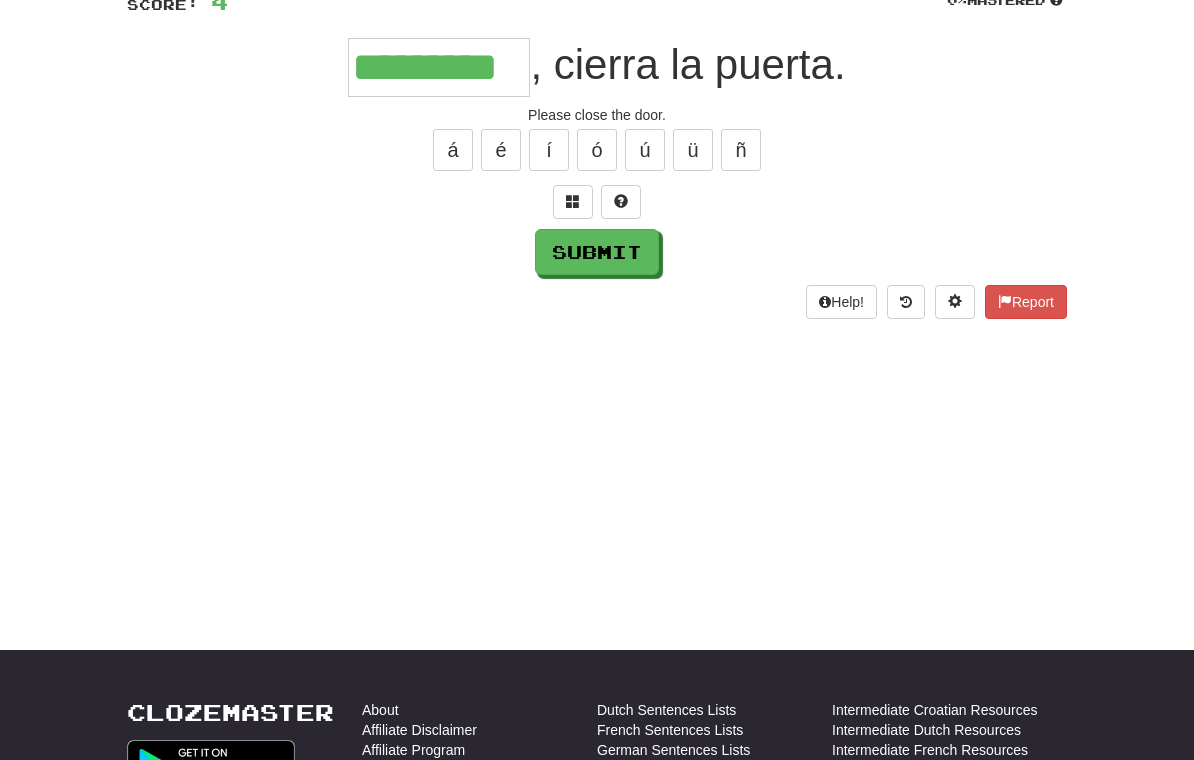 click on "Submit" at bounding box center (597, 252) 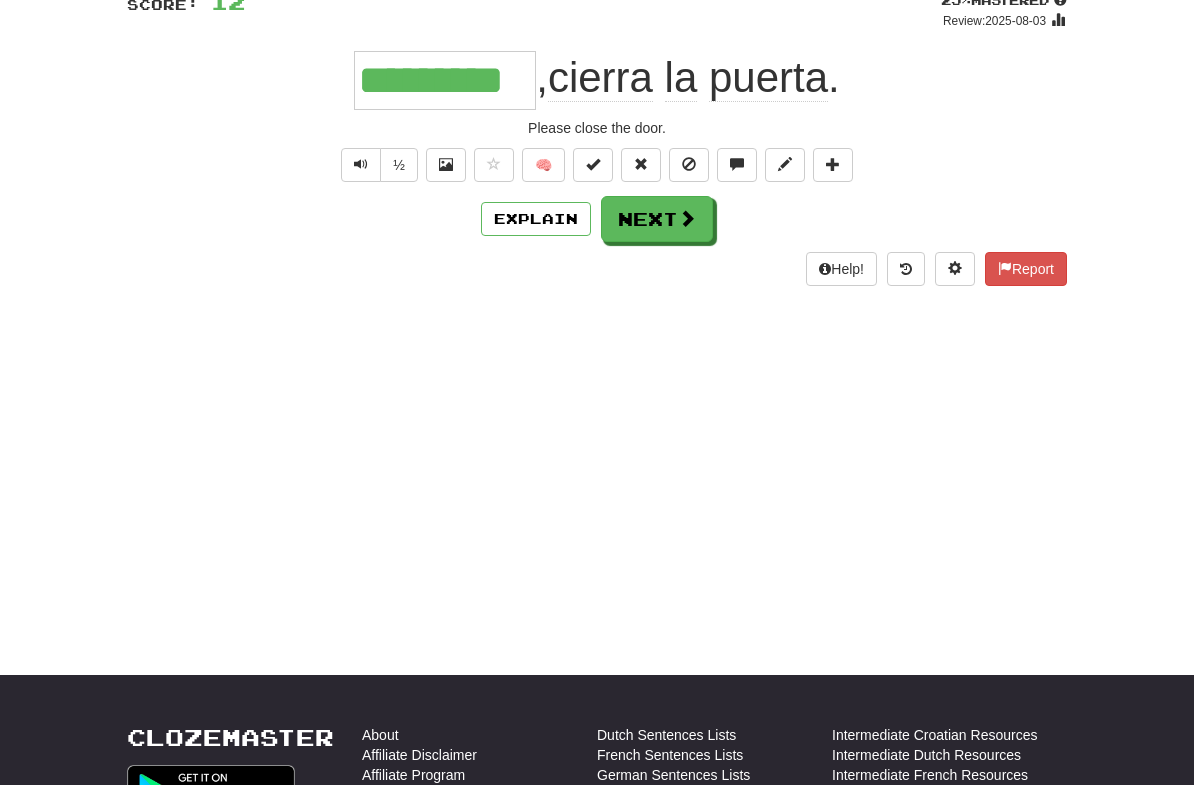 click at bounding box center [687, 218] 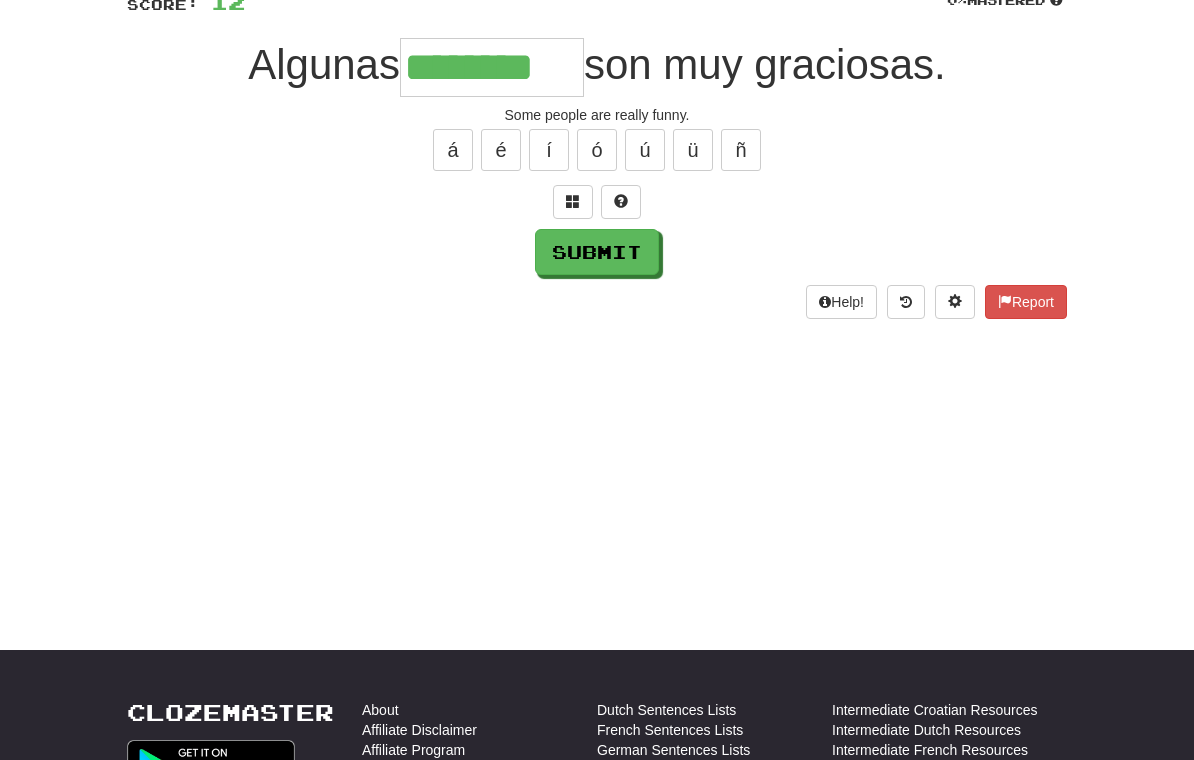 type on "********" 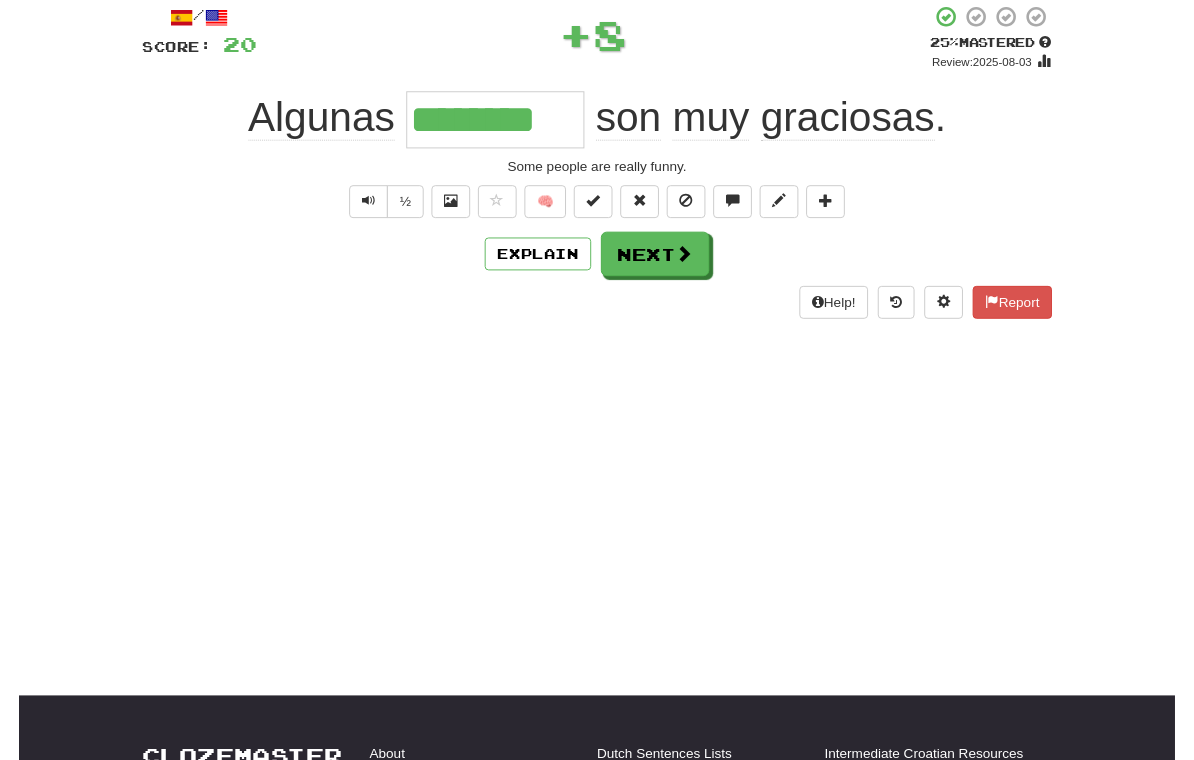 scroll, scrollTop: 84, scrollLeft: 0, axis: vertical 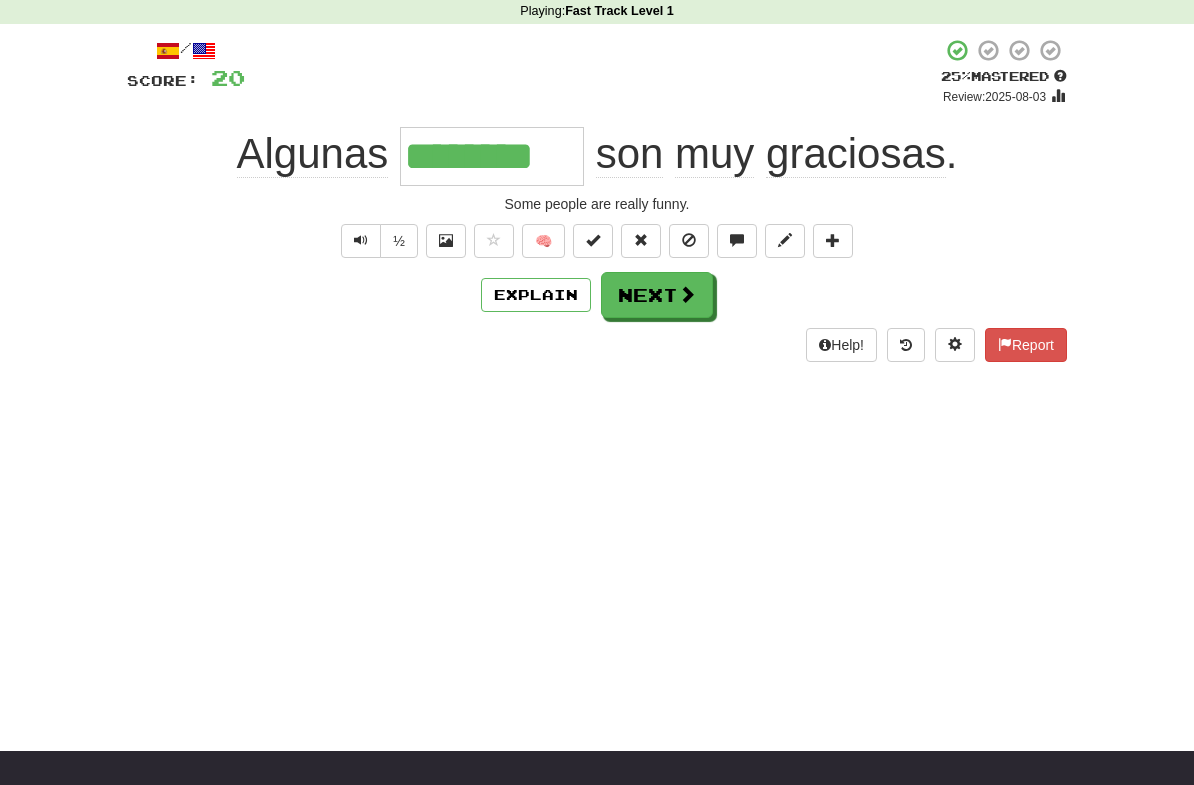 click at bounding box center [687, 294] 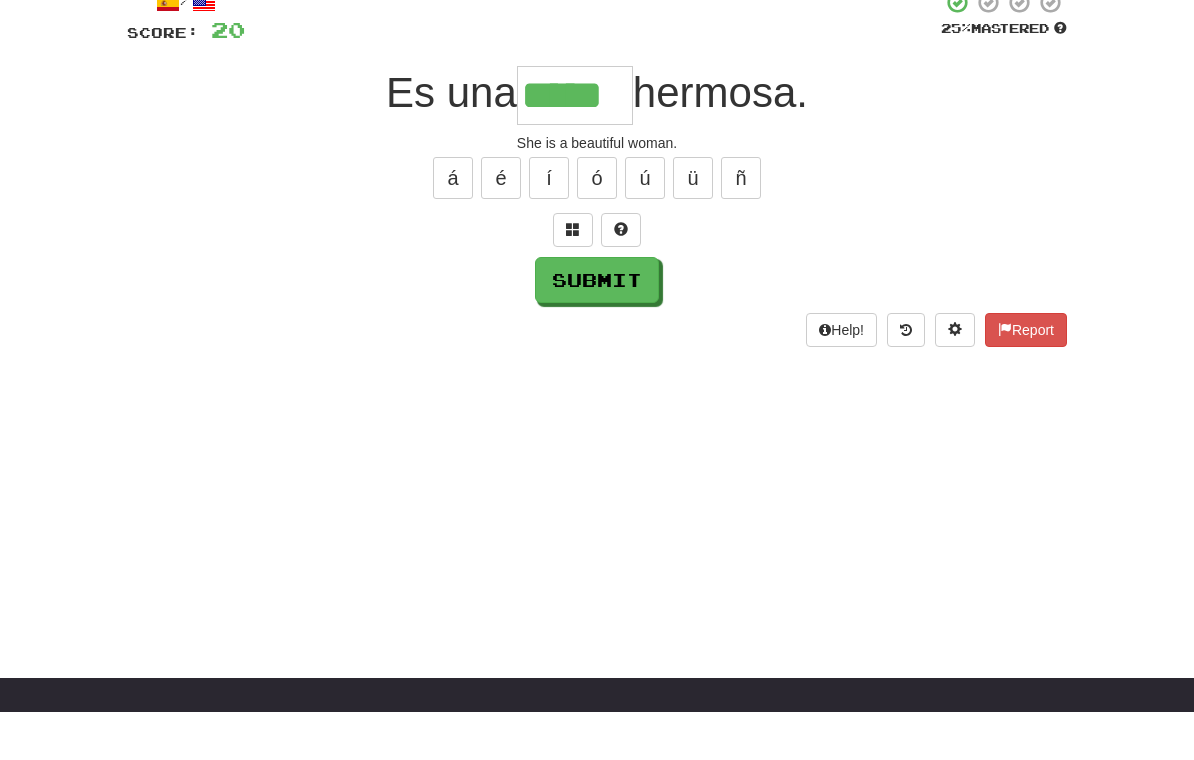 type on "*****" 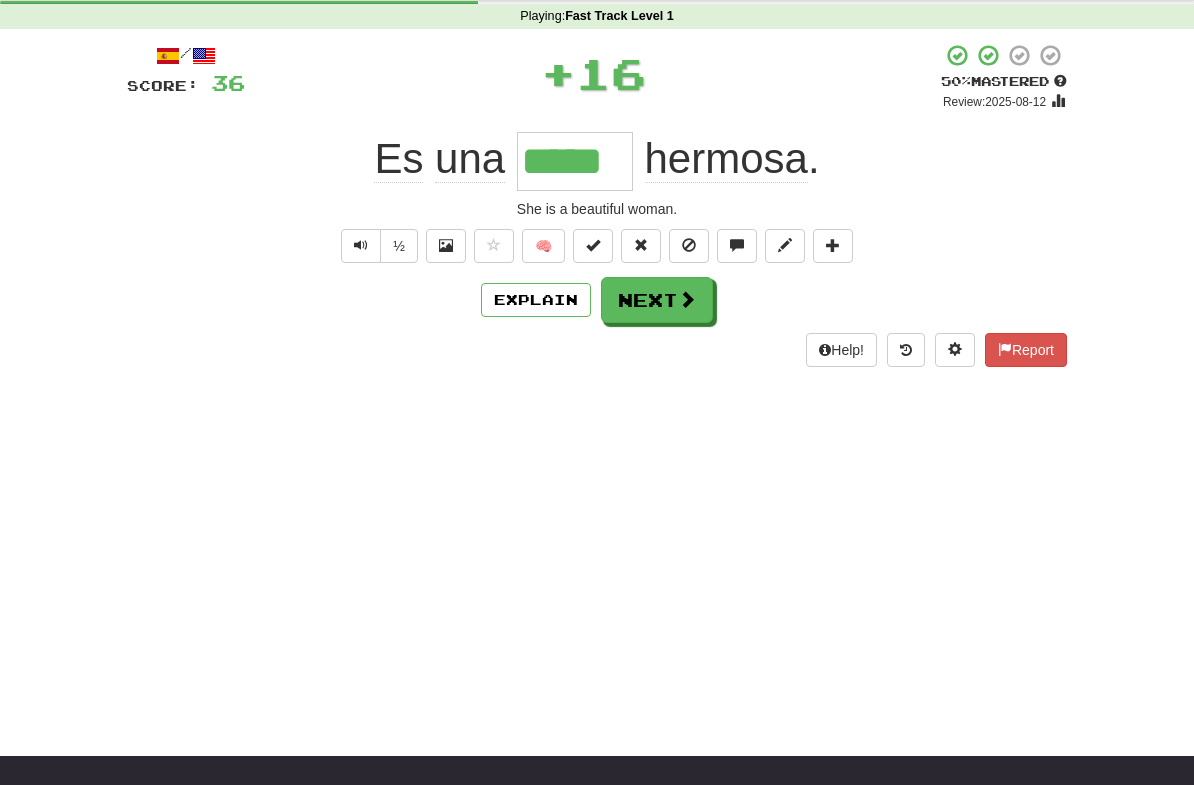 scroll, scrollTop: 79, scrollLeft: 0, axis: vertical 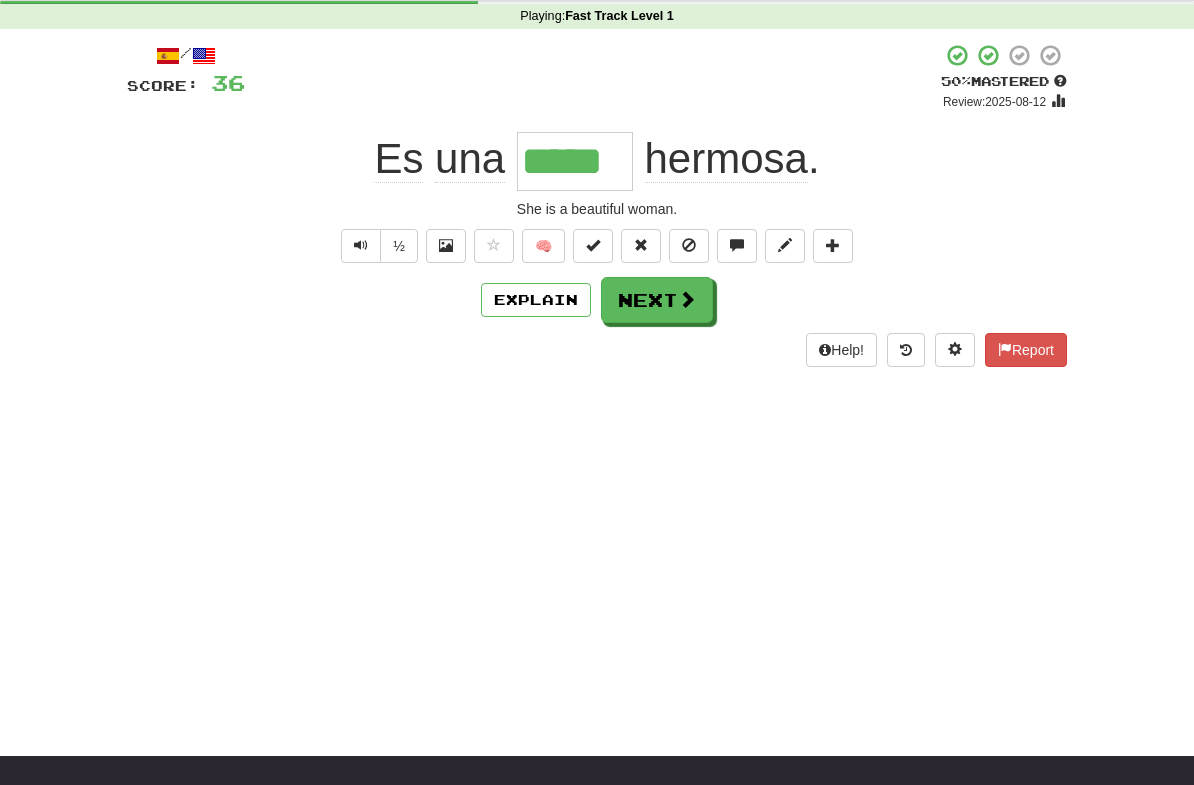 click on "Next" at bounding box center (657, 300) 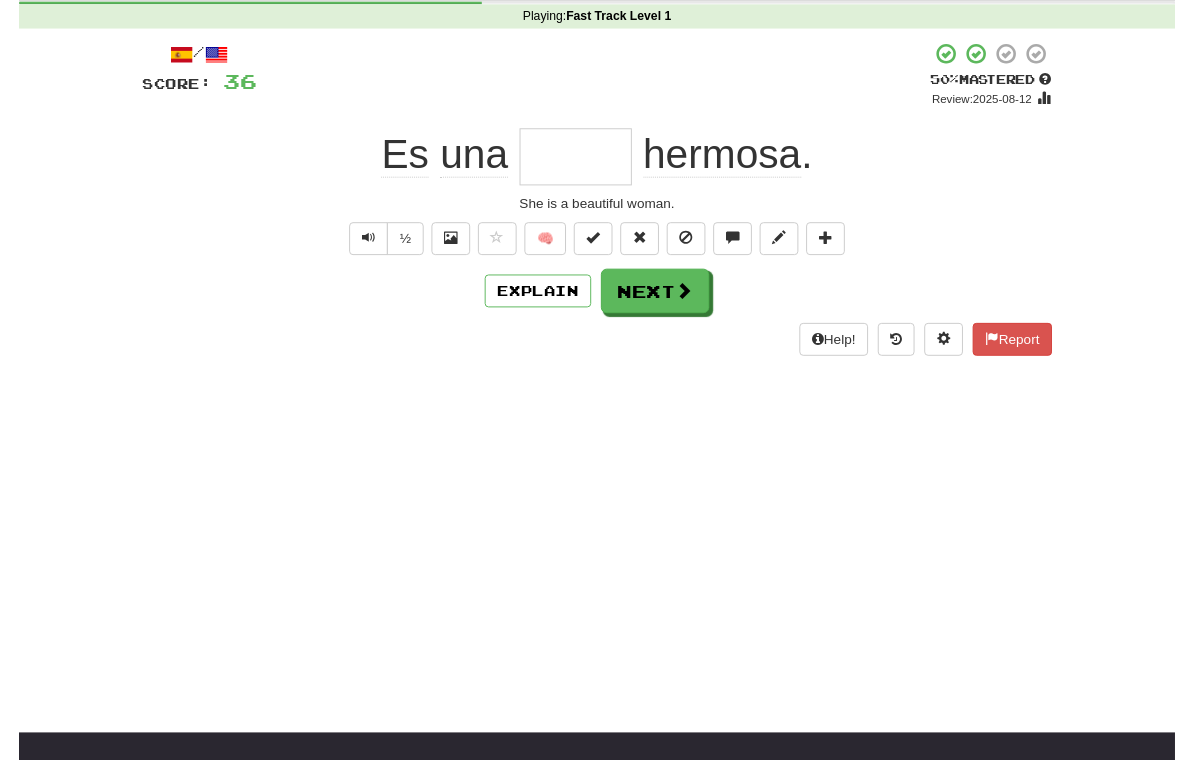 scroll, scrollTop: 78, scrollLeft: 0, axis: vertical 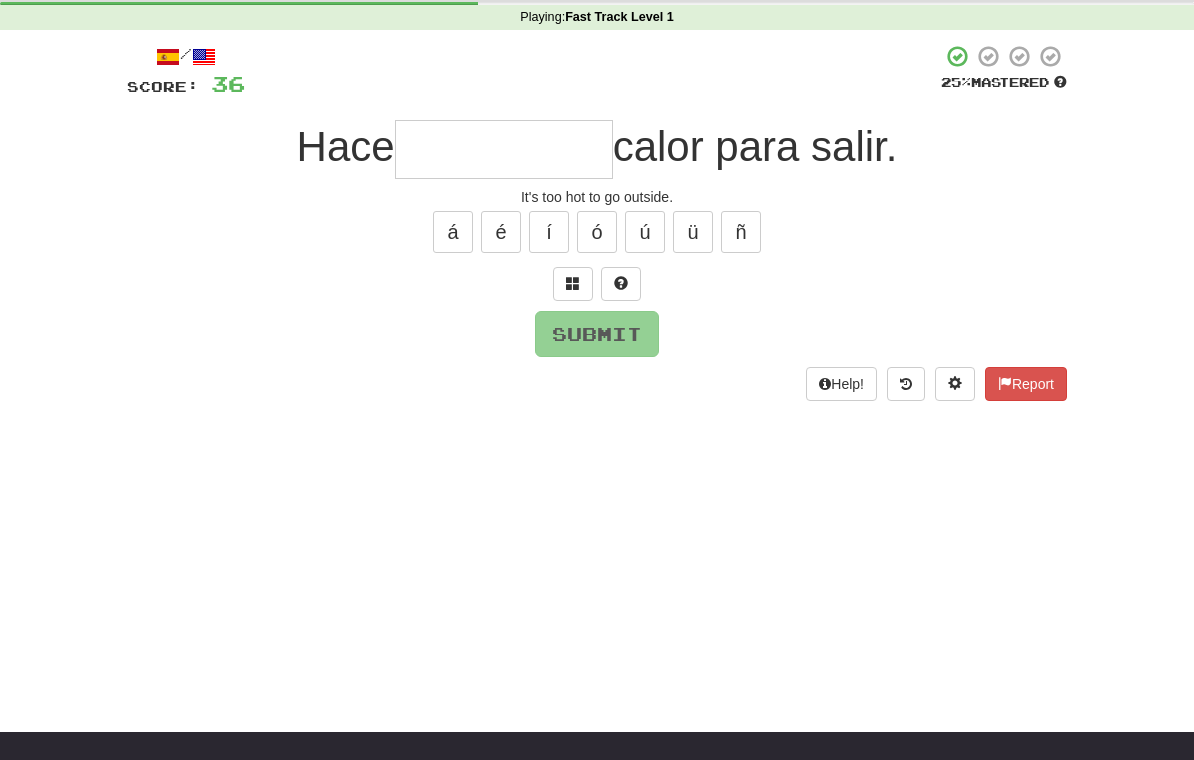 click at bounding box center [573, 283] 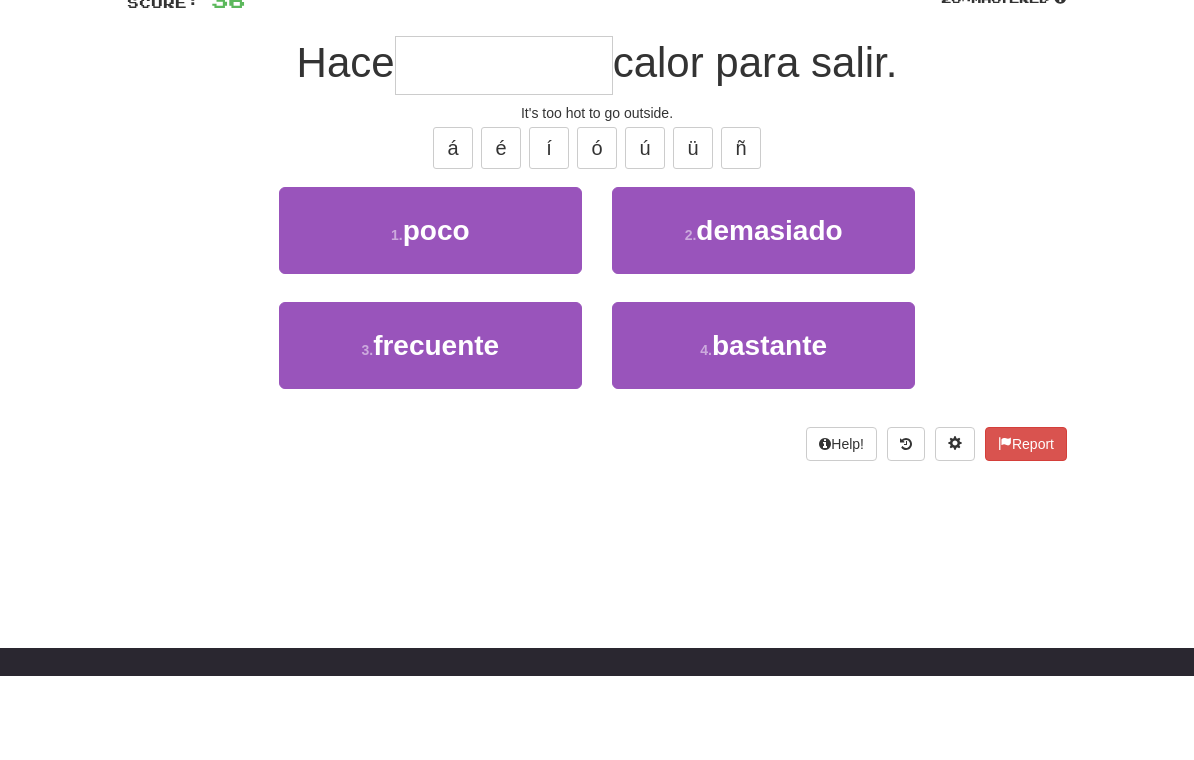 click on "demasiado" at bounding box center (769, 314) 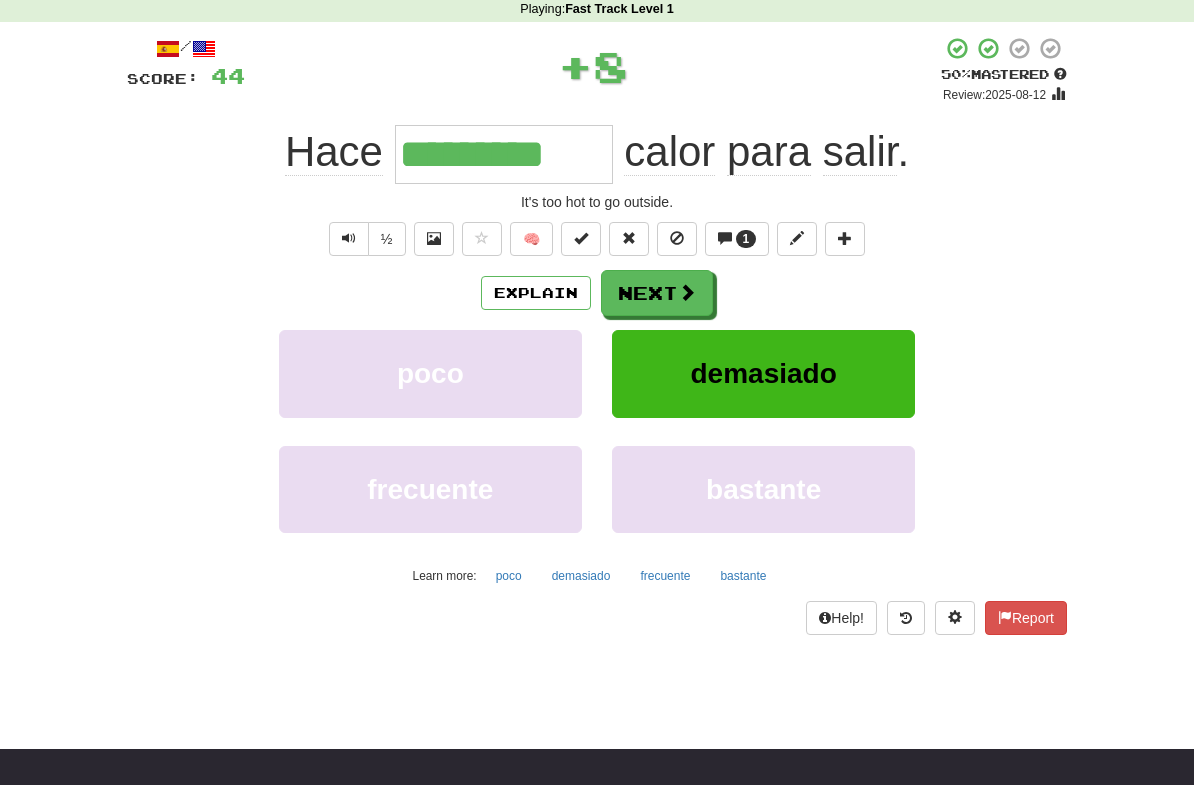 scroll, scrollTop: 86, scrollLeft: 0, axis: vertical 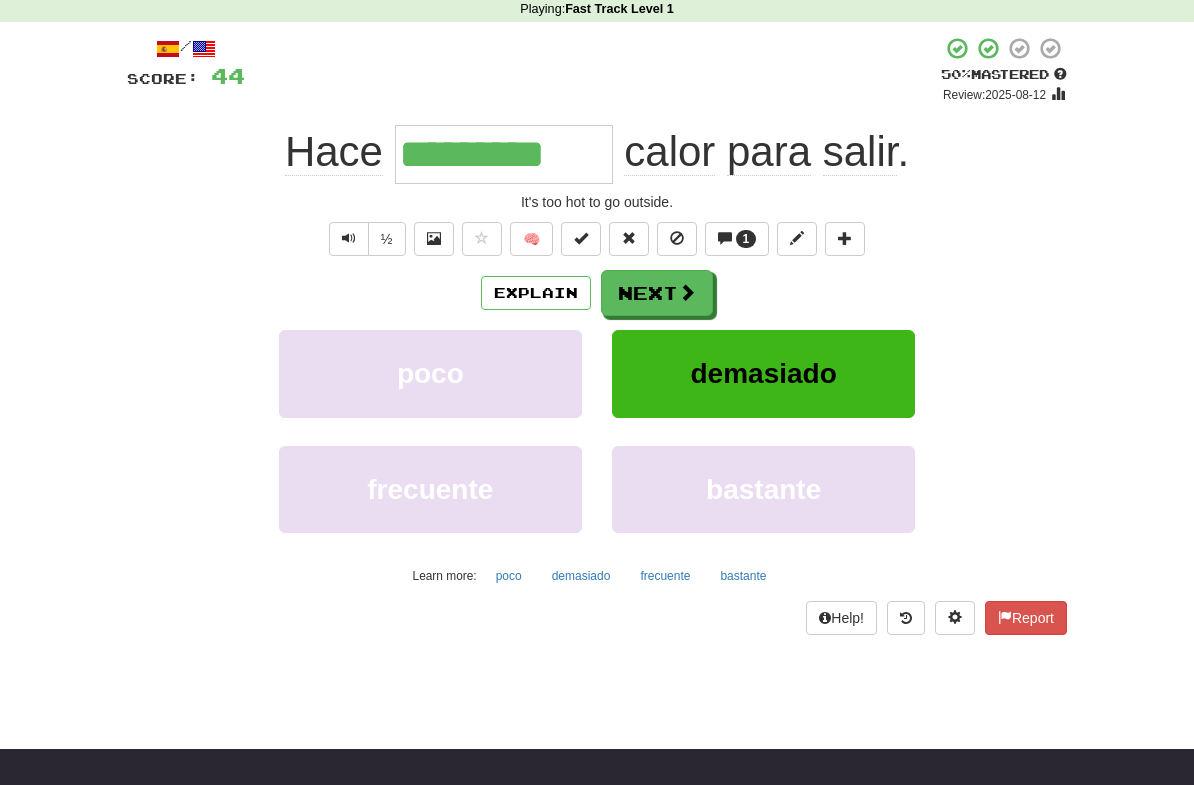 click at bounding box center [687, 292] 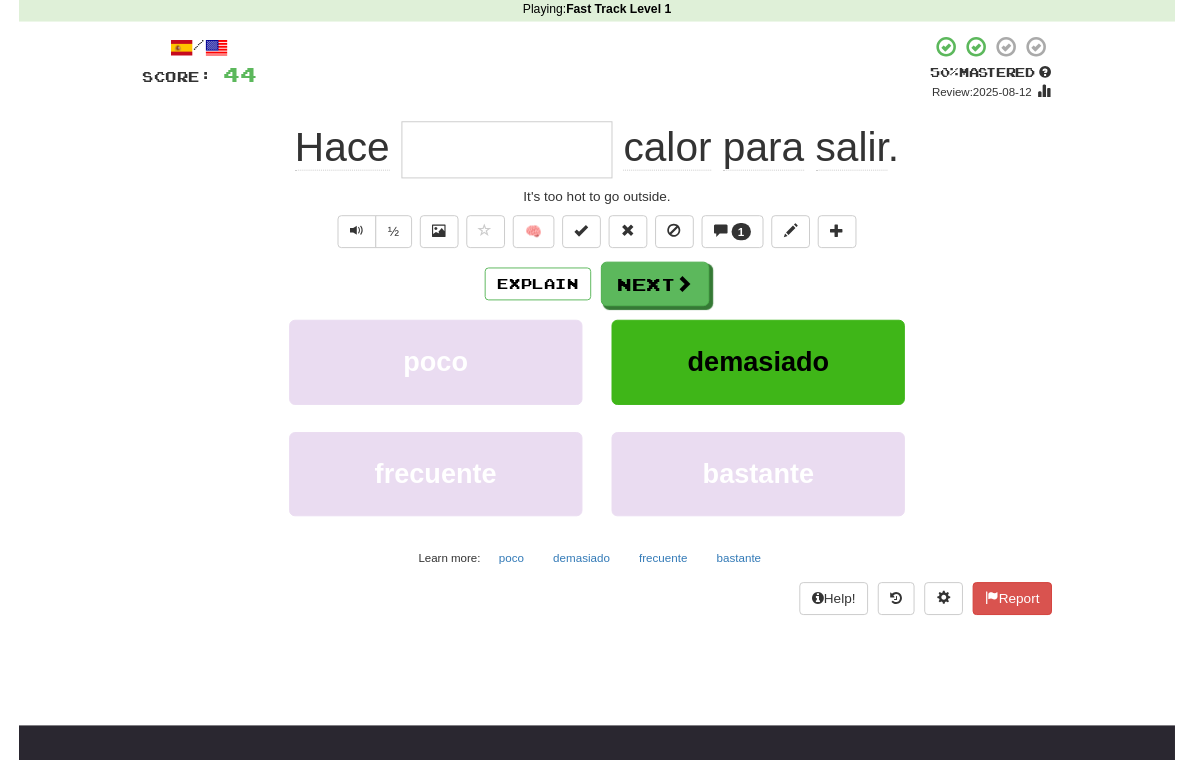 scroll, scrollTop: 85, scrollLeft: 0, axis: vertical 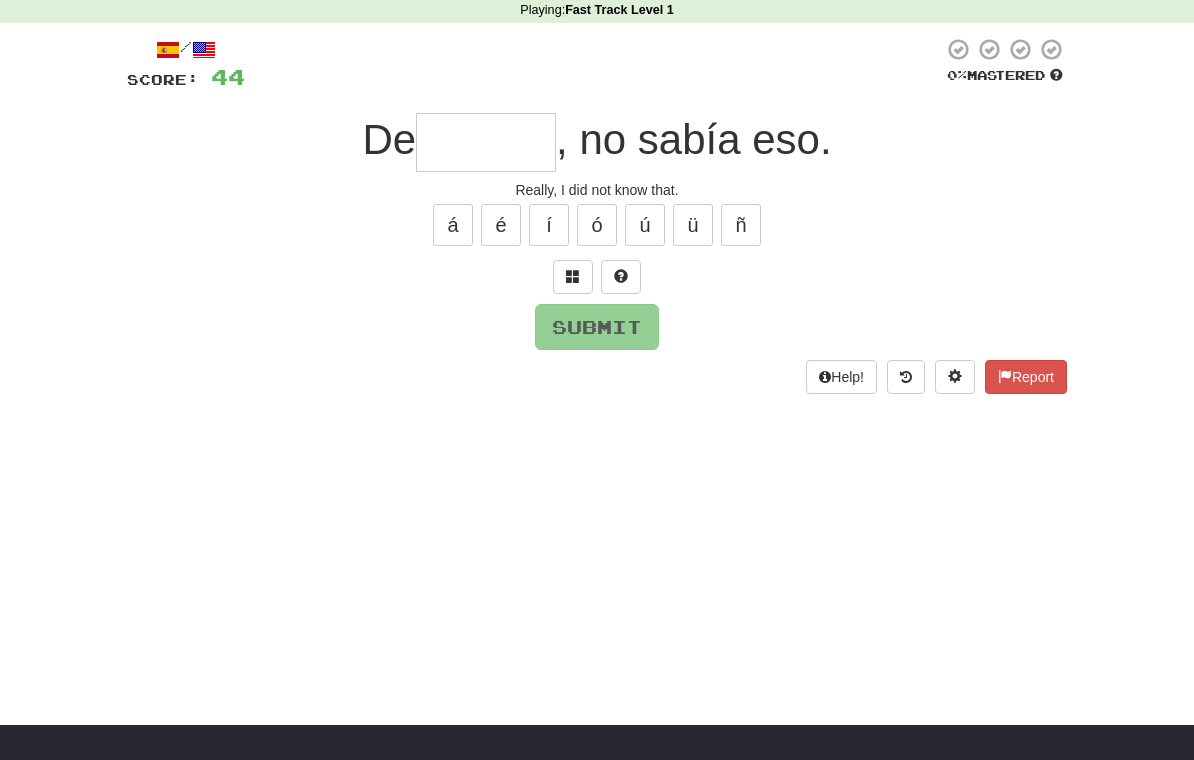 click at bounding box center (573, 277) 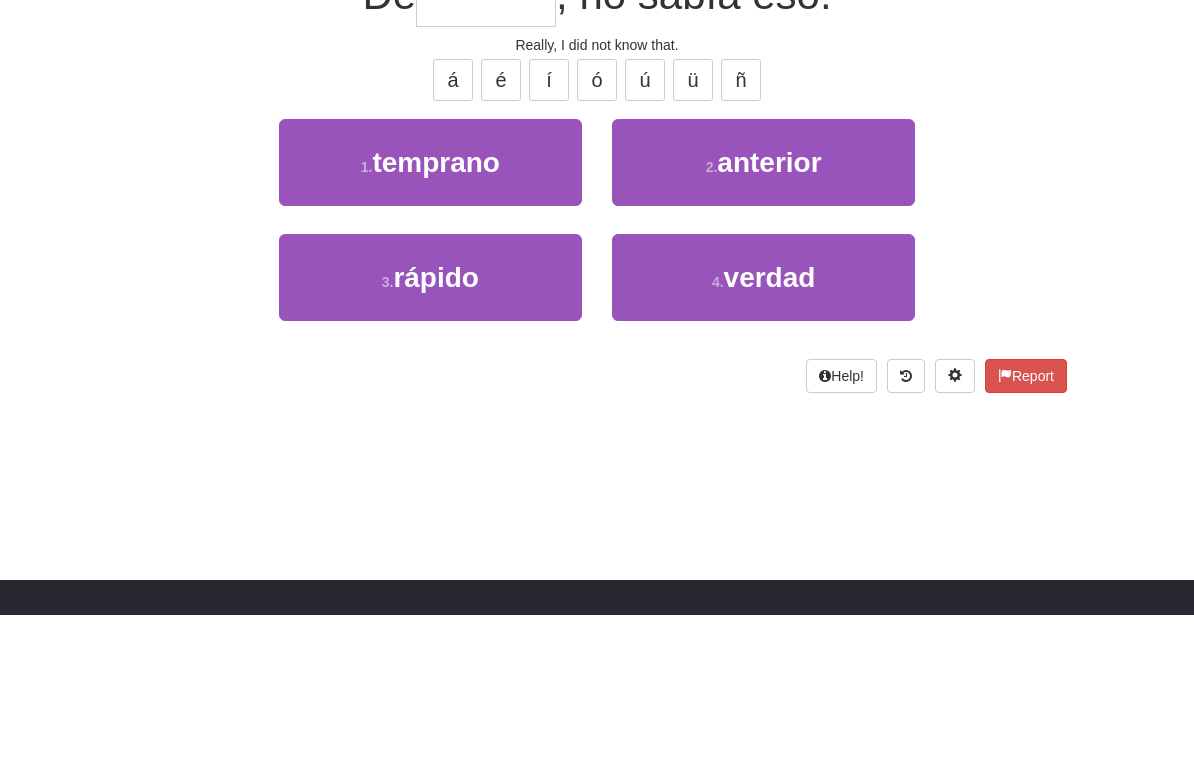 click on "4 .  verdad" at bounding box center (763, 422) 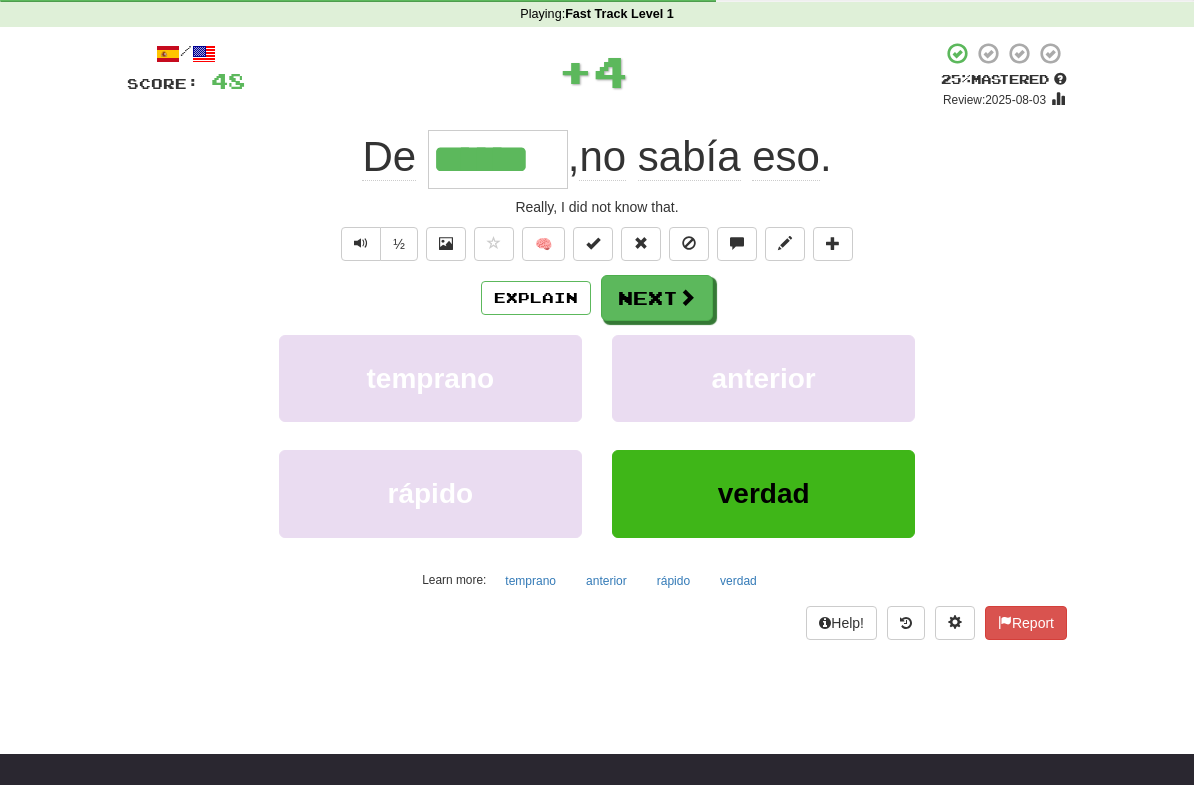 scroll, scrollTop: 81, scrollLeft: 0, axis: vertical 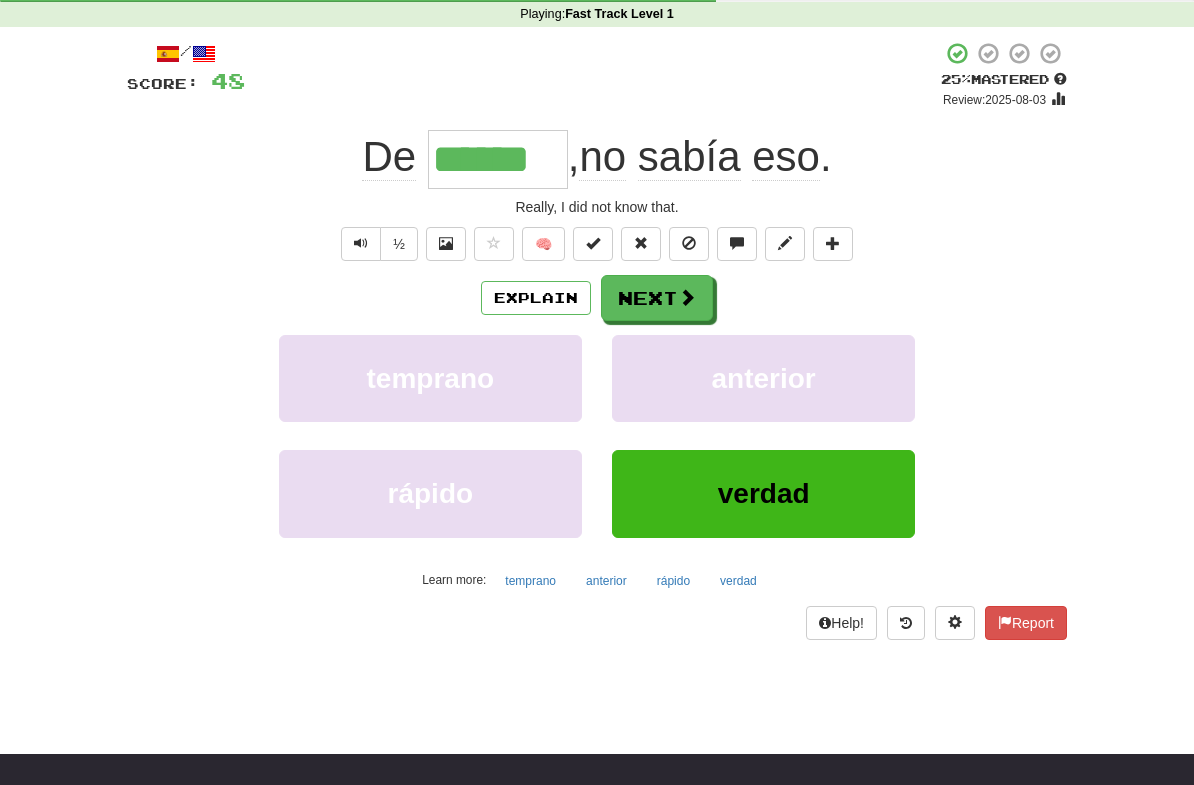 click on "Next" at bounding box center [657, 298] 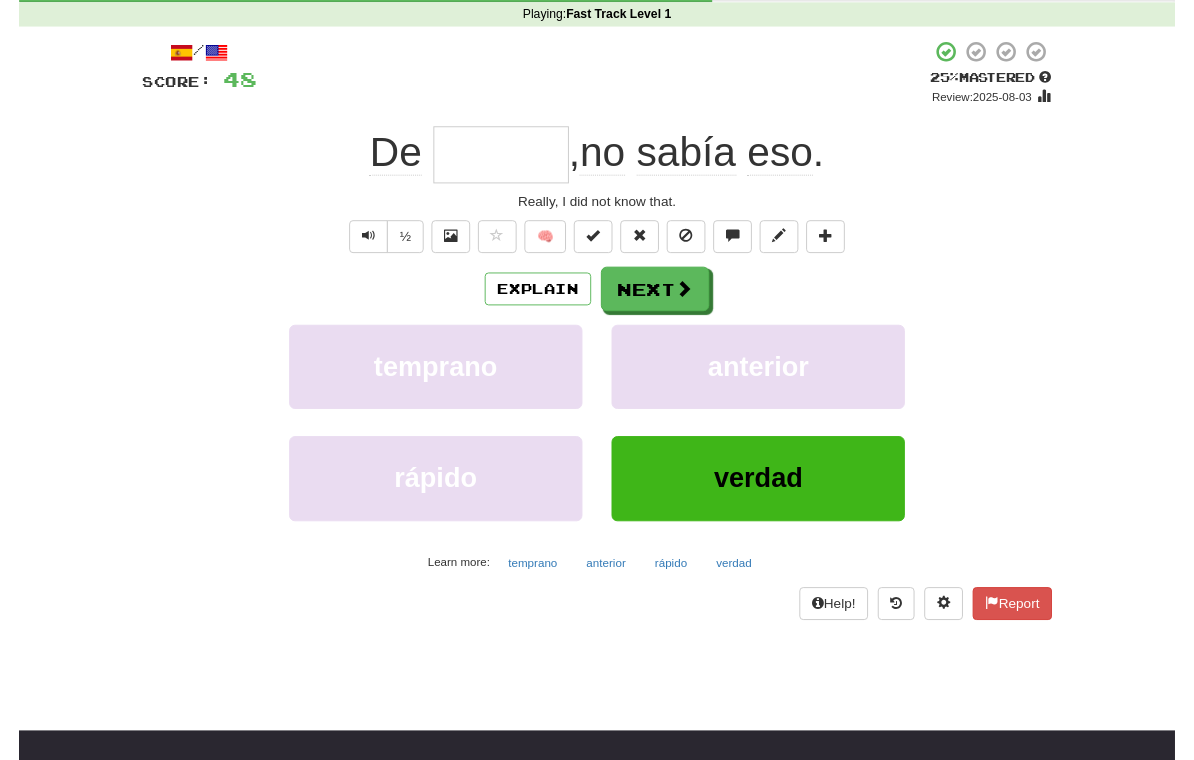scroll, scrollTop: 80, scrollLeft: 0, axis: vertical 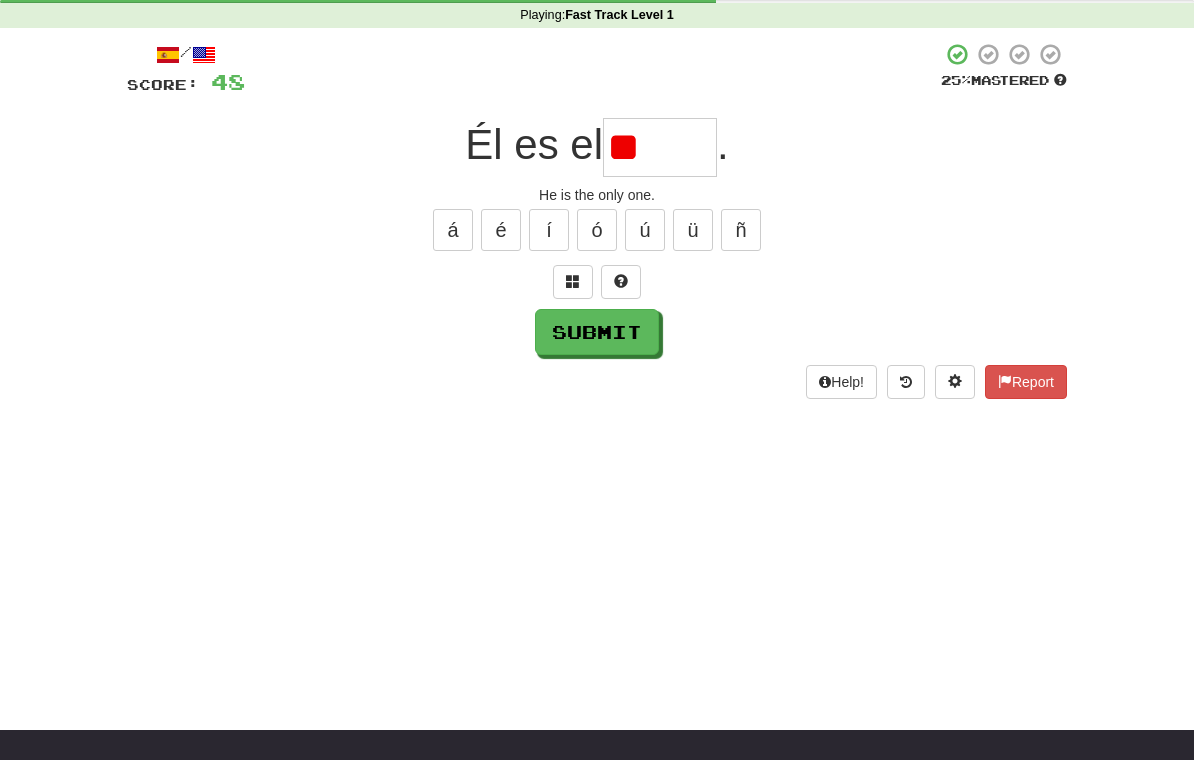type on "*" 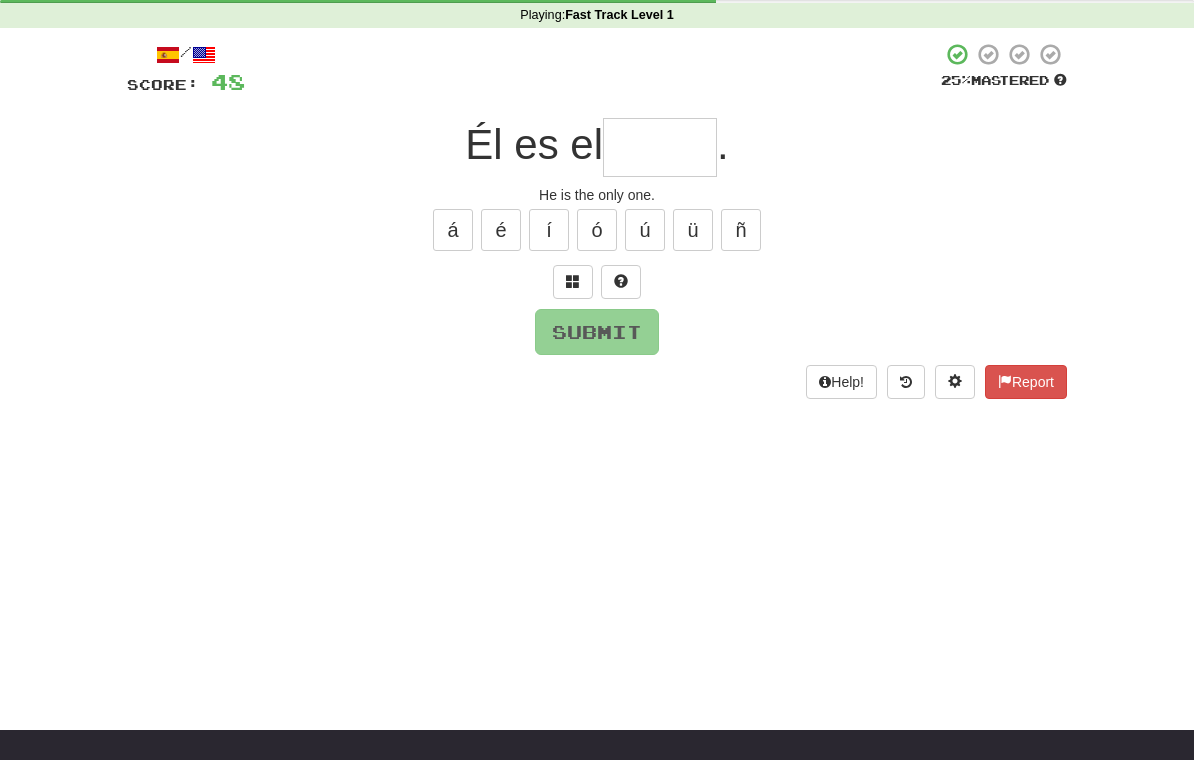 click at bounding box center (573, 281) 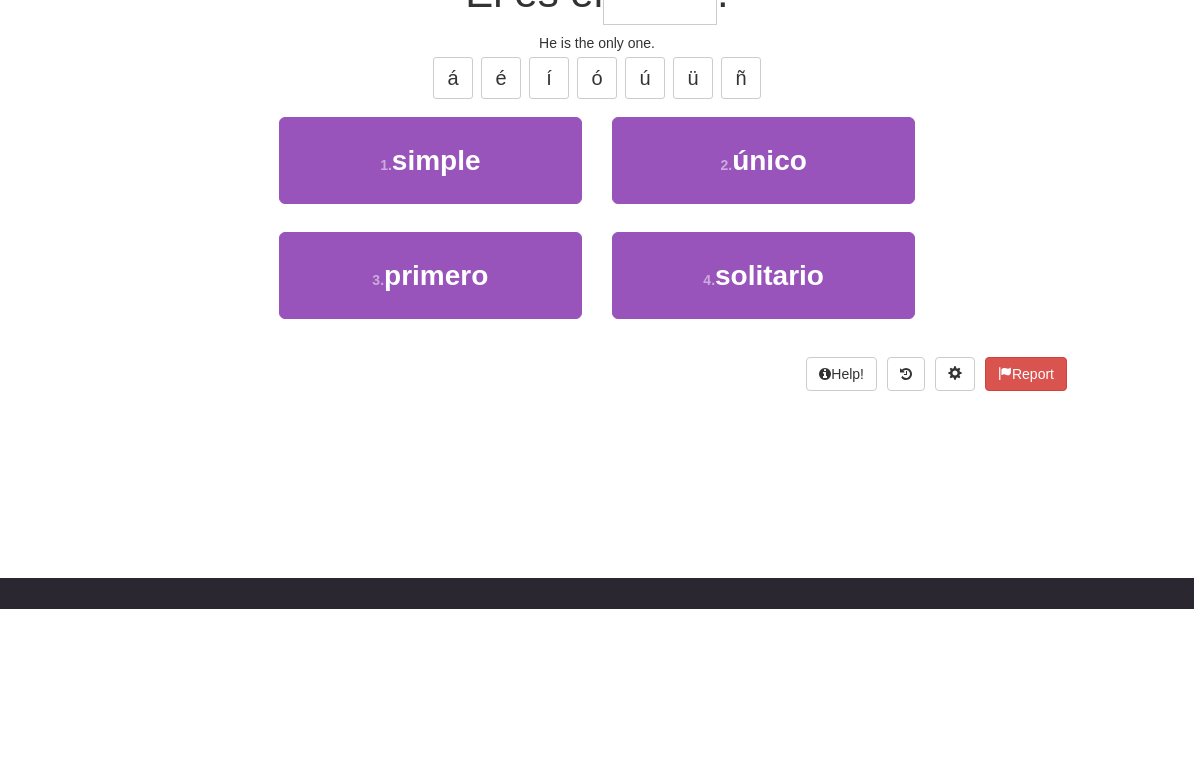 click on "2 .  único" at bounding box center (763, 312) 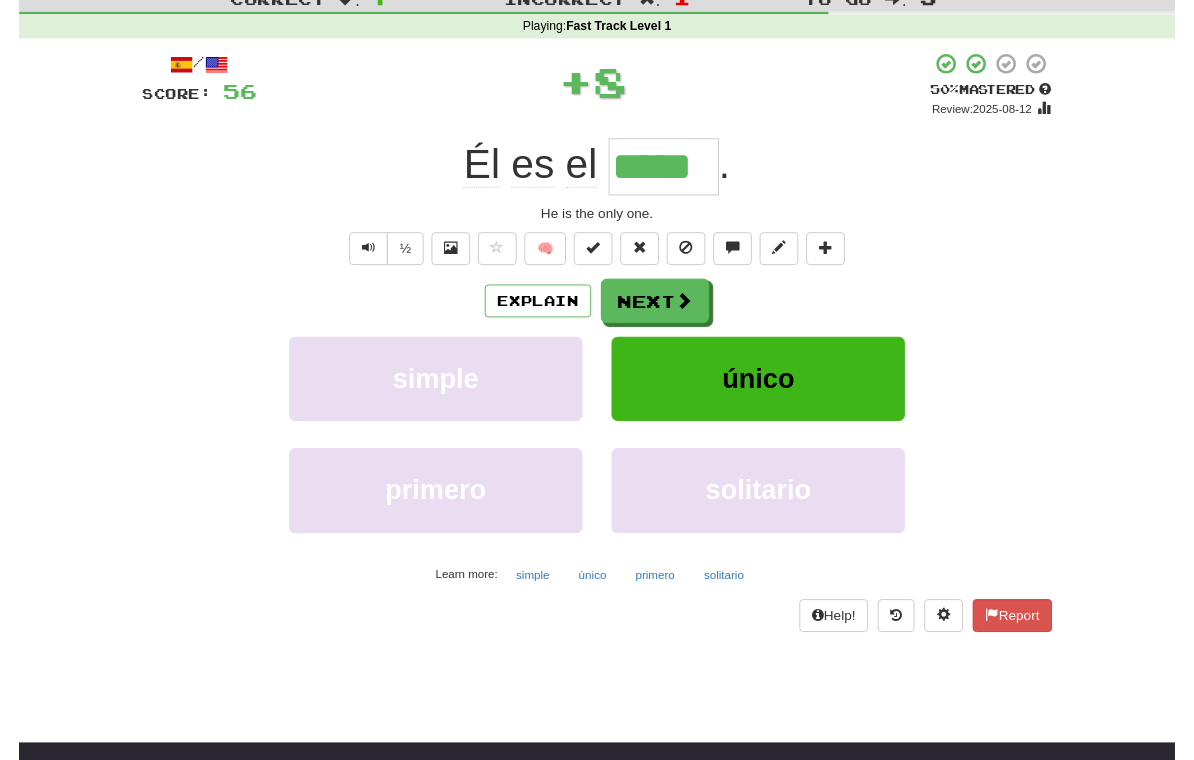 scroll, scrollTop: 32, scrollLeft: 0, axis: vertical 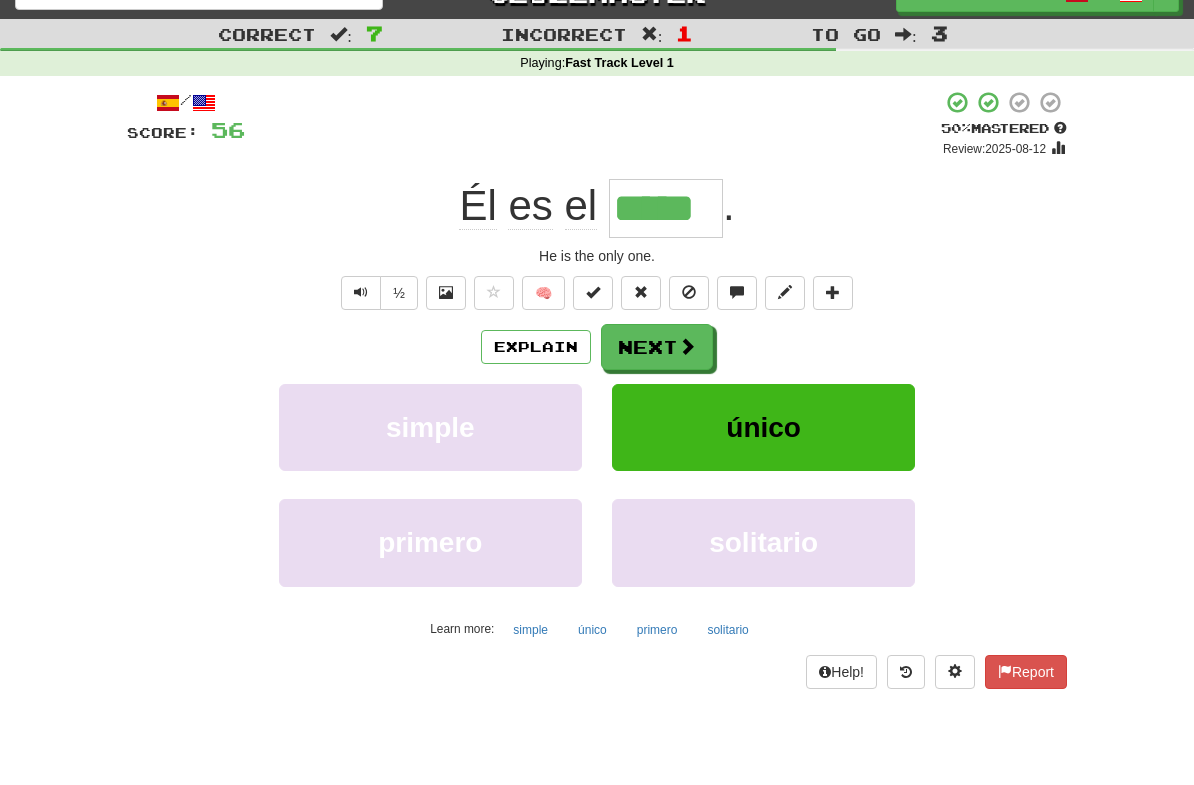 click at bounding box center [687, 346] 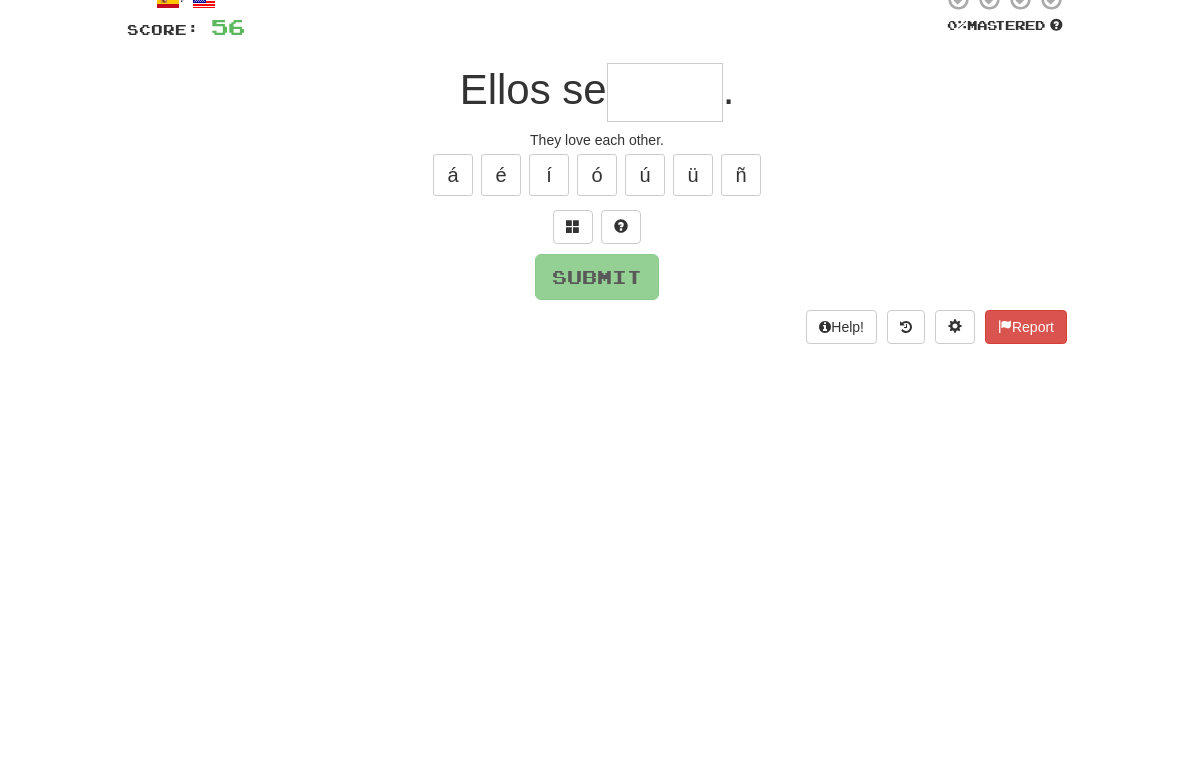 click at bounding box center (573, 329) 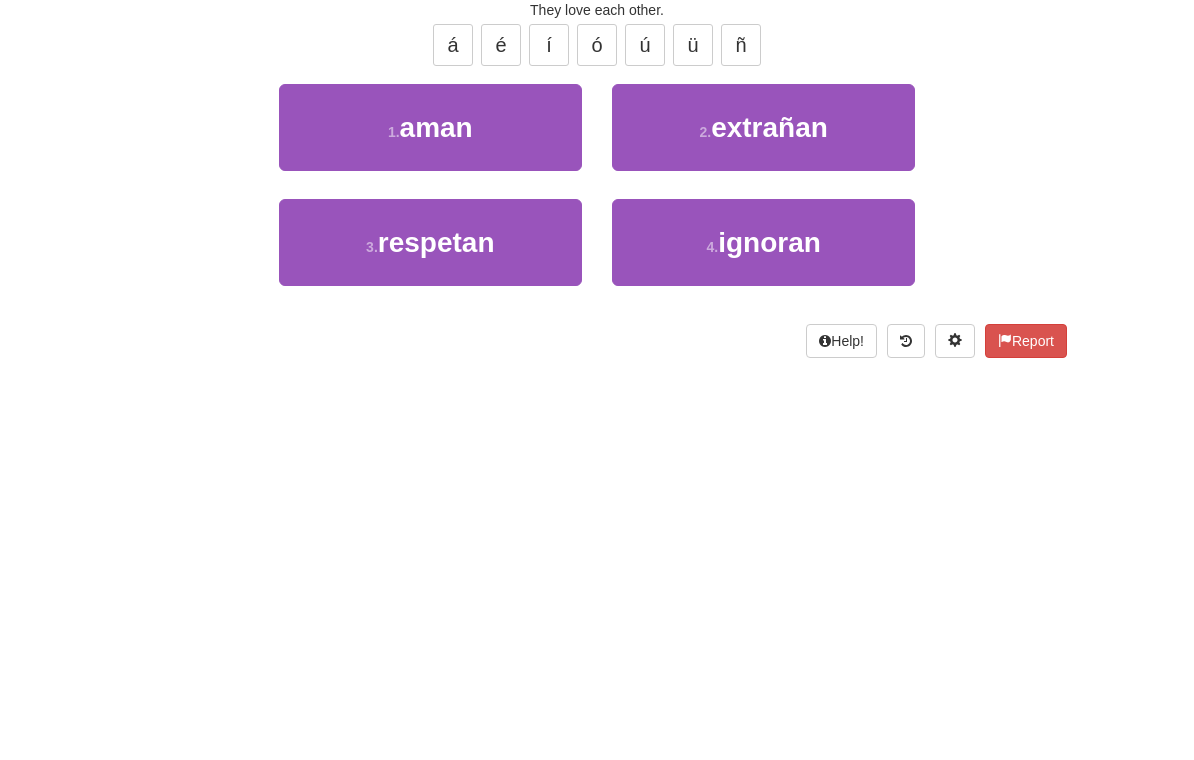click on "1 .  aman" at bounding box center (430, 360) 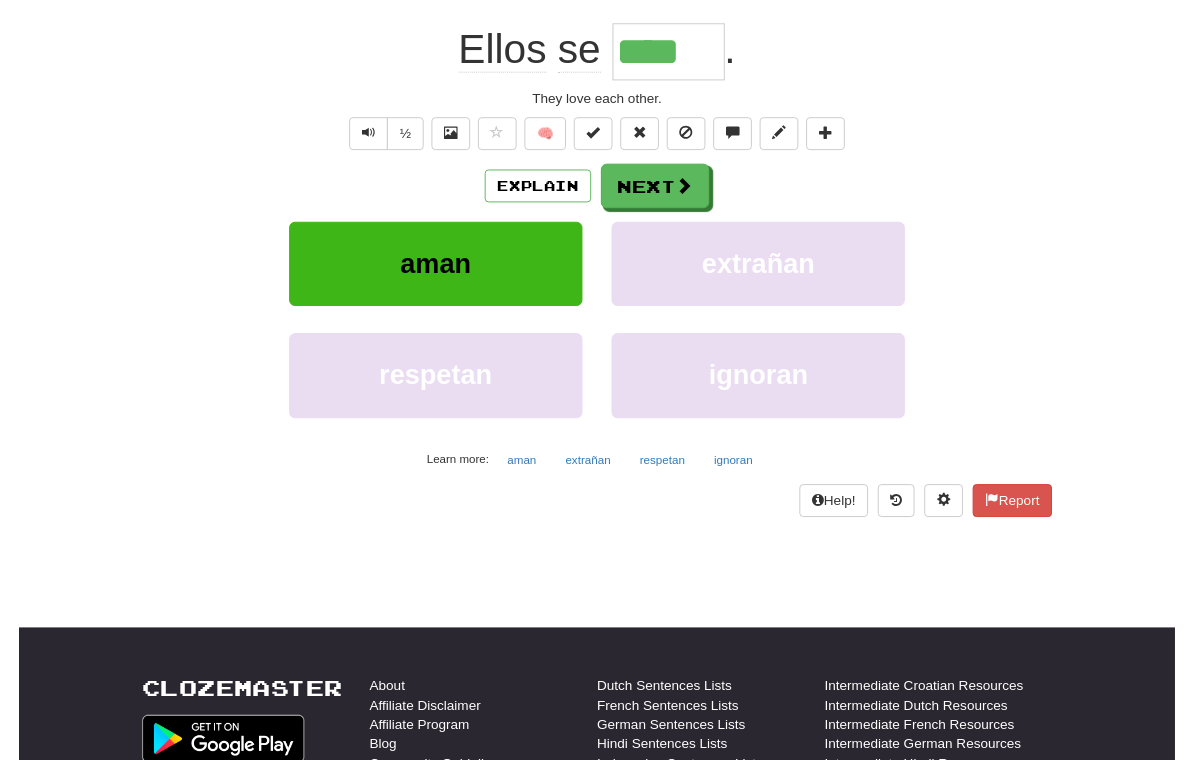 scroll, scrollTop: 69, scrollLeft: 0, axis: vertical 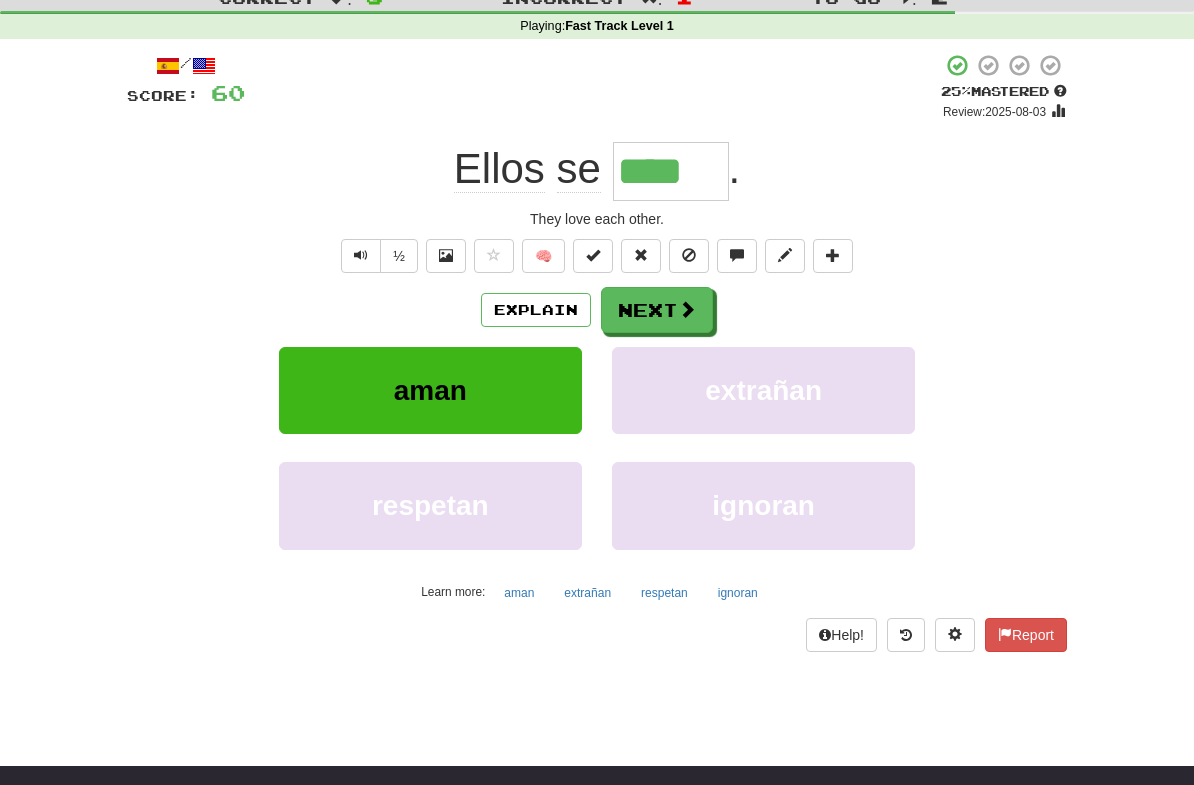 click at bounding box center (687, 309) 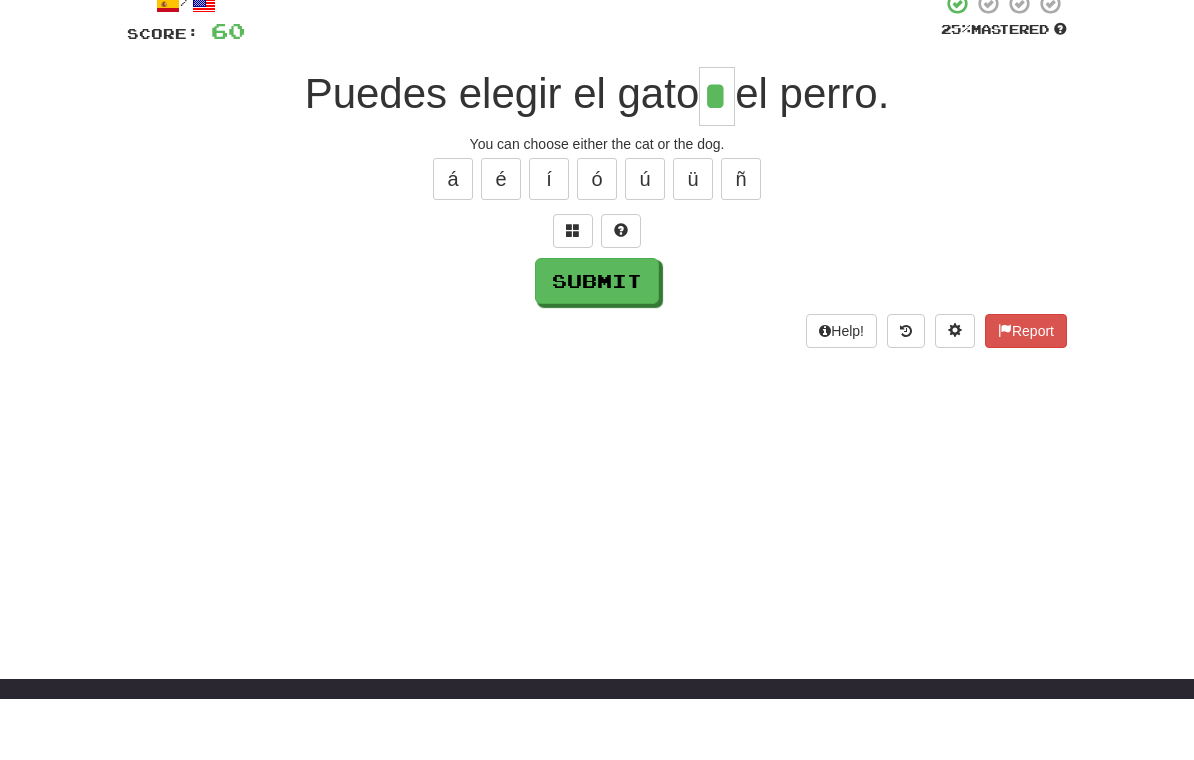 type on "*" 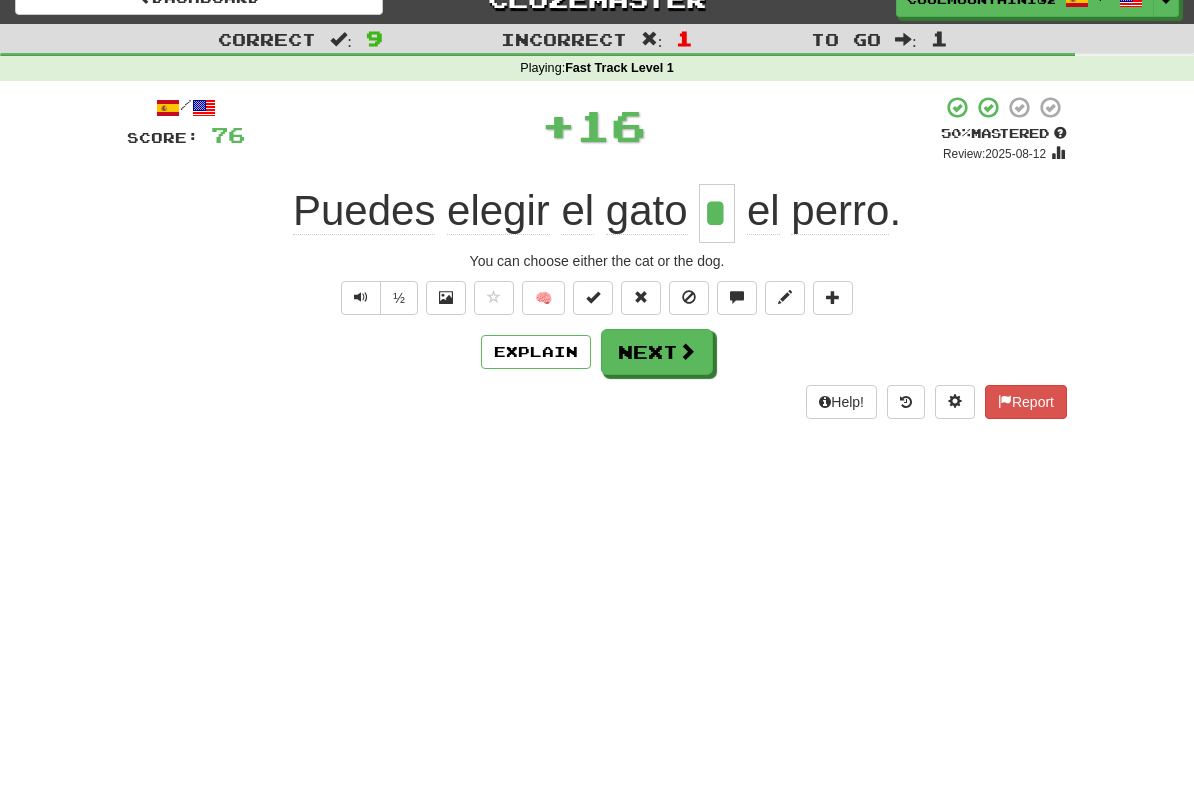 scroll, scrollTop: 27, scrollLeft: 0, axis: vertical 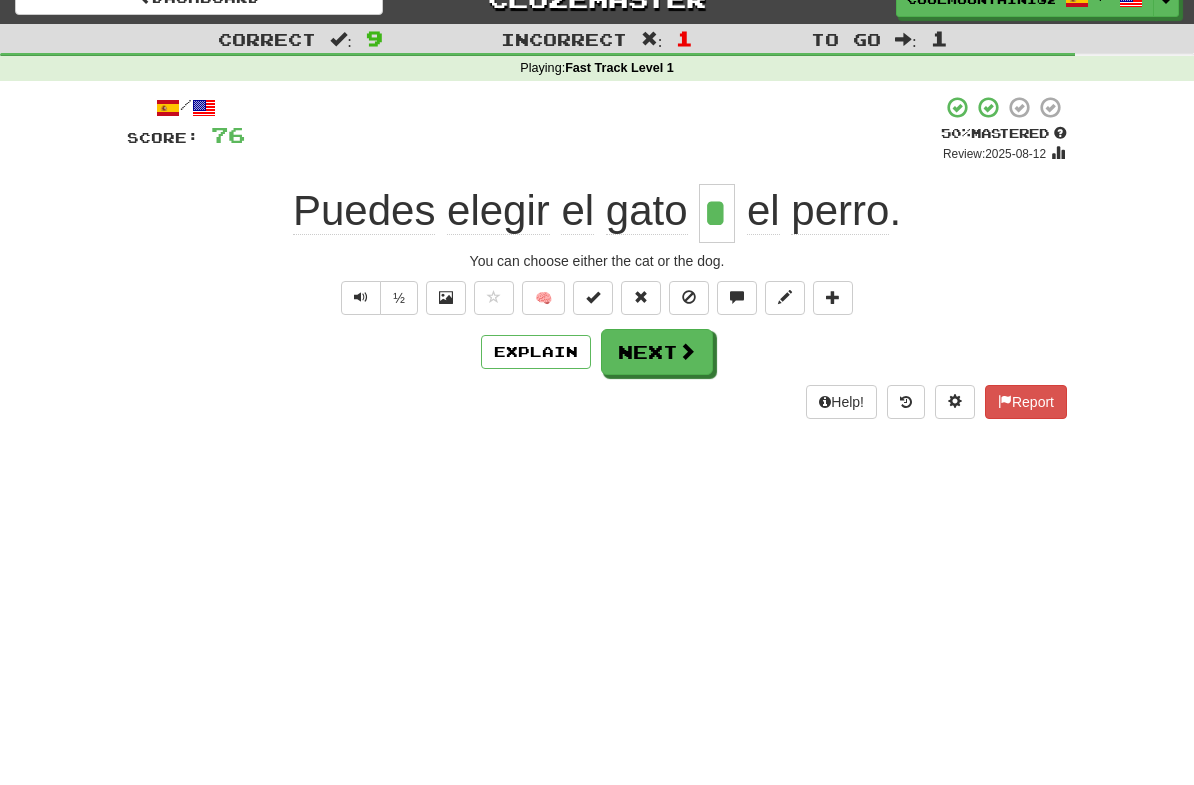 click at bounding box center [687, 351] 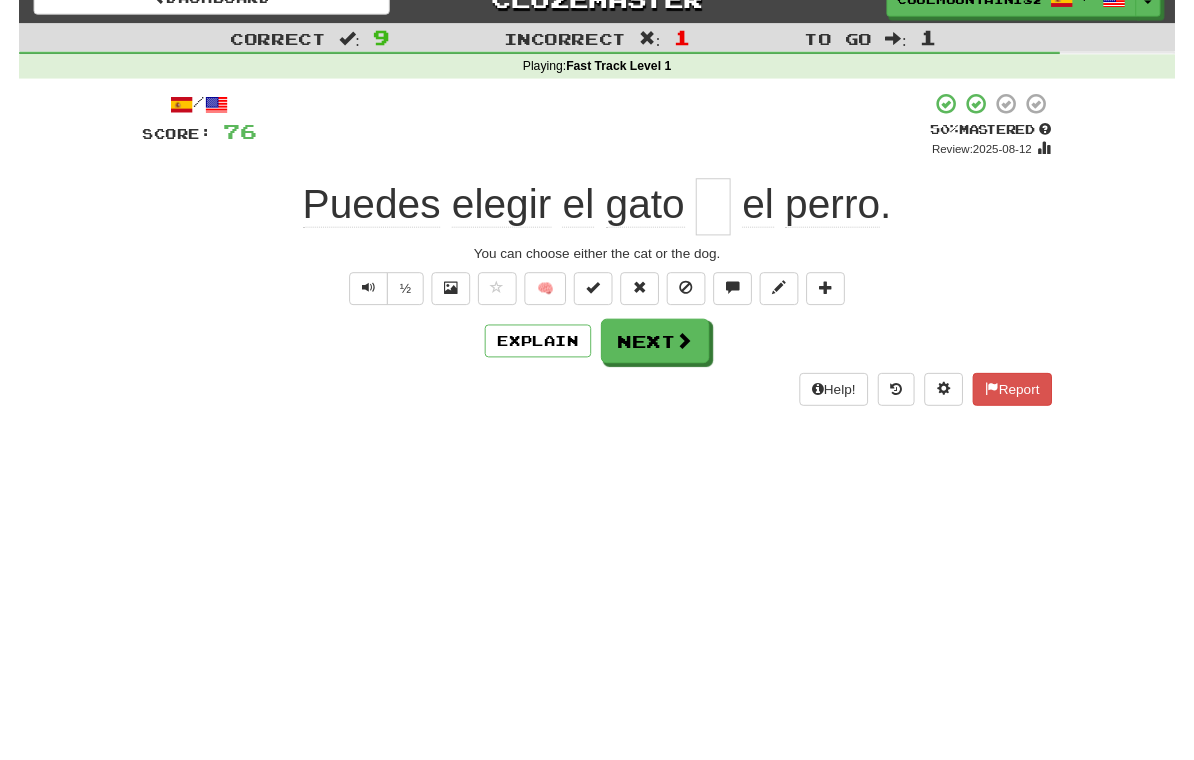 scroll, scrollTop: 26, scrollLeft: 0, axis: vertical 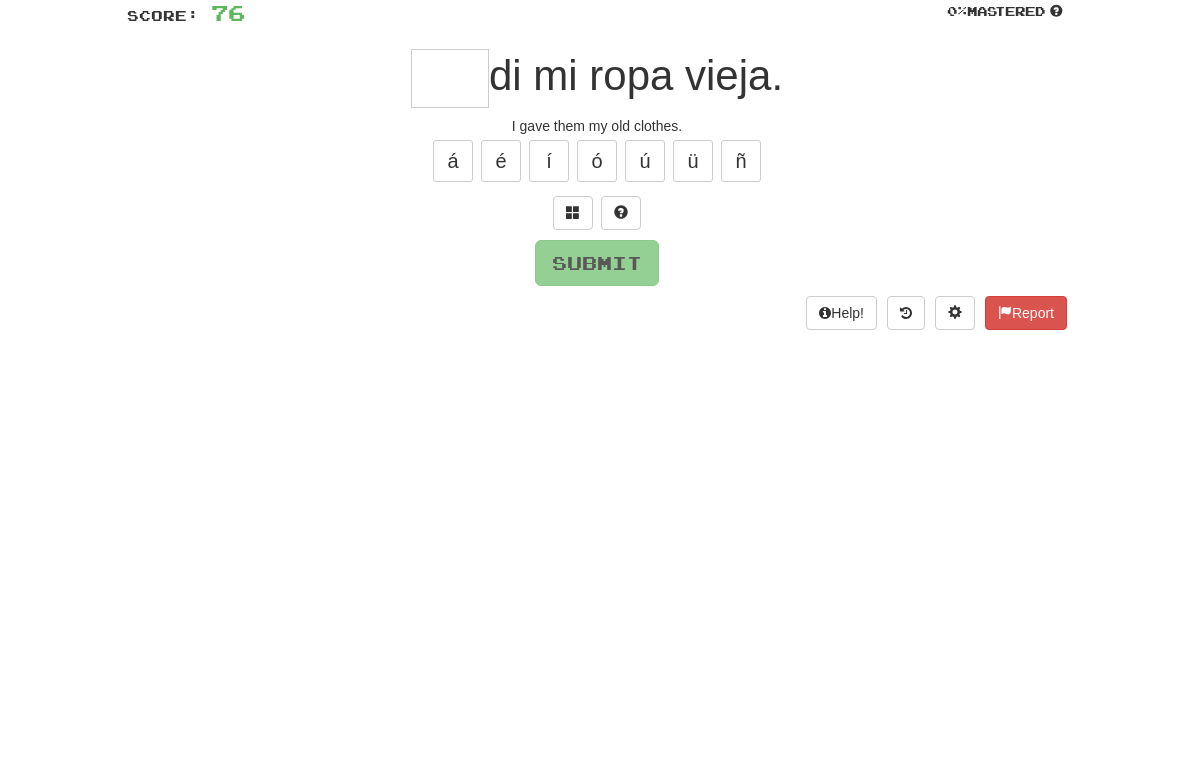 click at bounding box center (573, 336) 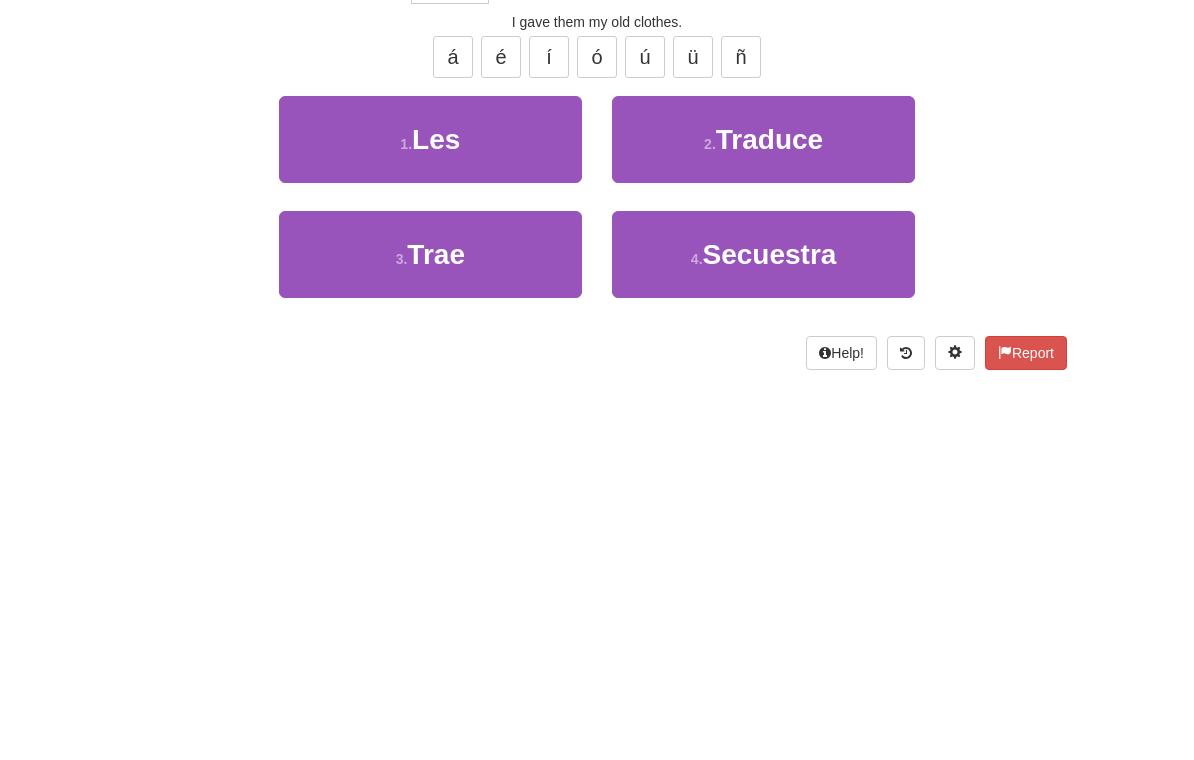 click on "1 .  Les" at bounding box center (430, 366) 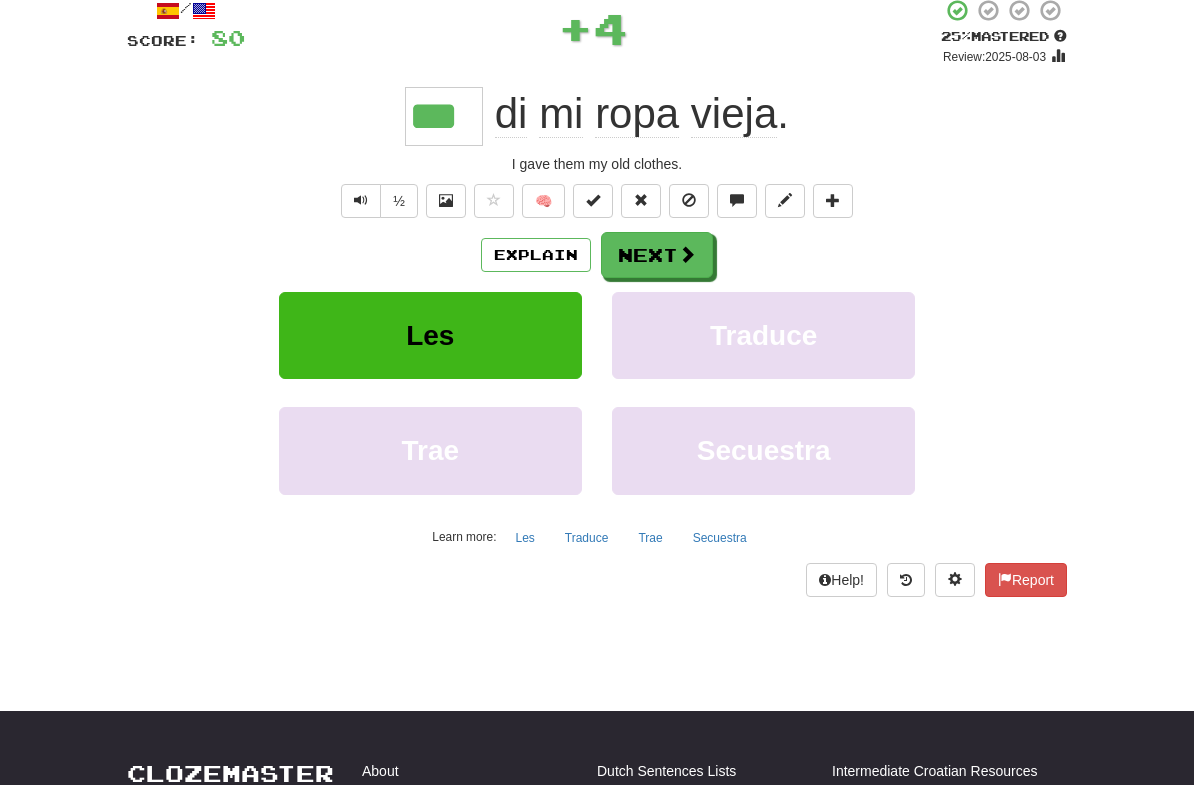 scroll, scrollTop: 124, scrollLeft: 0, axis: vertical 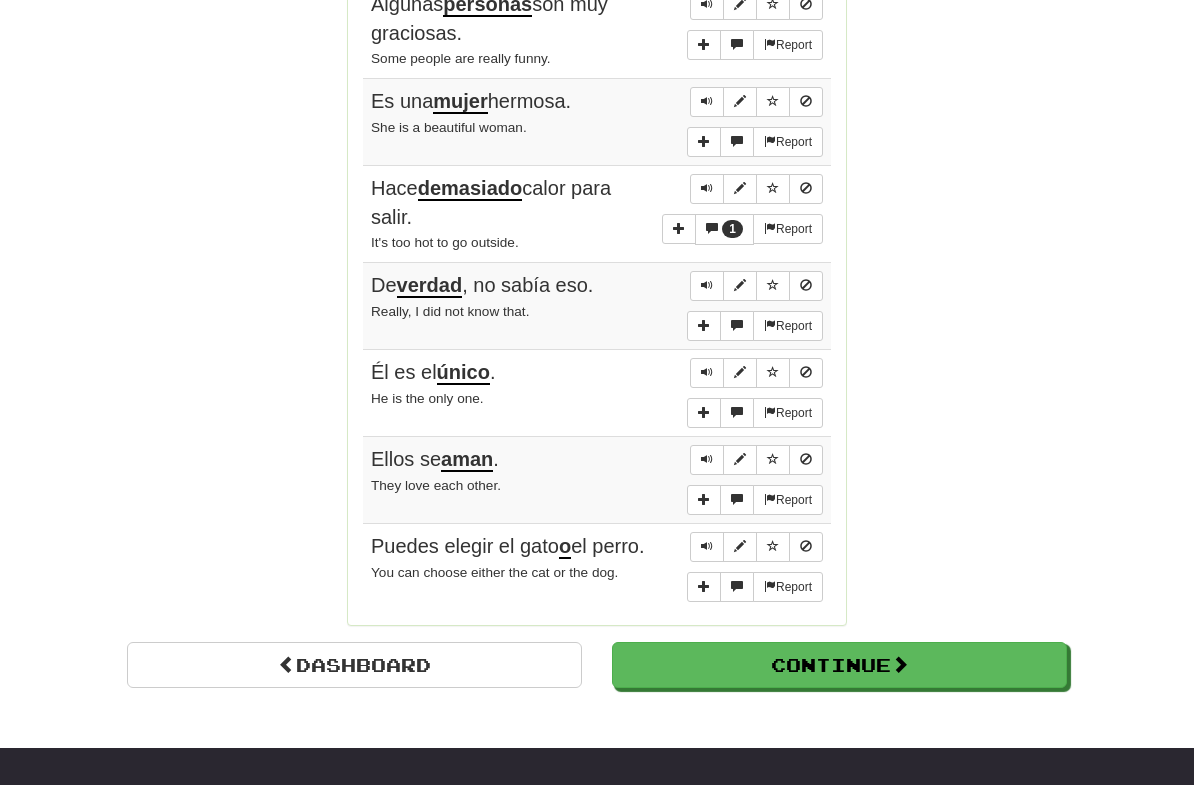 click on "Continue" at bounding box center [839, 666] 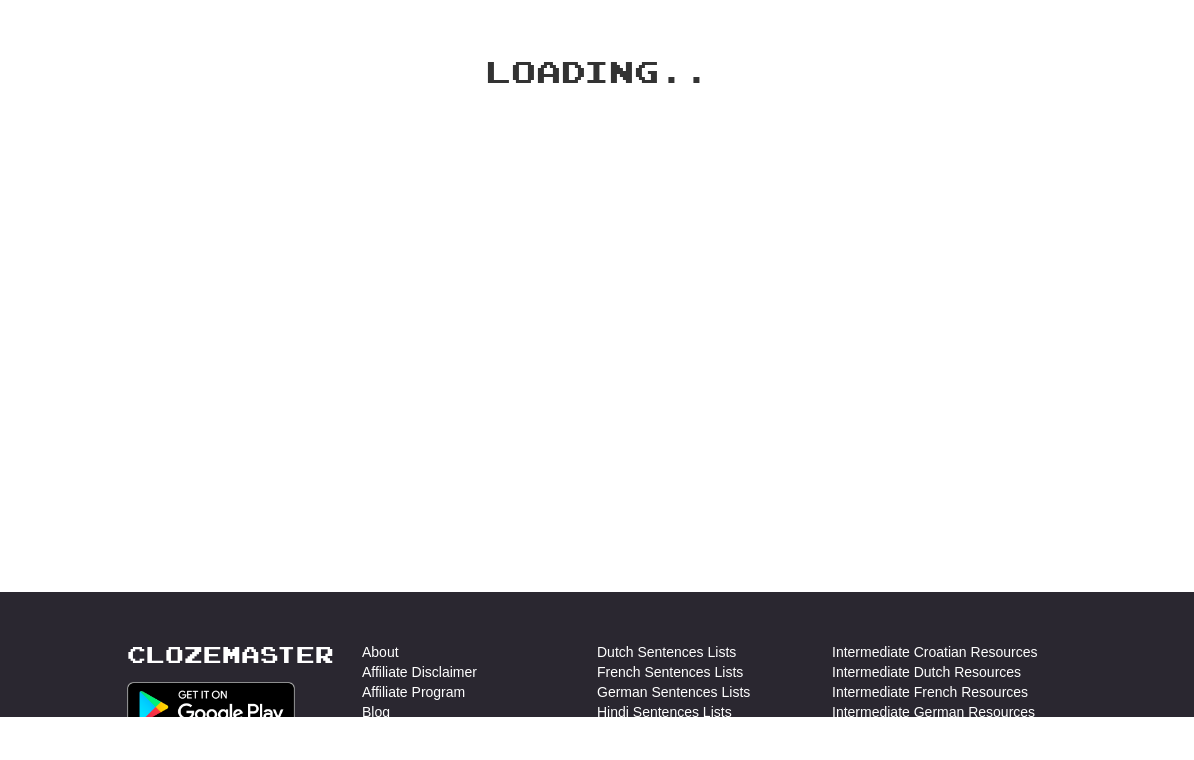 scroll, scrollTop: 0, scrollLeft: 0, axis: both 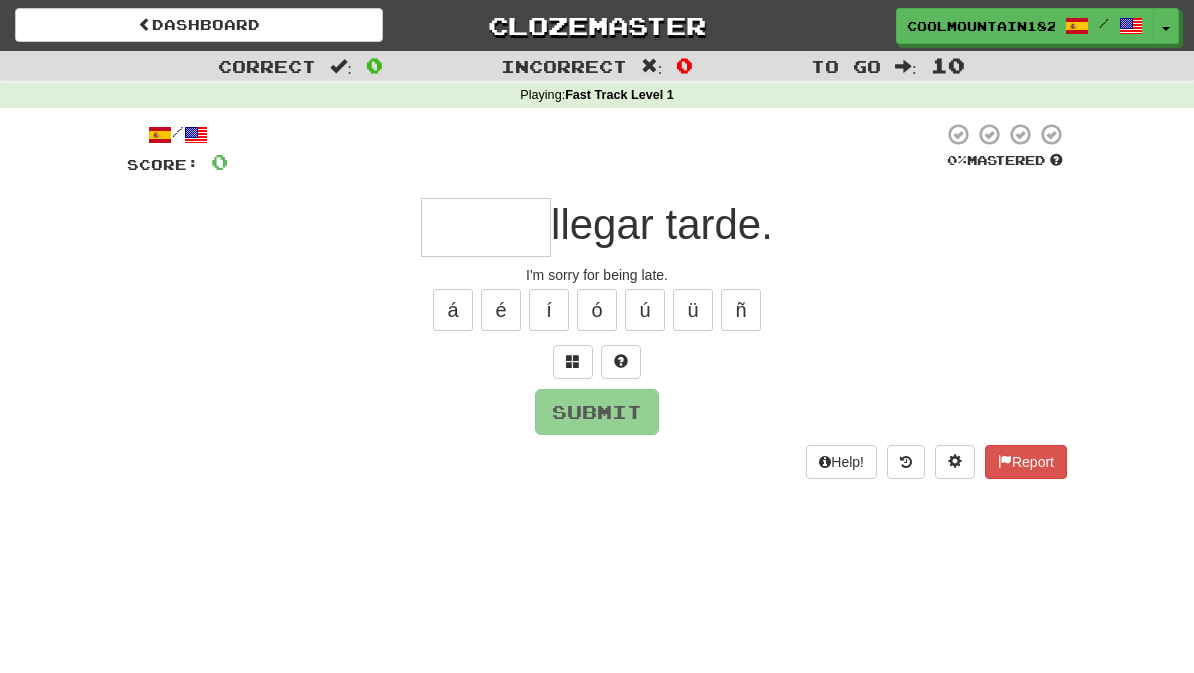 click at bounding box center [486, 227] 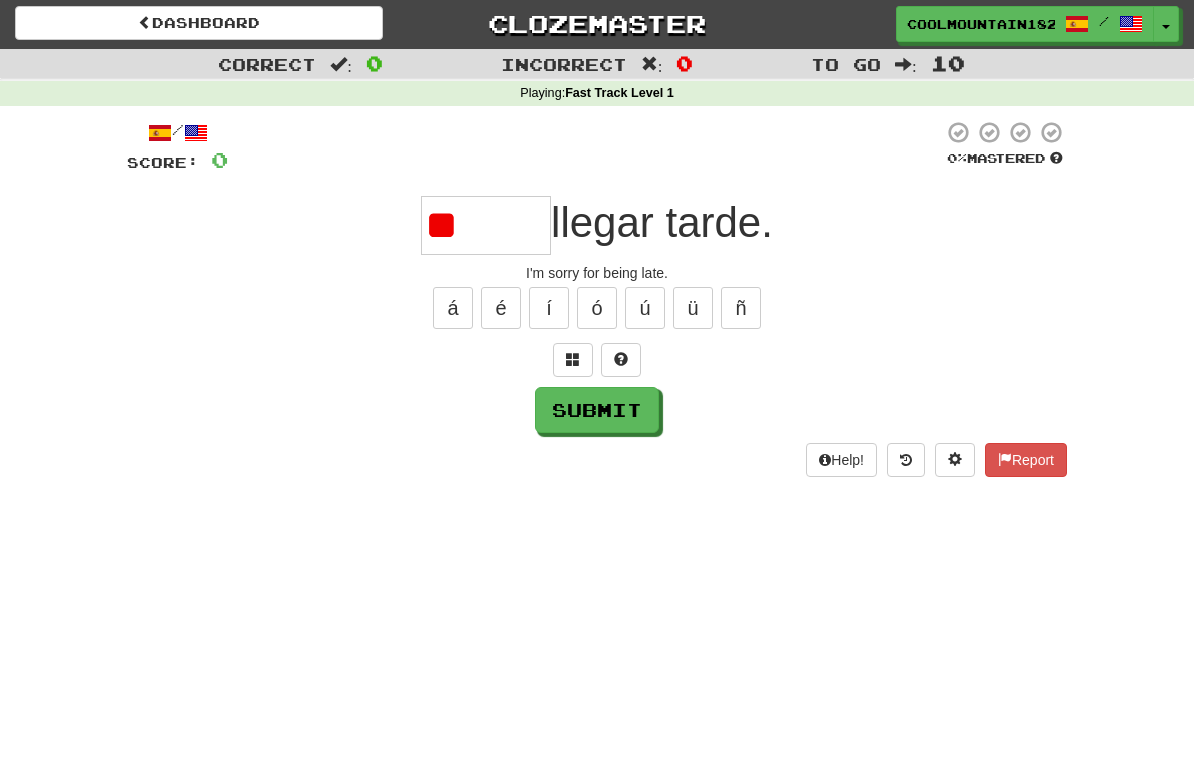 type on "*" 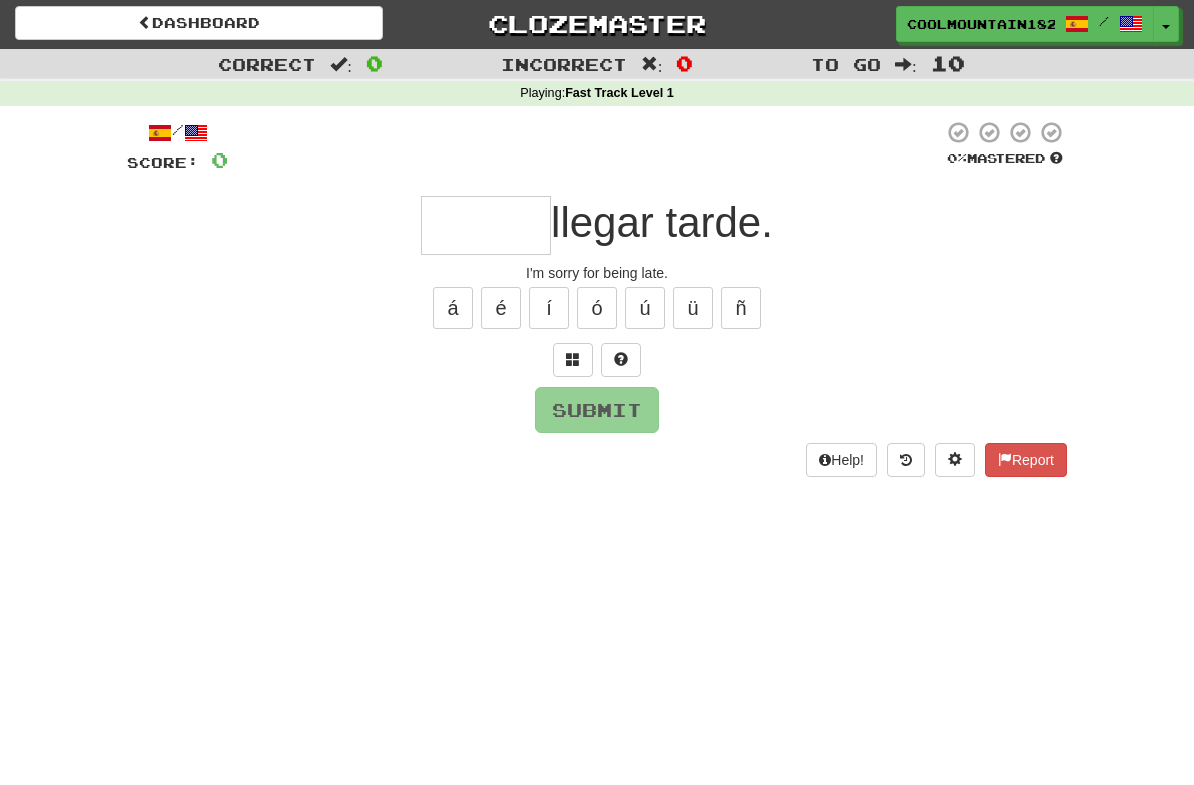 click at bounding box center [573, 360] 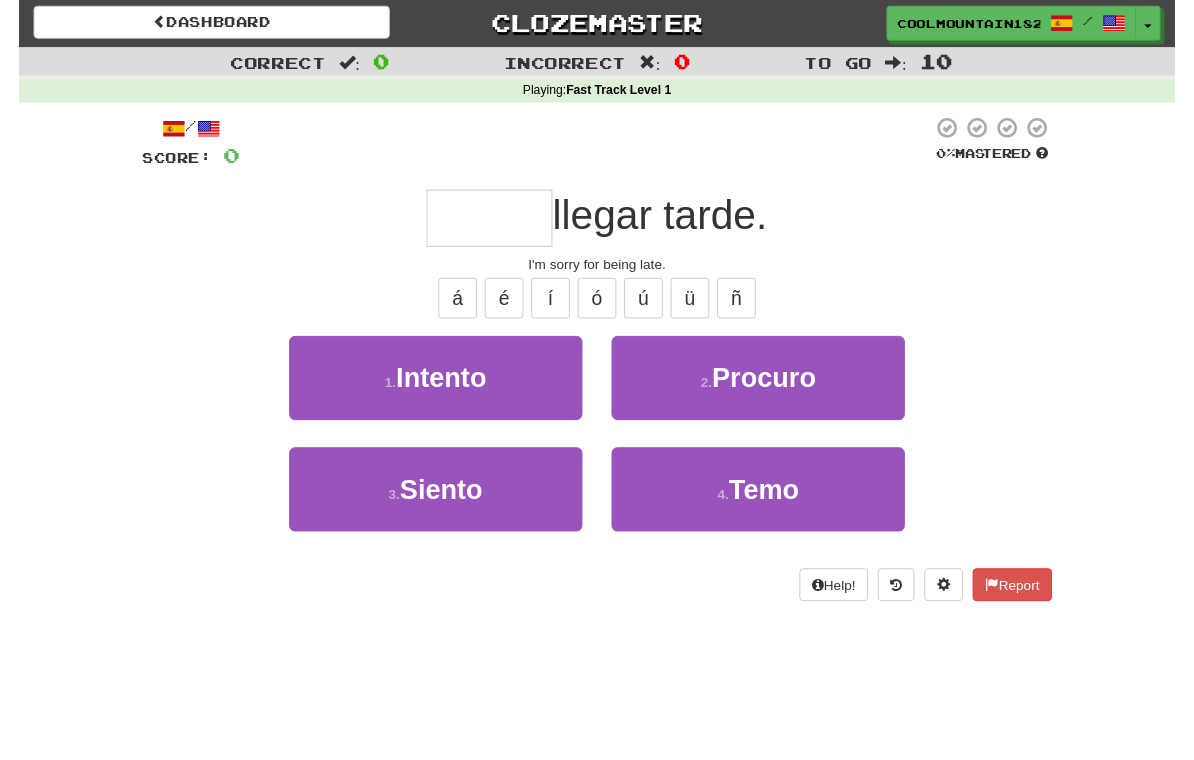 scroll, scrollTop: 1, scrollLeft: 0, axis: vertical 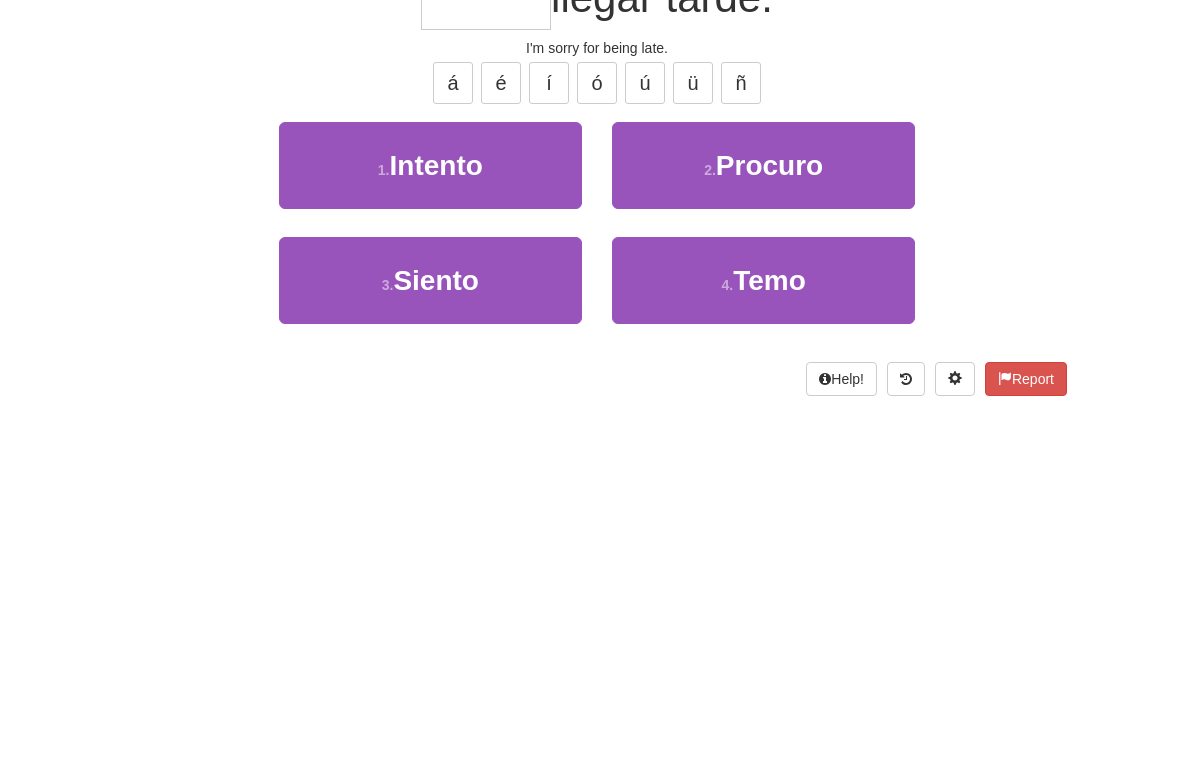 click on "3 .  Siento" at bounding box center (430, 506) 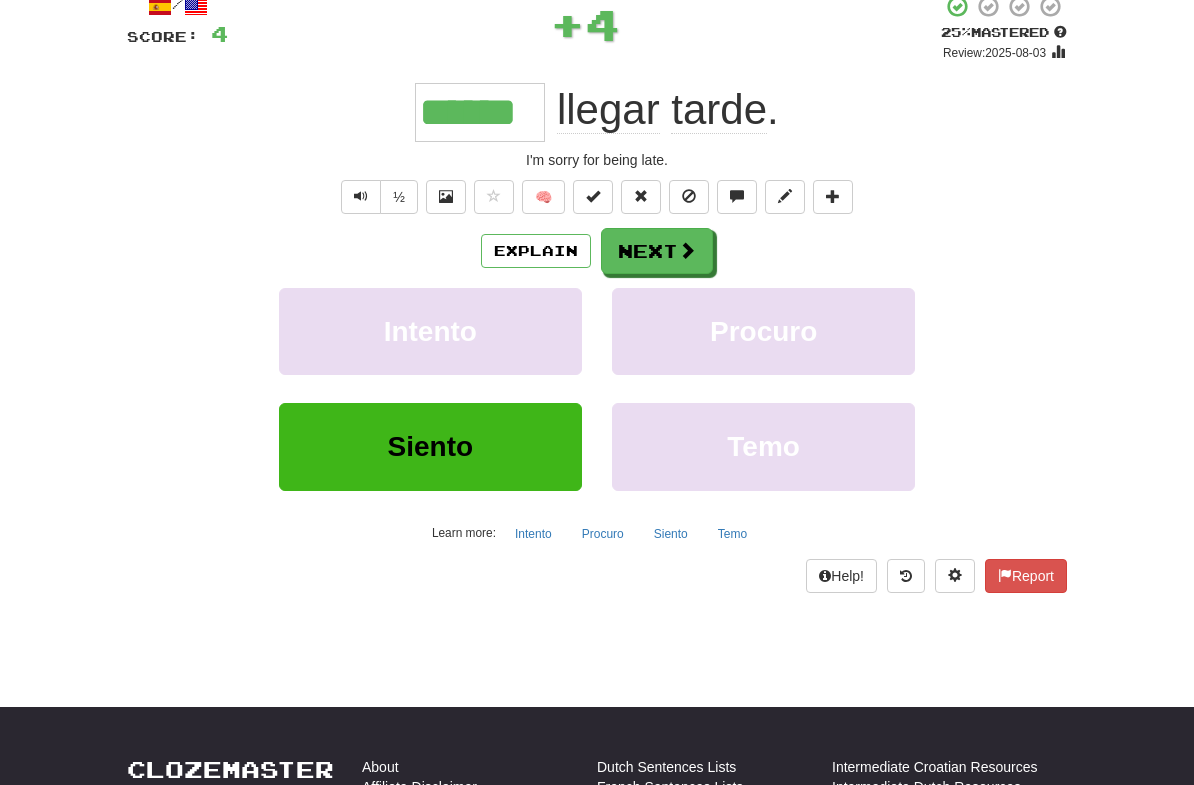 scroll, scrollTop: 129, scrollLeft: 0, axis: vertical 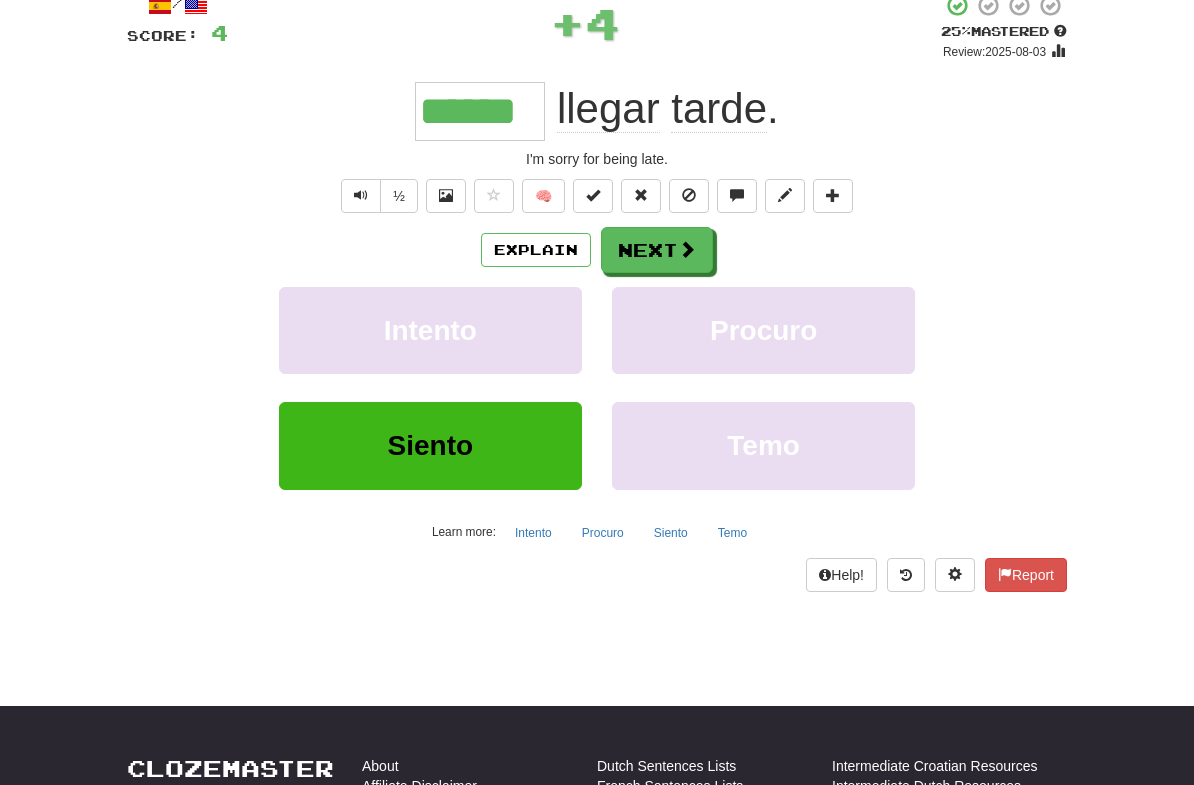 click on "Explain" at bounding box center [536, 250] 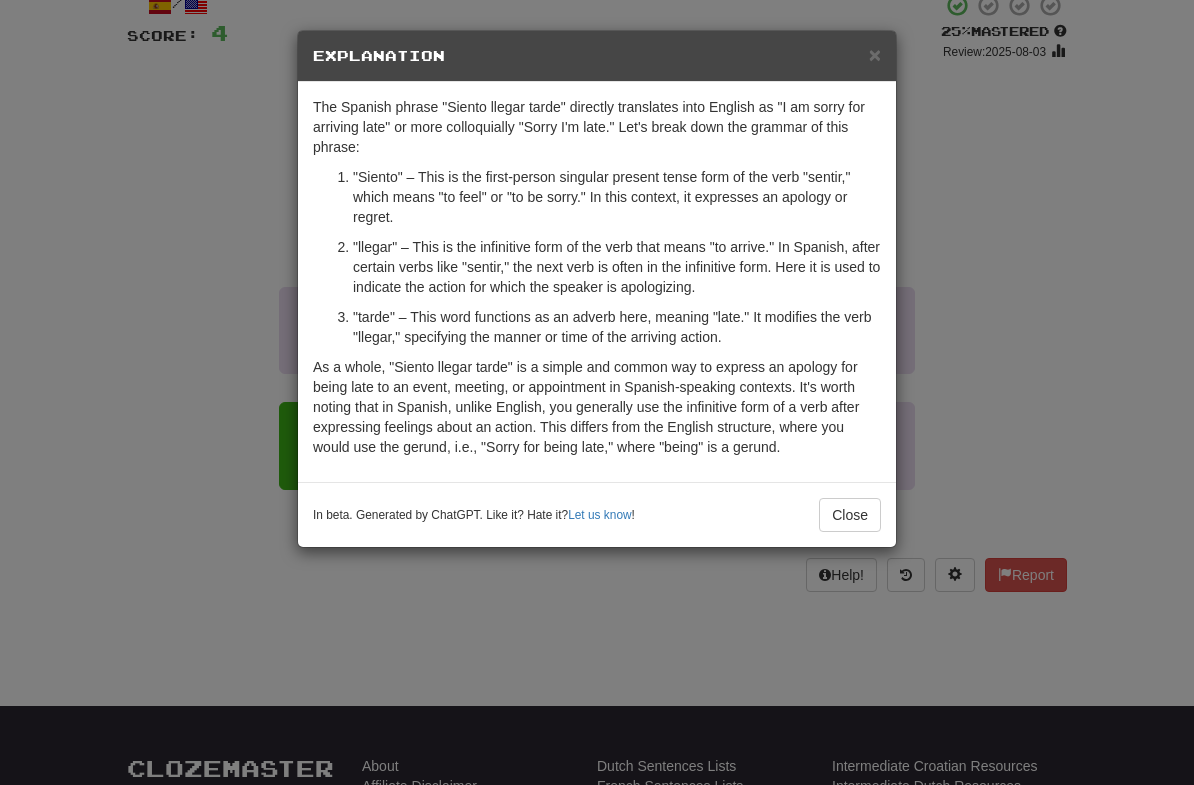 click on "× Explanation" at bounding box center [597, 56] 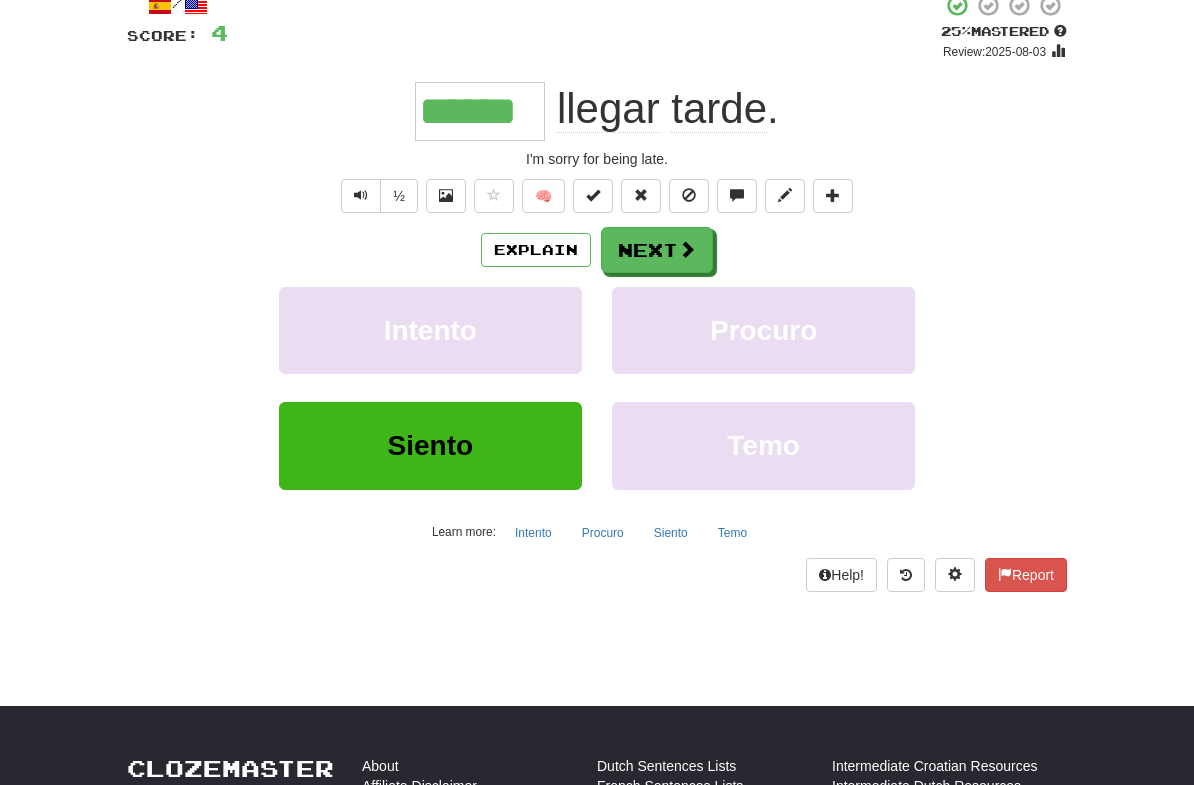 click on "Next" at bounding box center (657, 250) 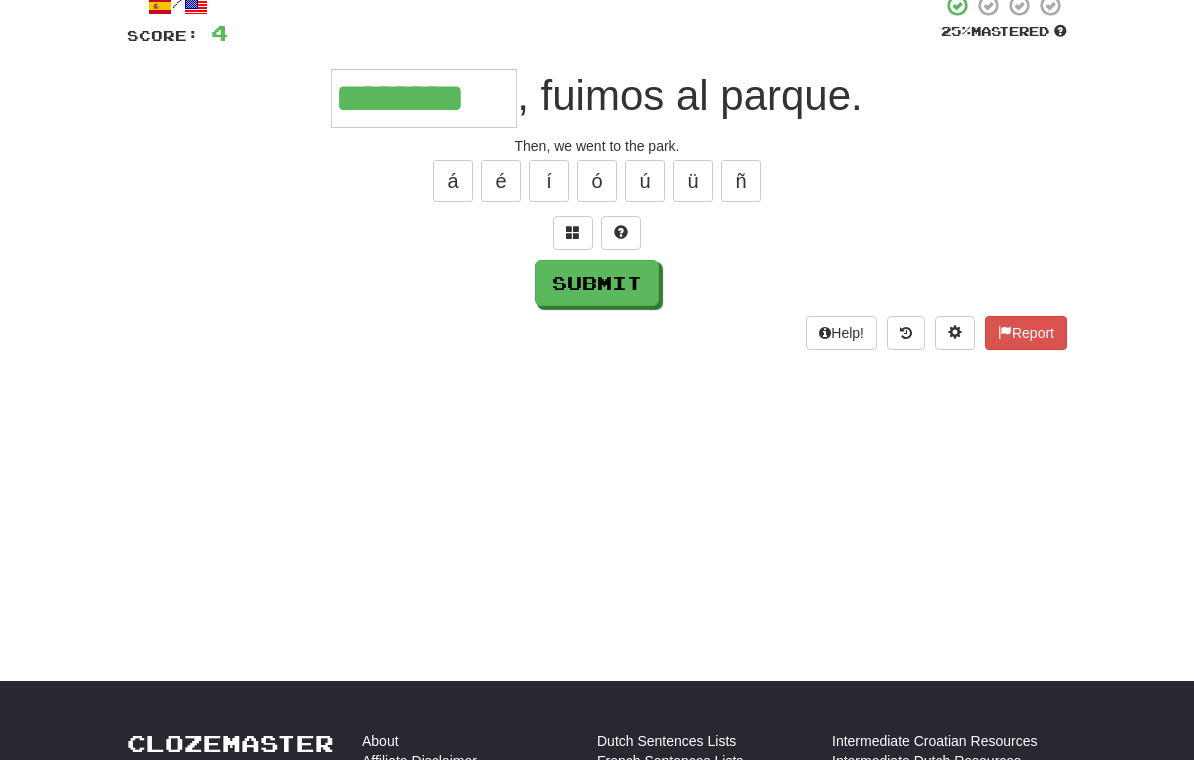 click on "Submit" at bounding box center [597, 283] 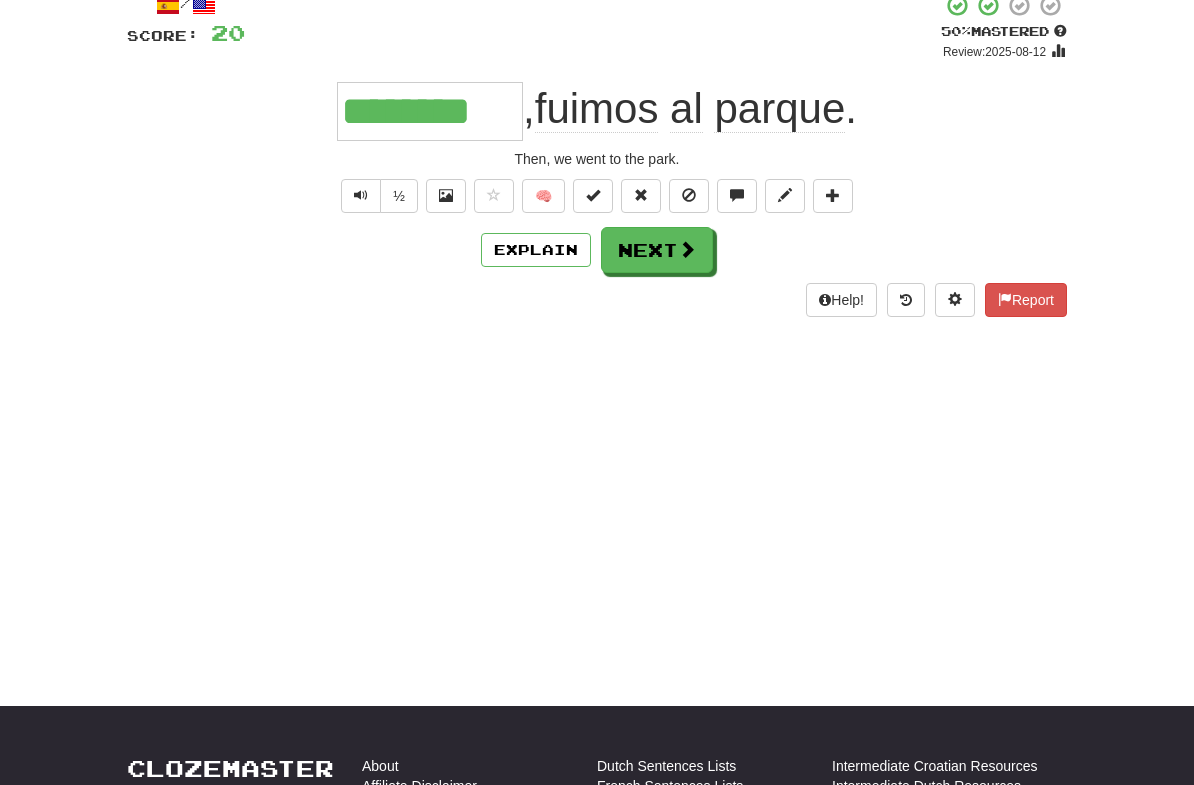 click on "Next" at bounding box center (657, 250) 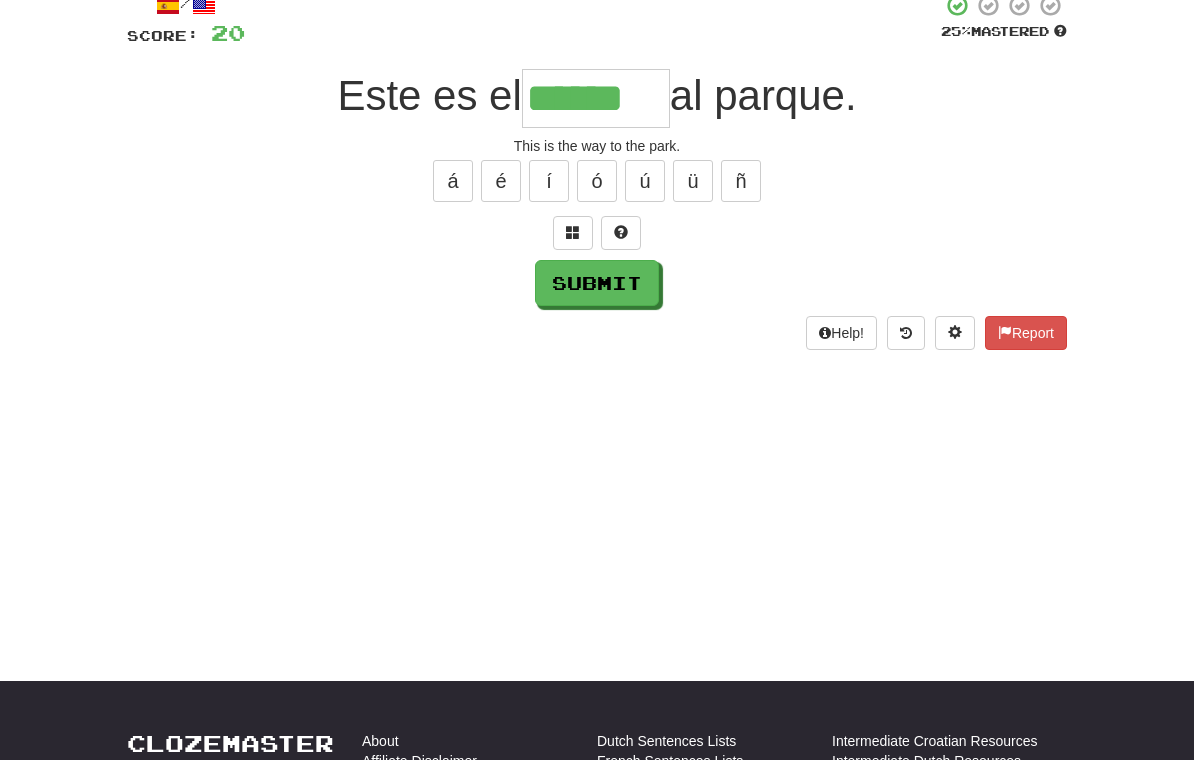 type on "******" 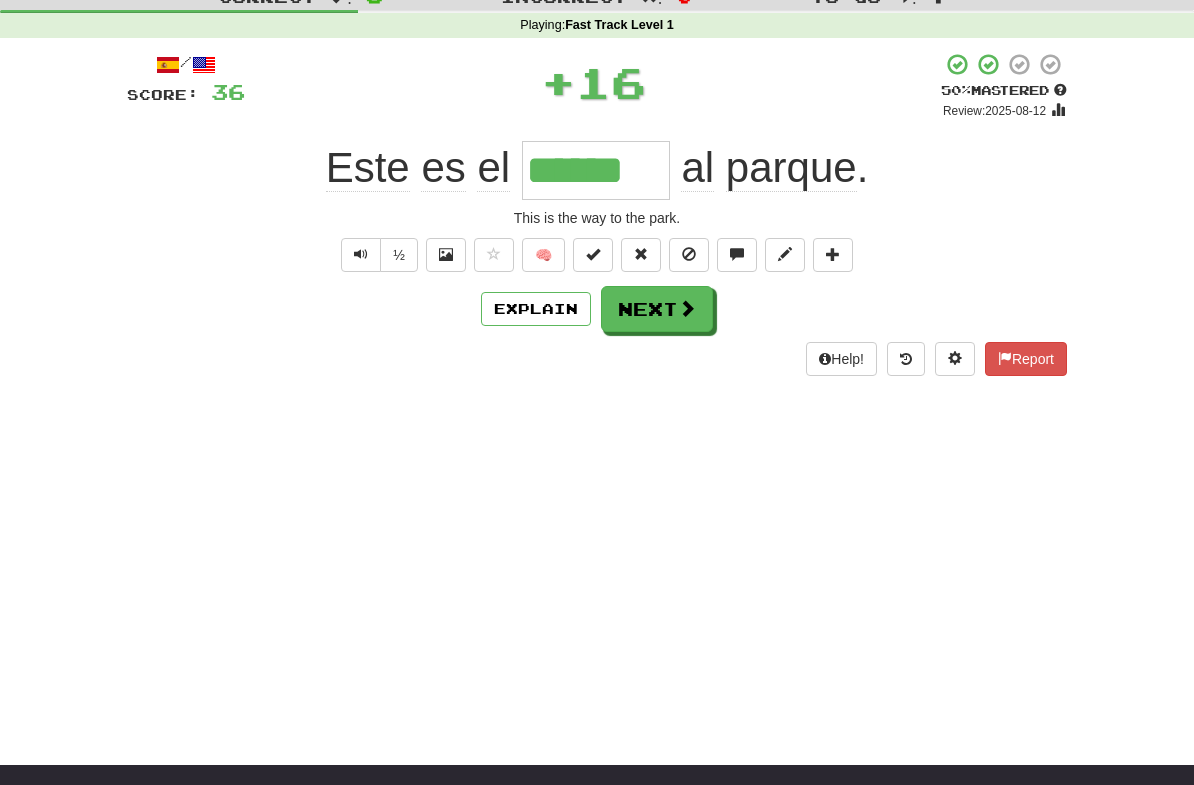 scroll, scrollTop: 36, scrollLeft: 0, axis: vertical 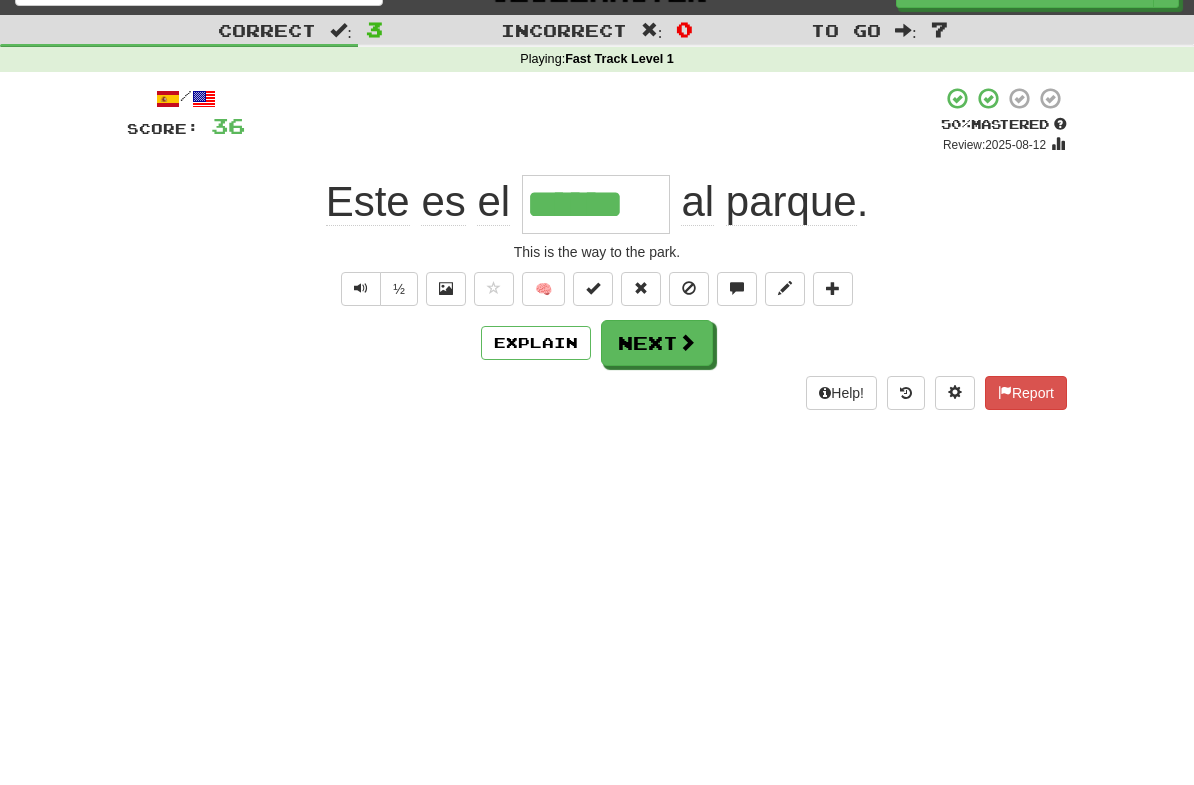 click at bounding box center [687, 342] 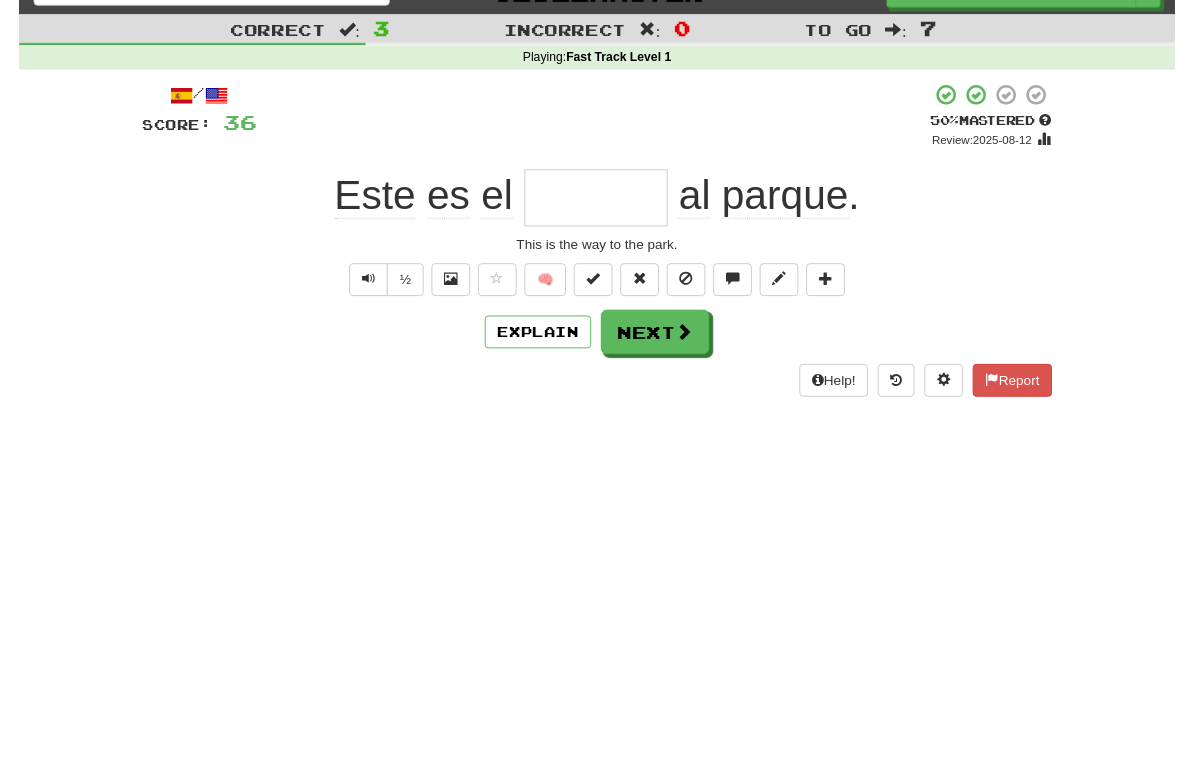 scroll, scrollTop: 35, scrollLeft: 0, axis: vertical 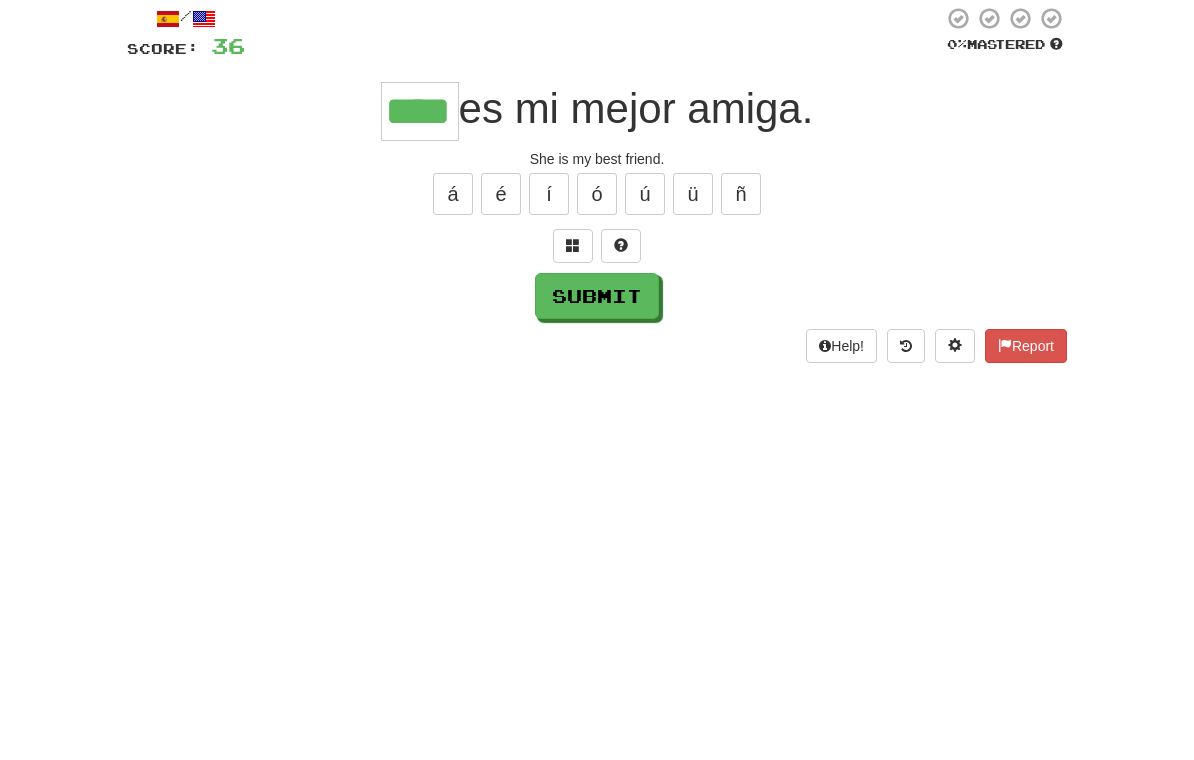 type on "****" 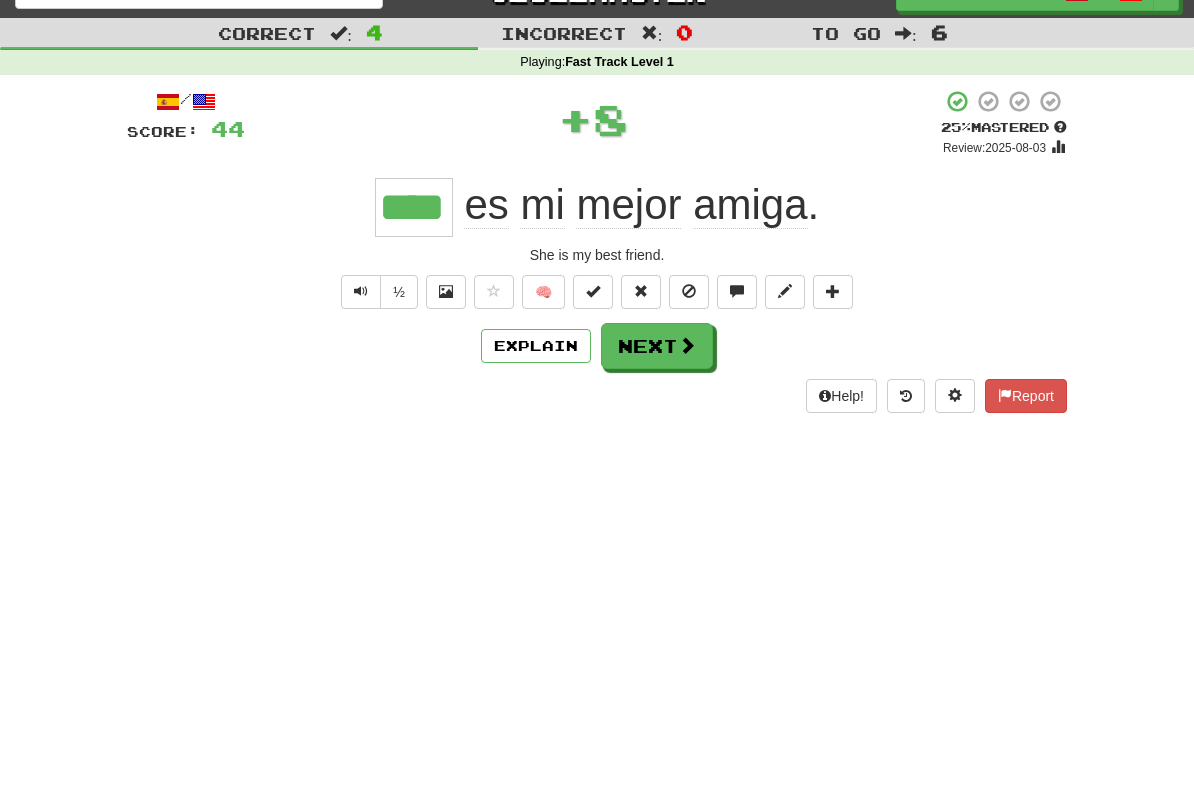 scroll, scrollTop: 33, scrollLeft: 0, axis: vertical 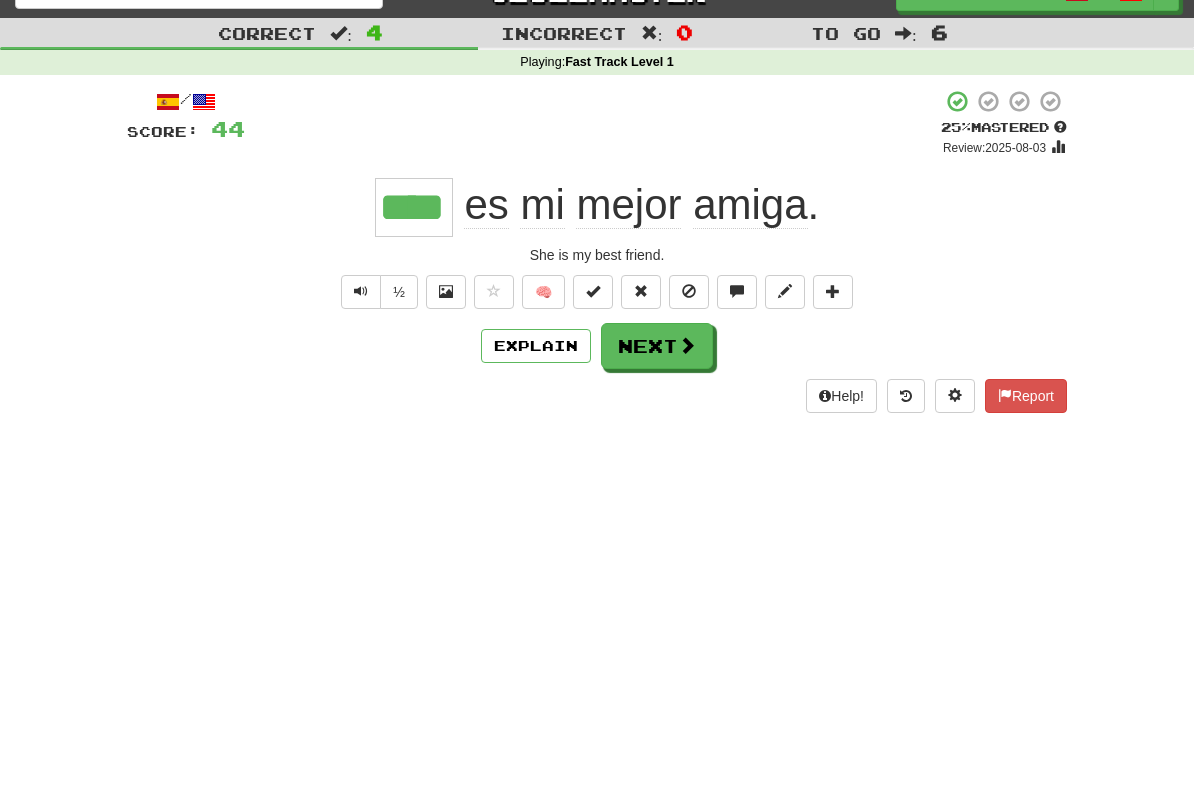 click at bounding box center [687, 345] 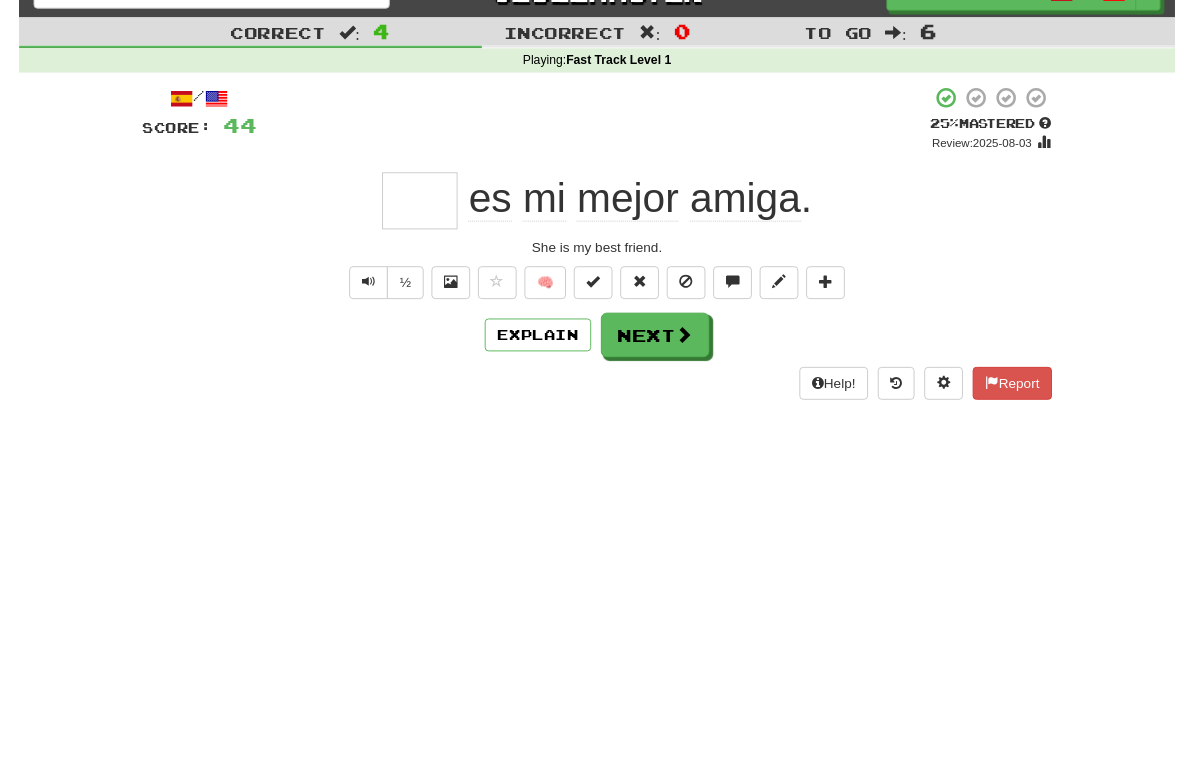 scroll, scrollTop: 32, scrollLeft: 0, axis: vertical 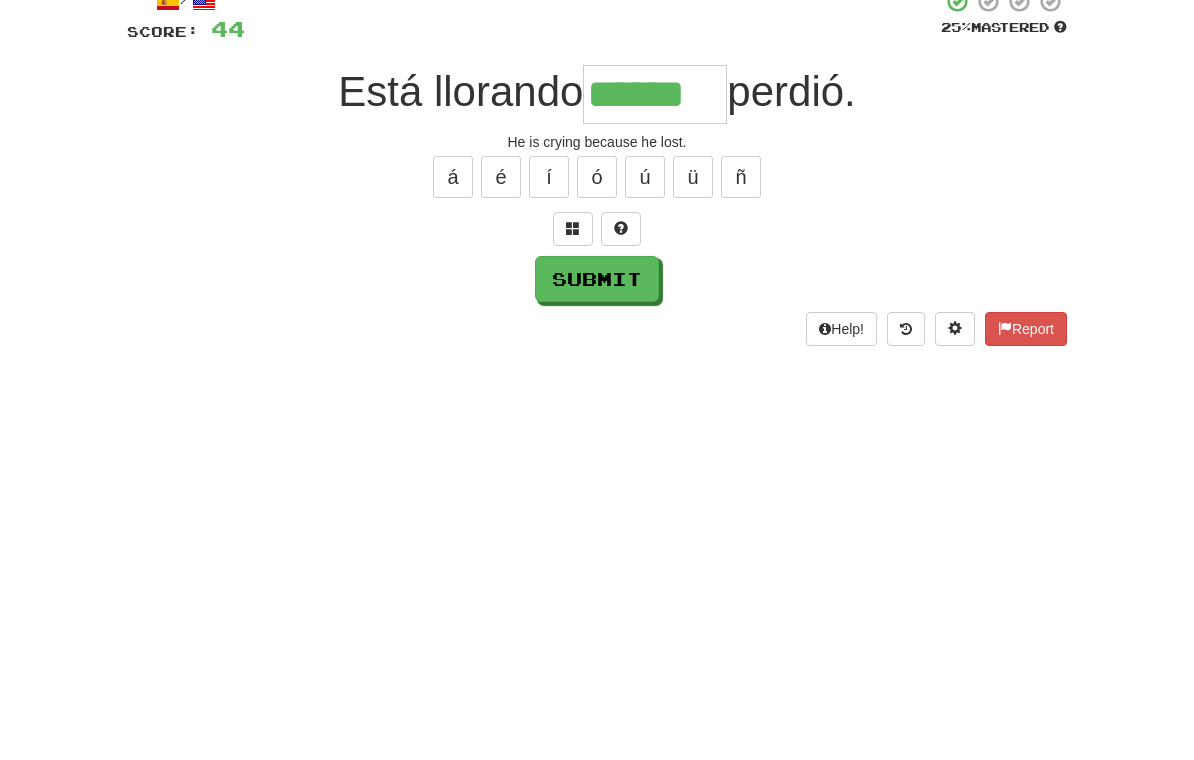 type on "******" 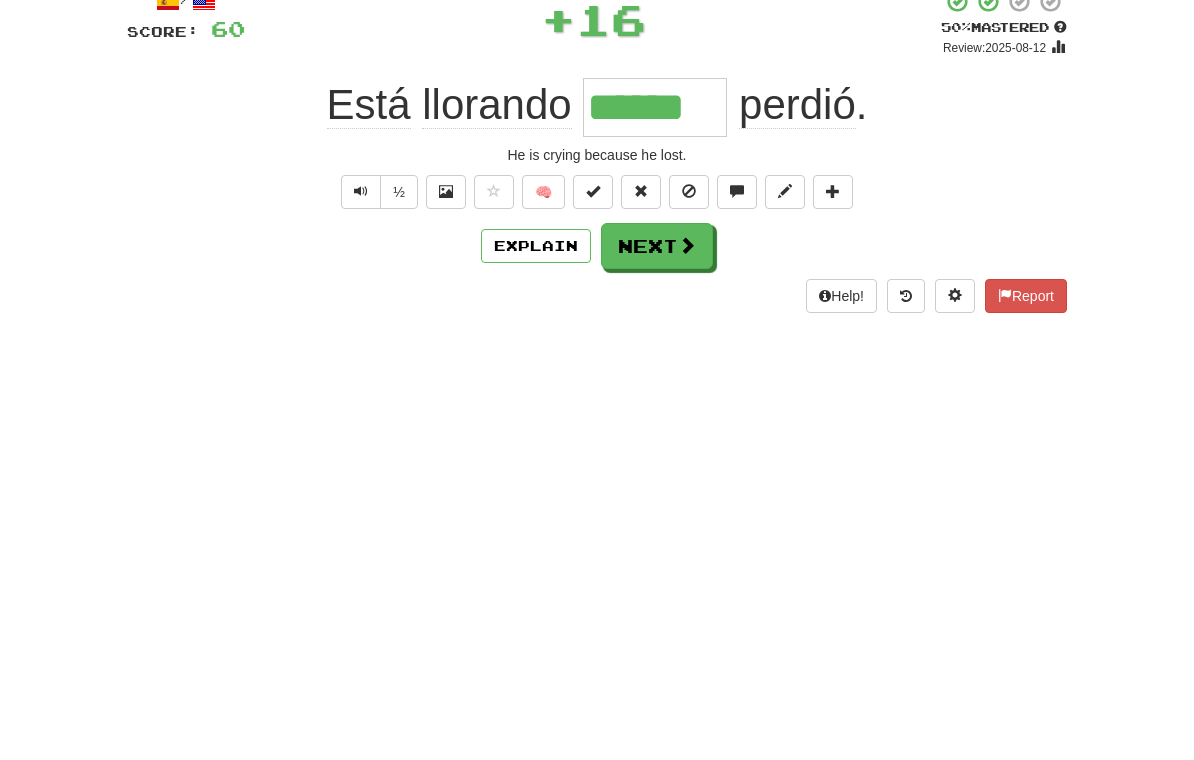 scroll, scrollTop: 133, scrollLeft: 0, axis: vertical 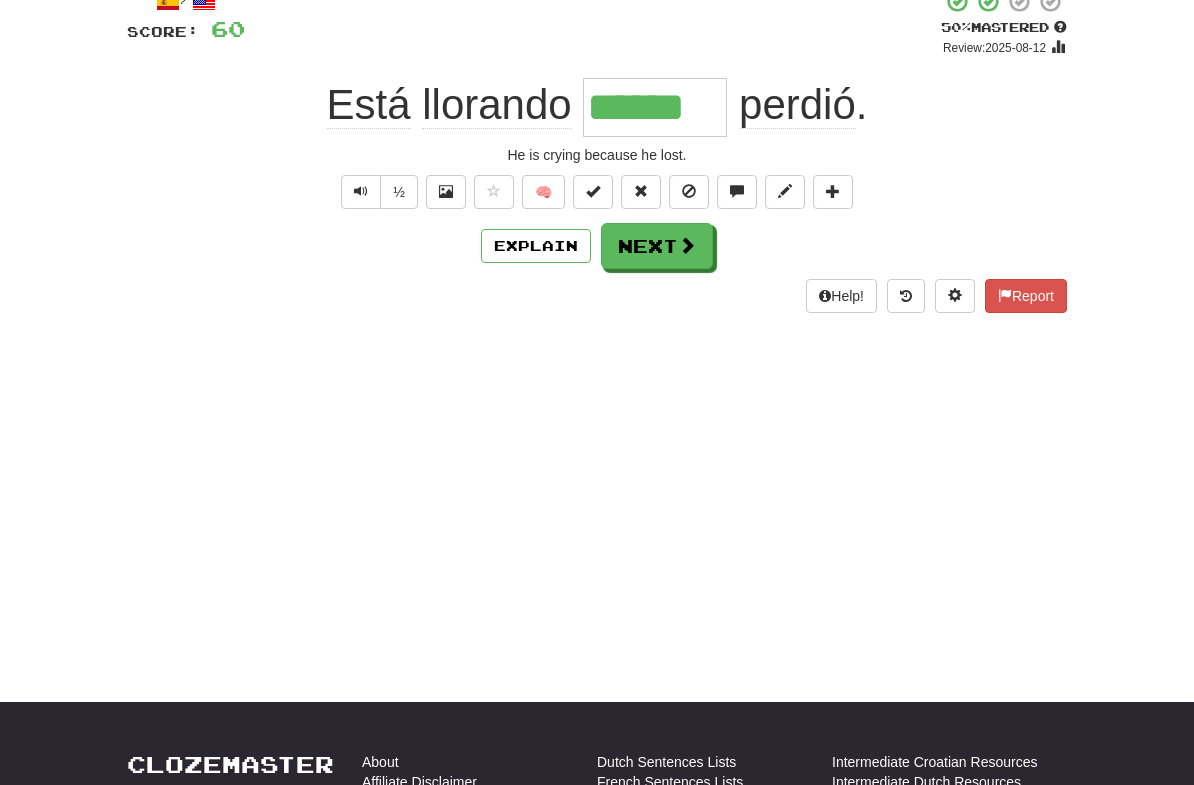 click on "Next" at bounding box center (657, 246) 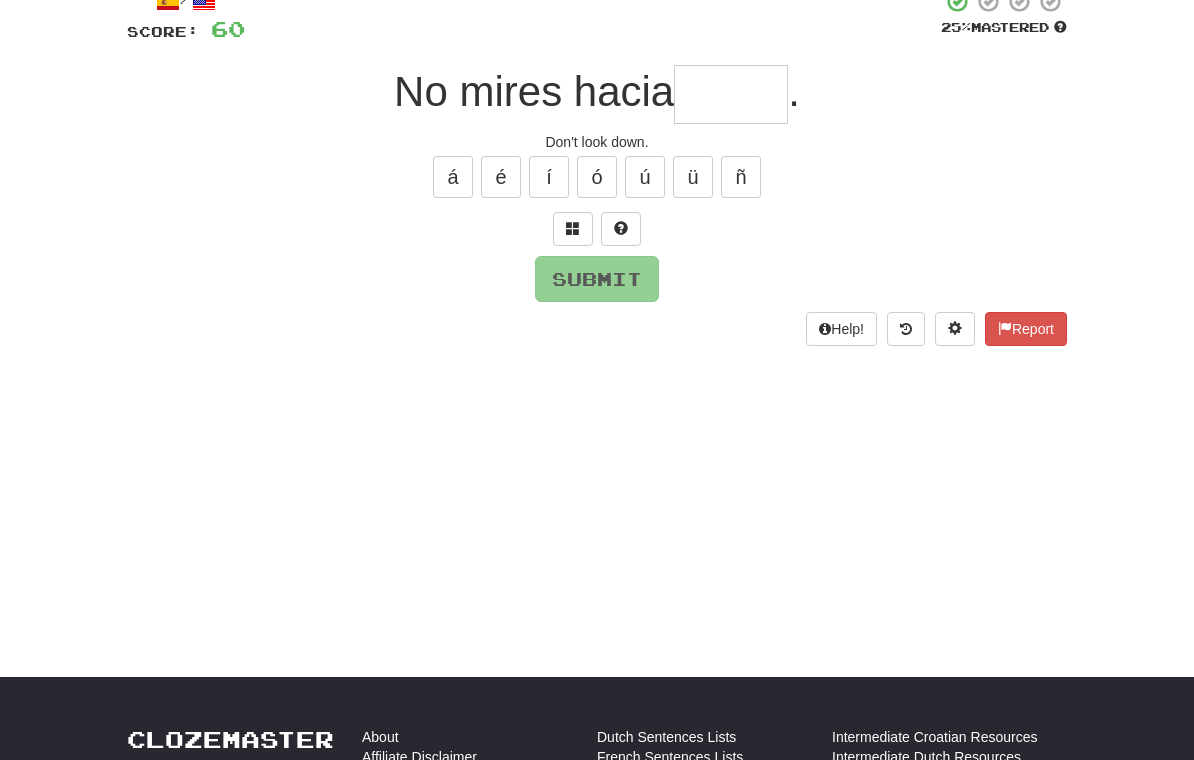 click at bounding box center [573, 228] 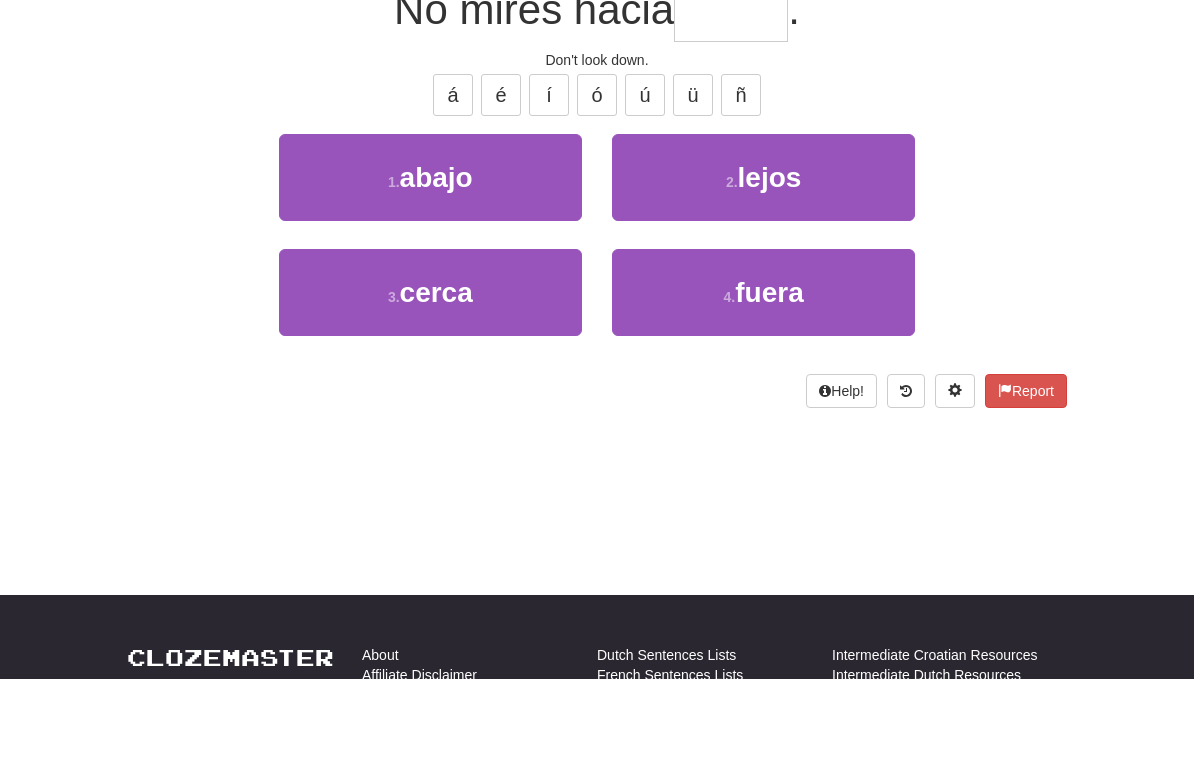 click on "1 .  abajo" at bounding box center (430, 259) 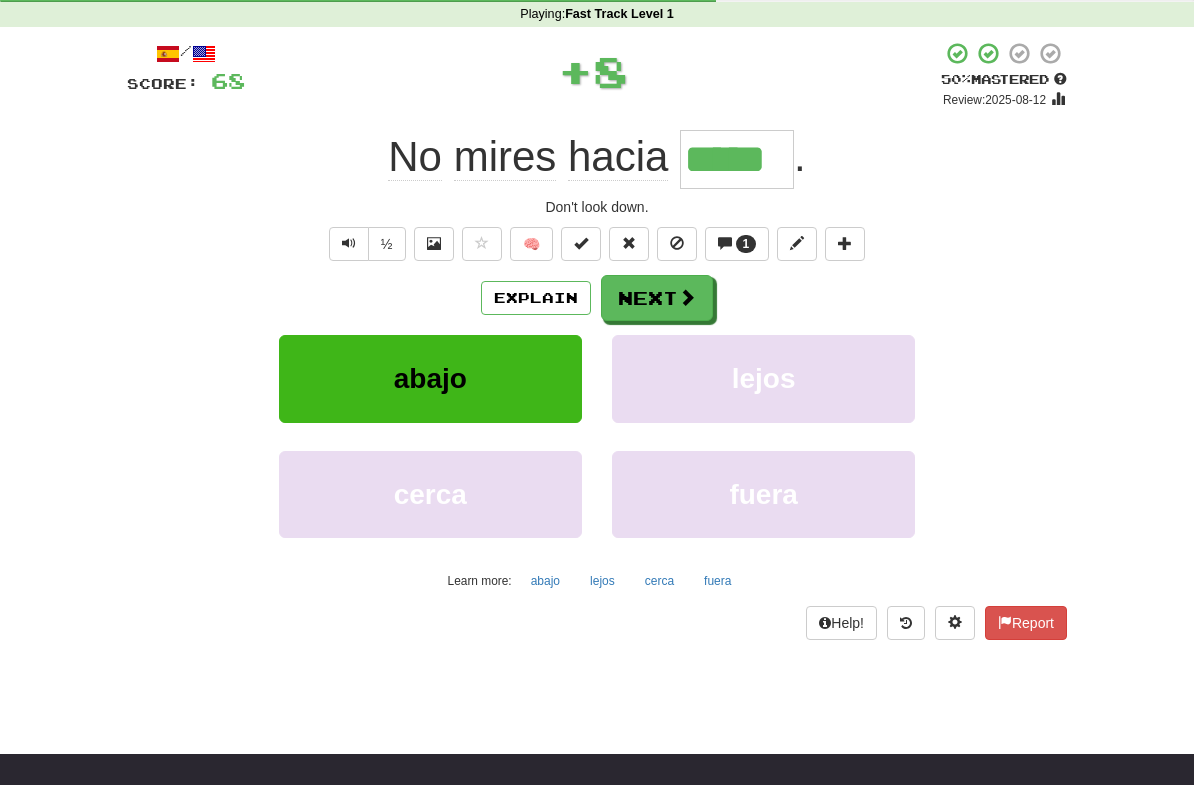 scroll, scrollTop: 81, scrollLeft: 0, axis: vertical 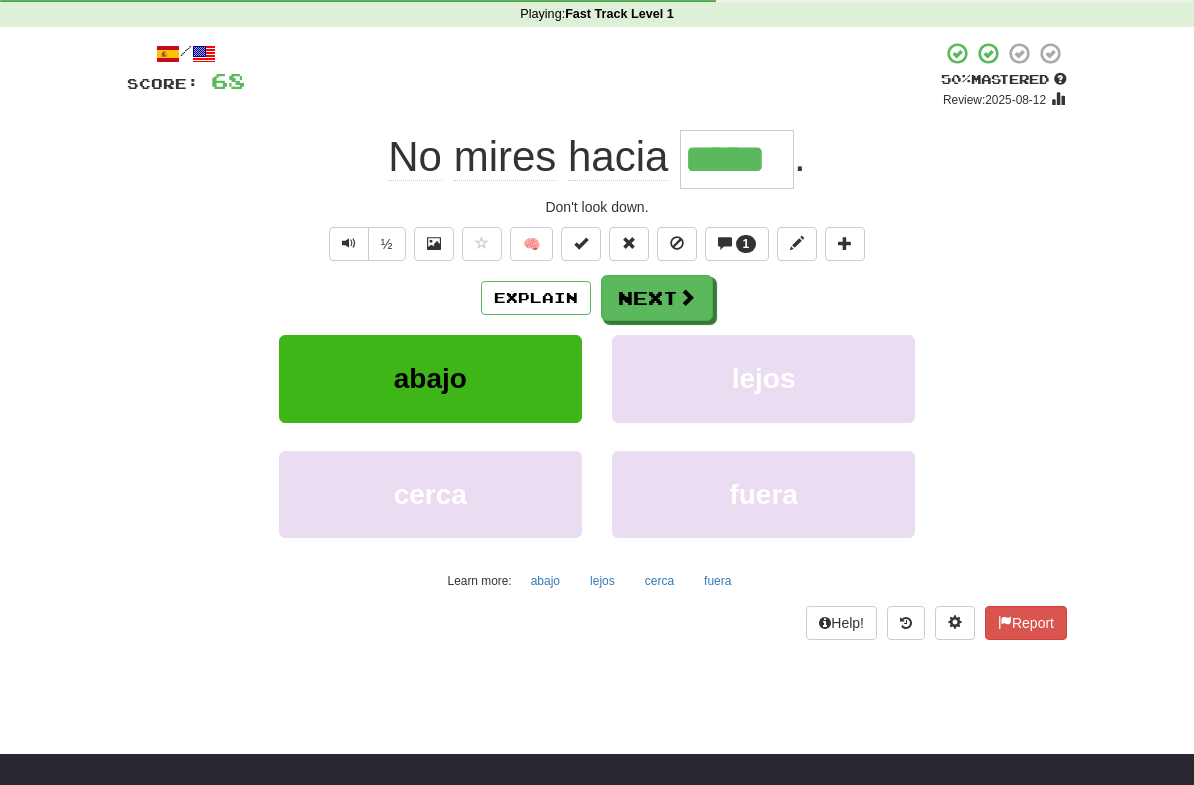 click on "Explain Next" at bounding box center [597, 298] 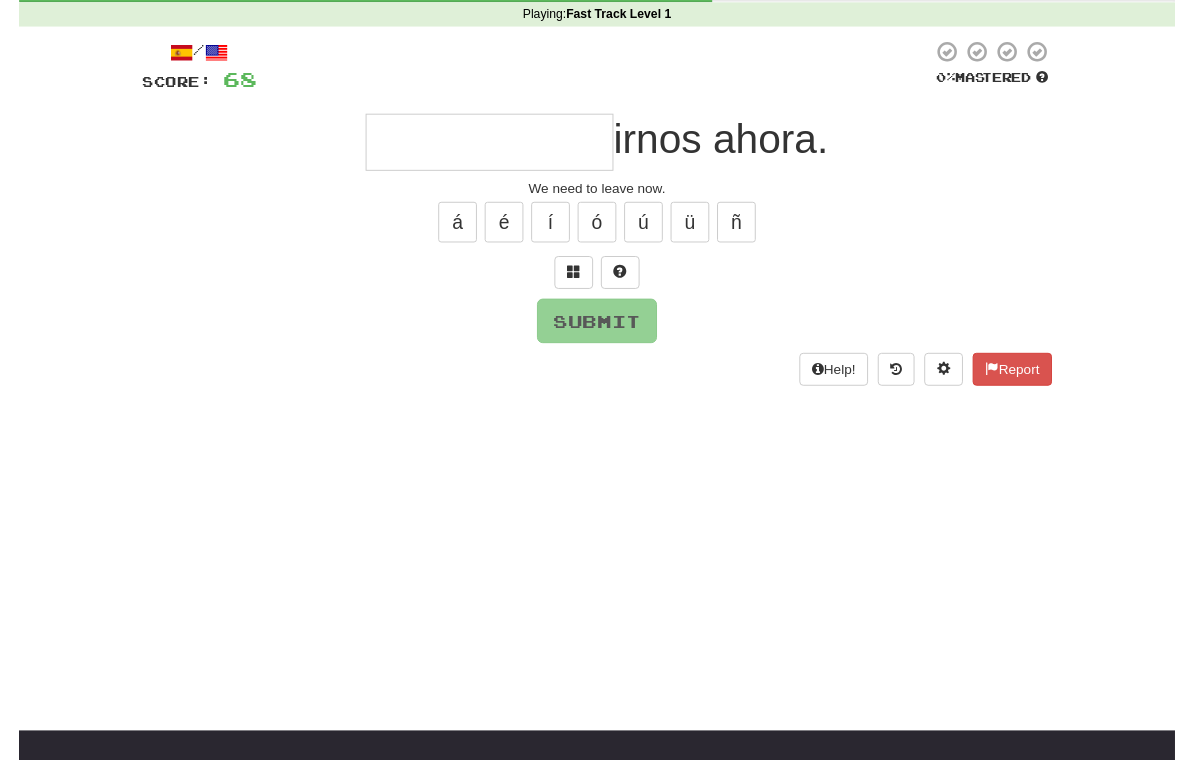 scroll, scrollTop: 80, scrollLeft: 0, axis: vertical 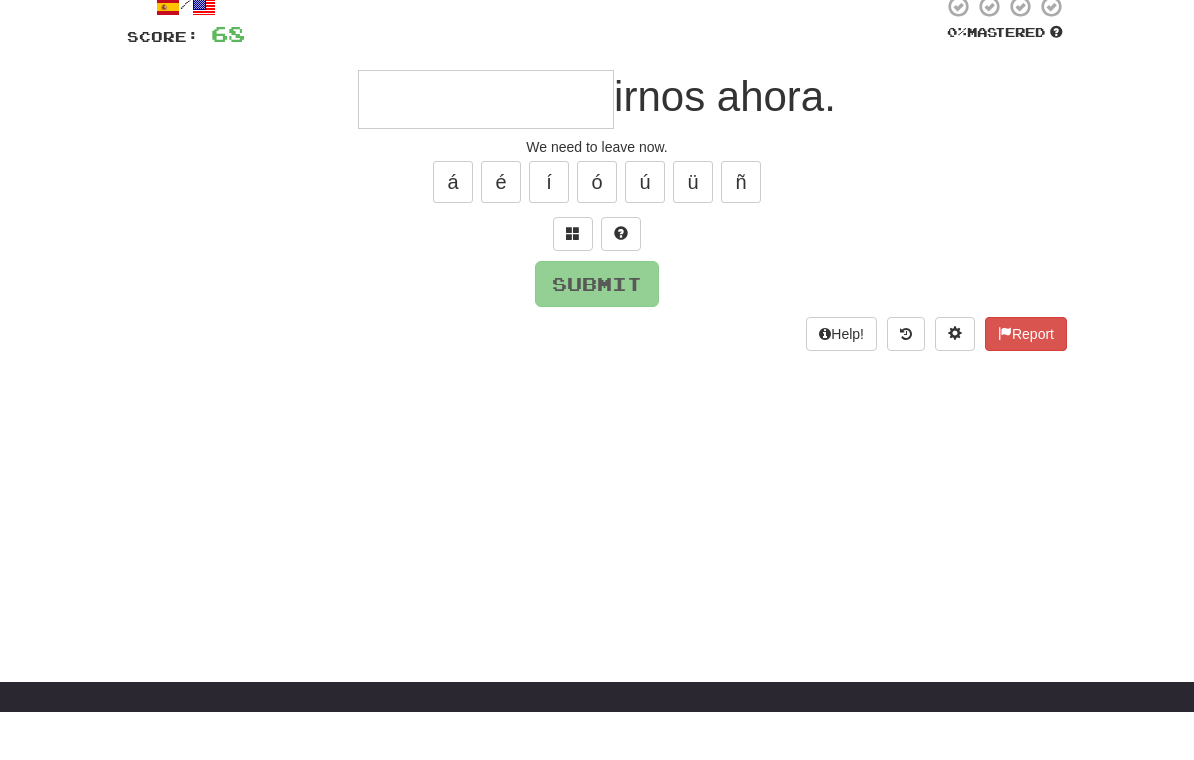 click at bounding box center (573, 282) 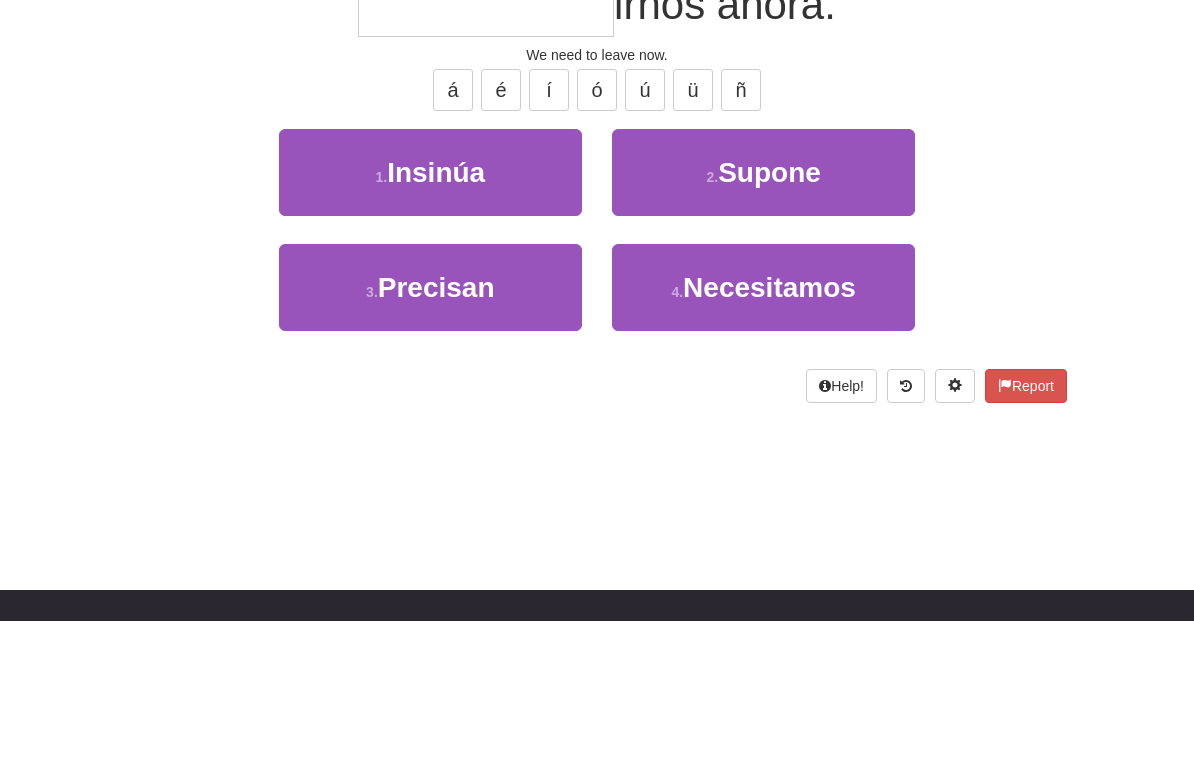 click on "Necesitamos" at bounding box center (769, 427) 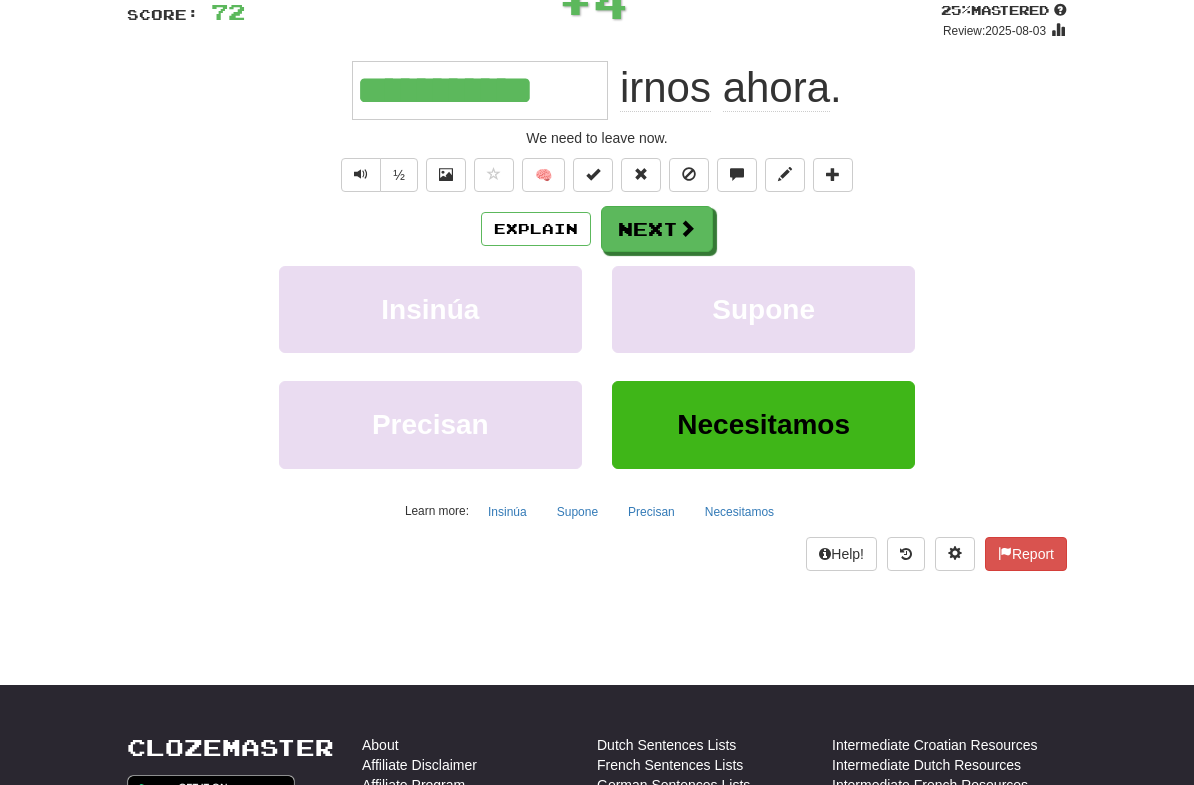 scroll, scrollTop: 150, scrollLeft: 0, axis: vertical 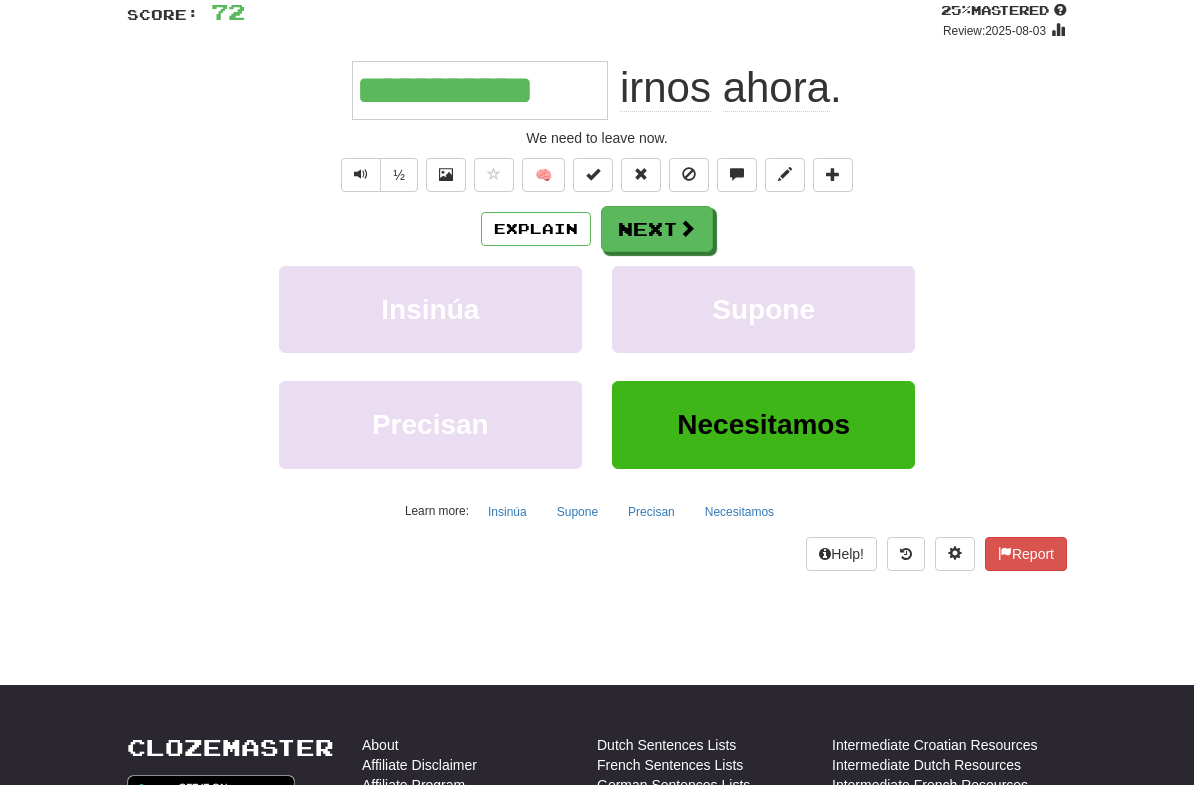 click at bounding box center [687, 228] 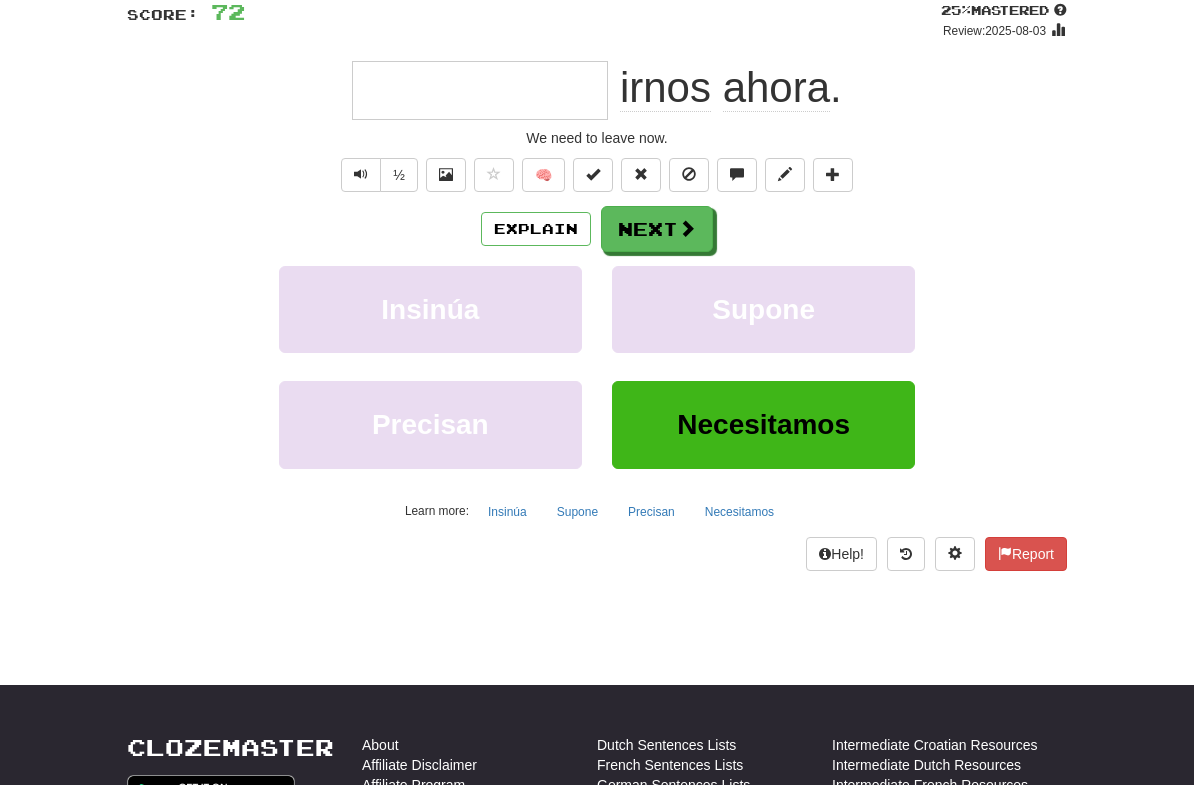 scroll, scrollTop: 149, scrollLeft: 0, axis: vertical 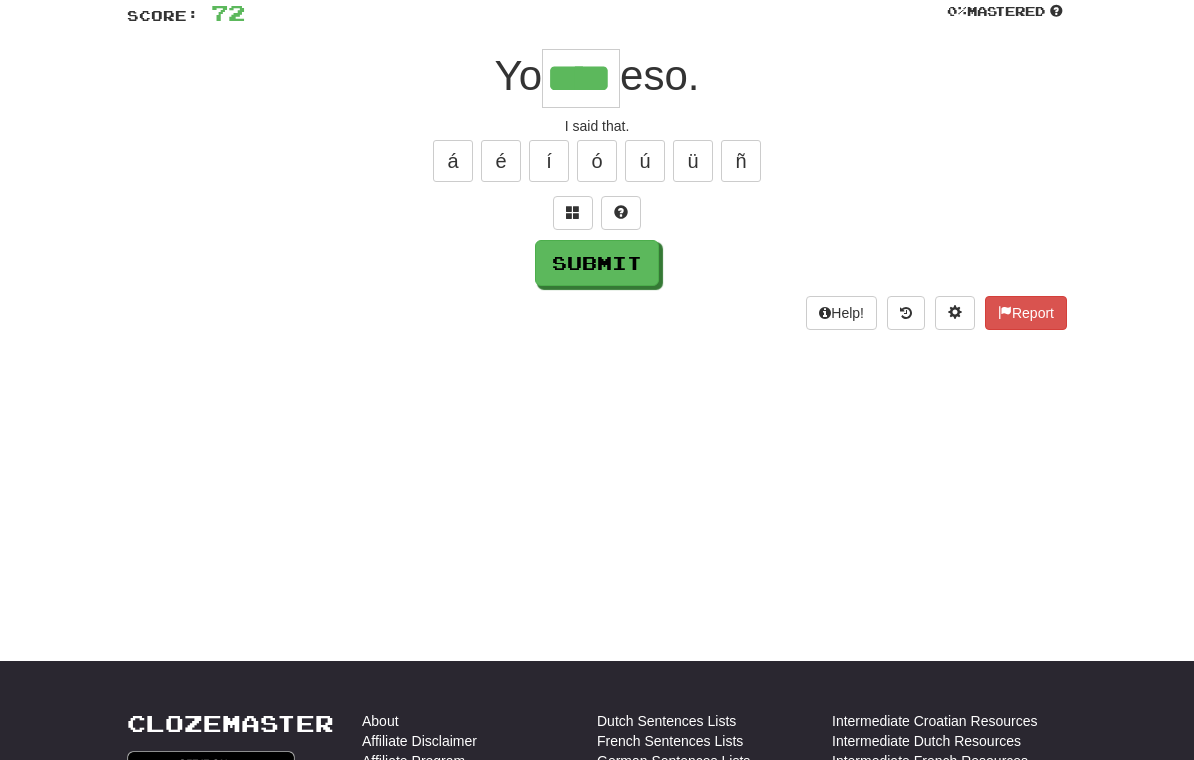 type on "****" 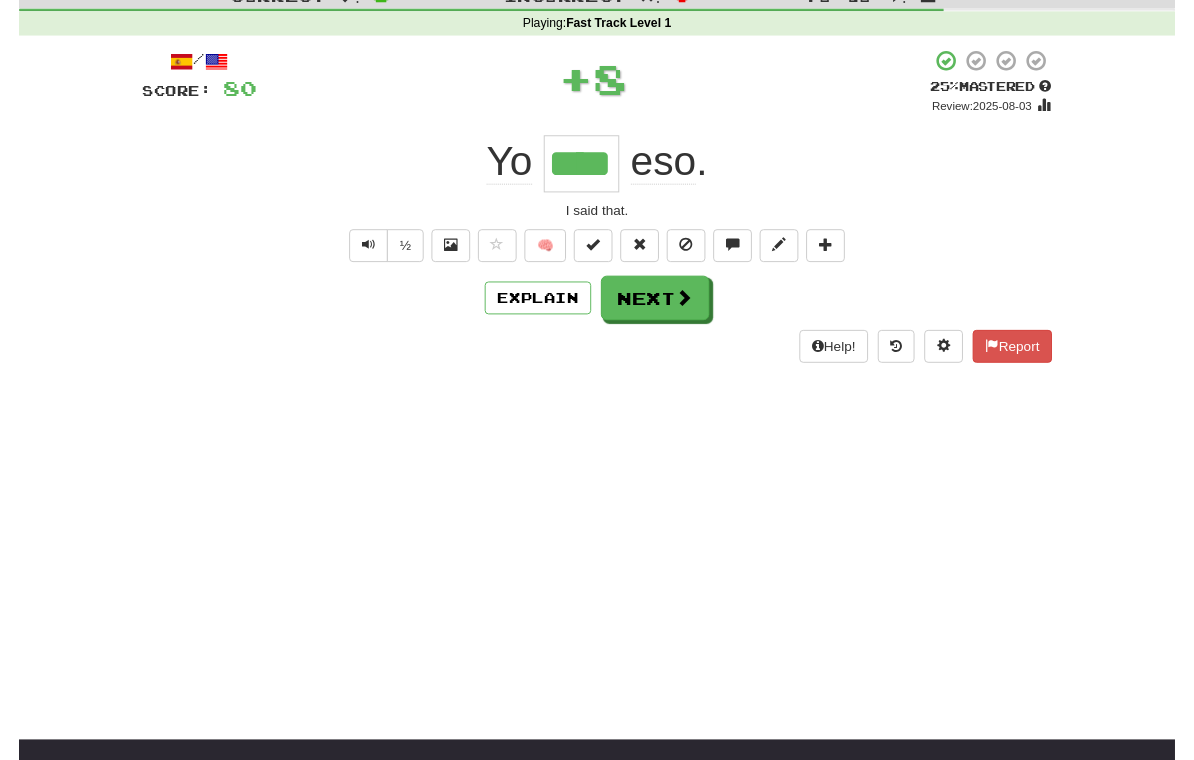 scroll, scrollTop: 0, scrollLeft: 0, axis: both 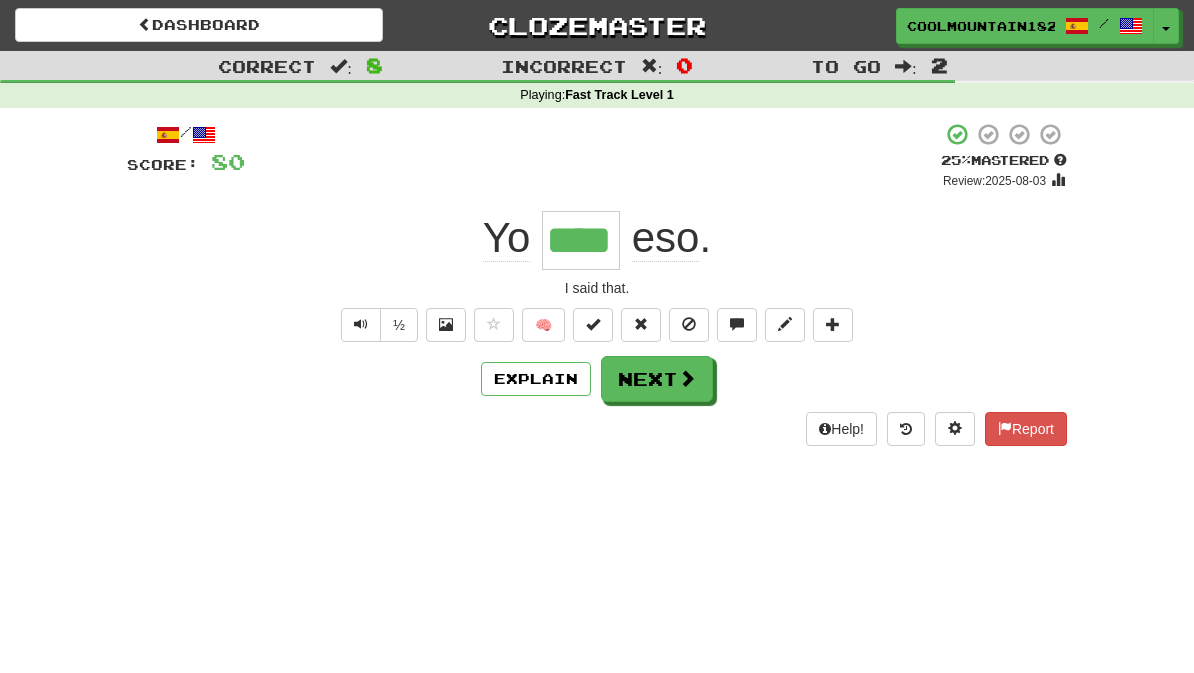 click on "Next" at bounding box center [657, 379] 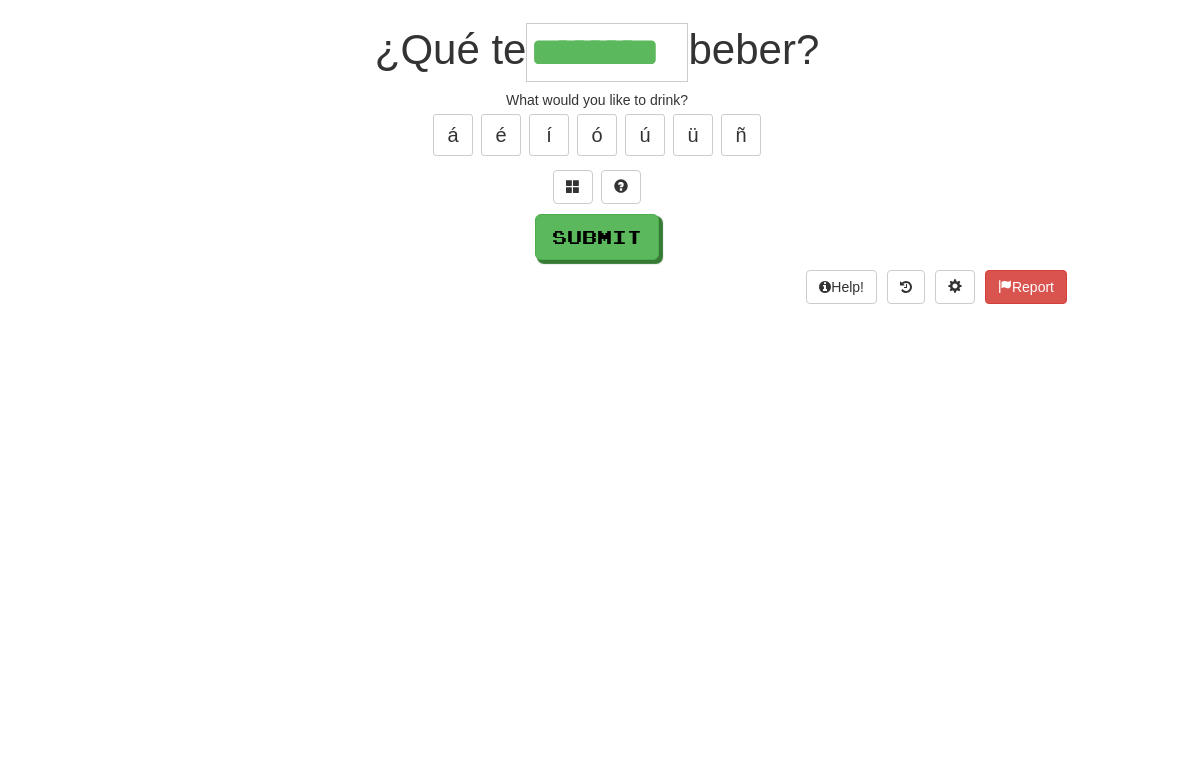 type on "********" 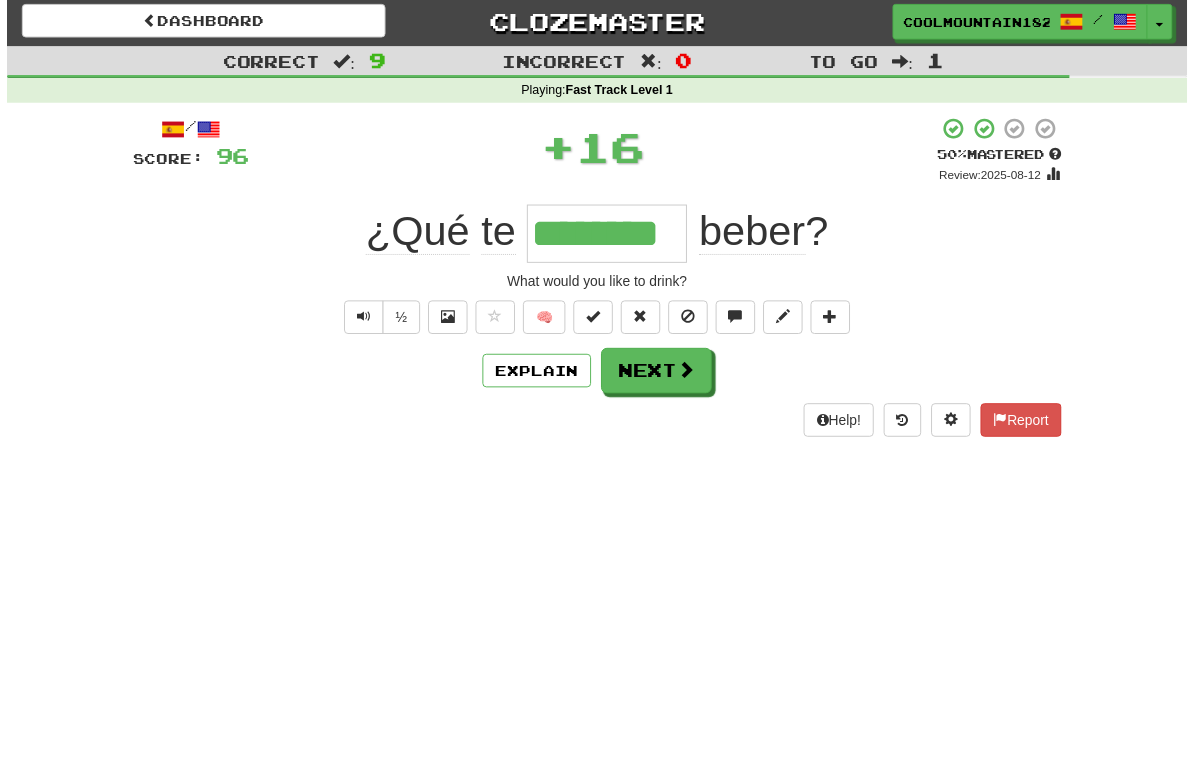scroll, scrollTop: 0, scrollLeft: 0, axis: both 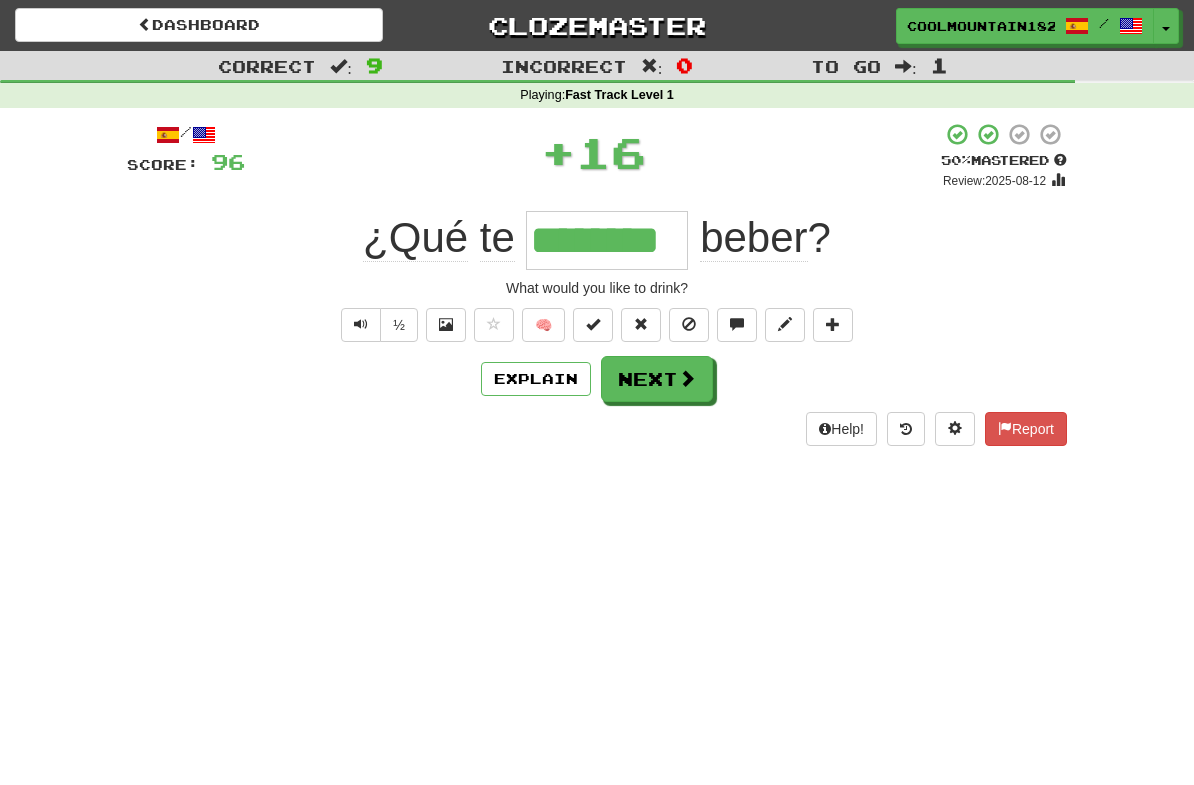 click at bounding box center [687, 378] 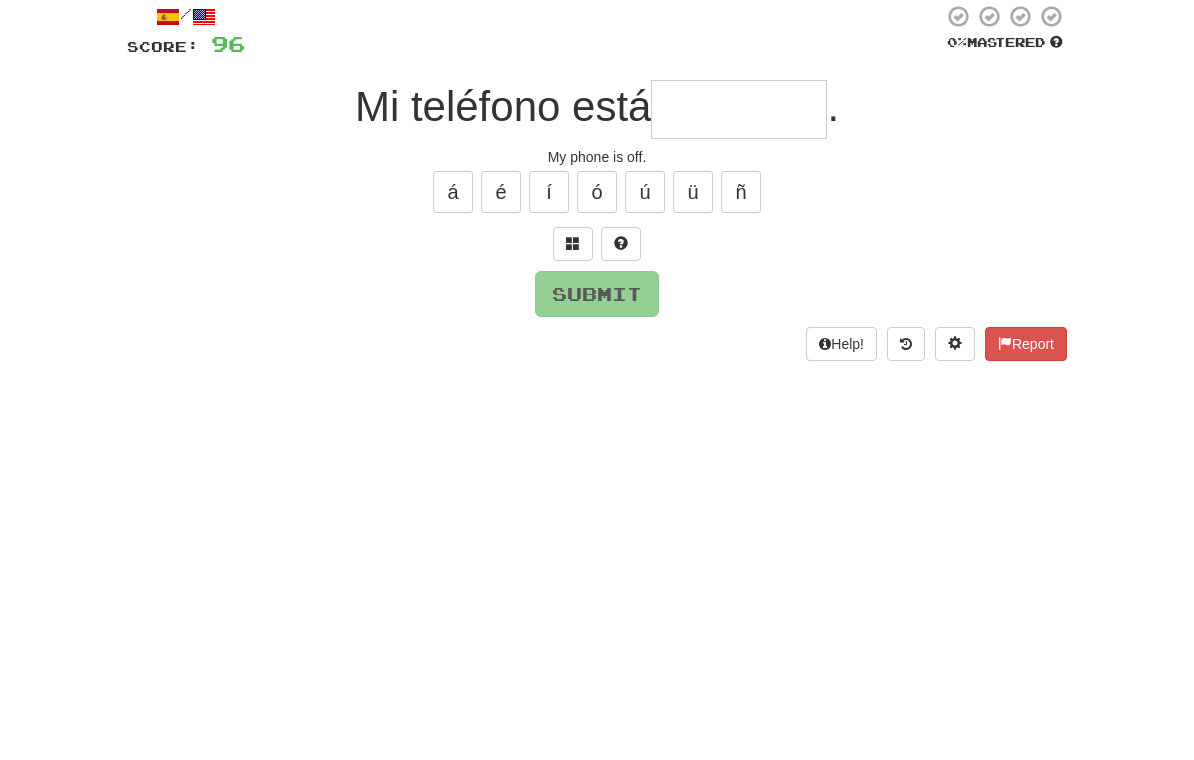 click at bounding box center [573, 361] 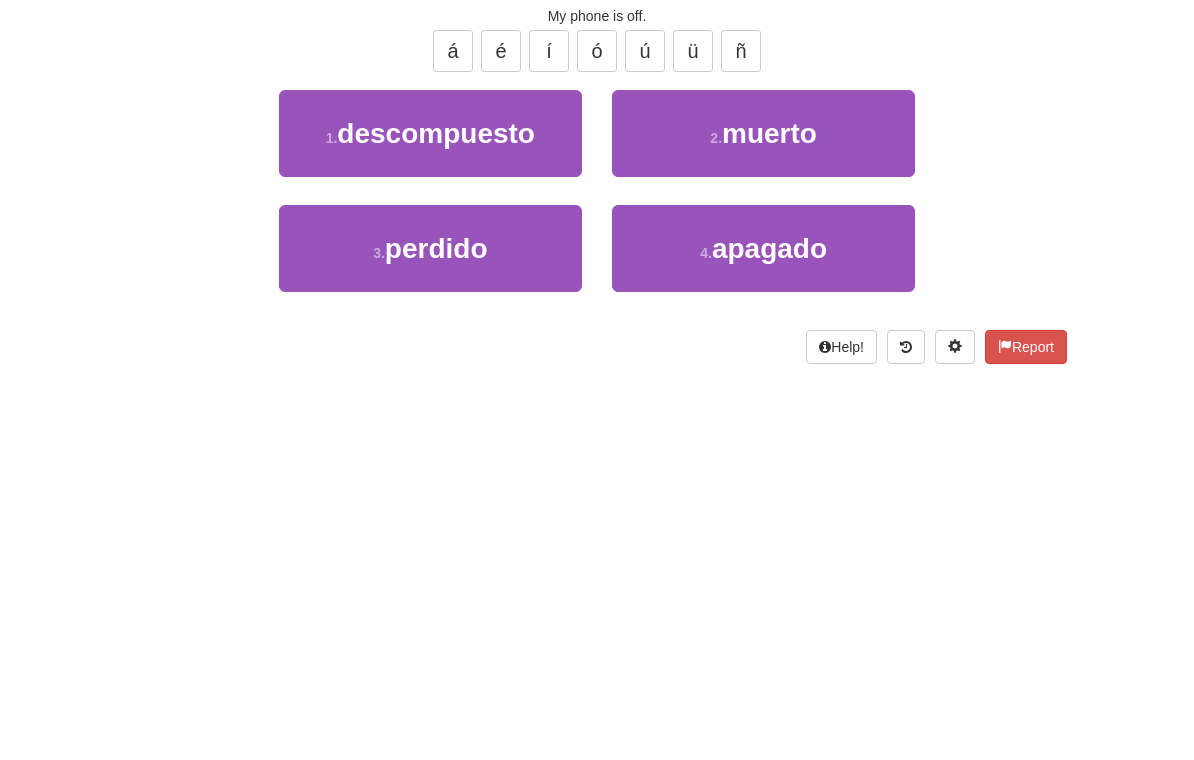 click on "1 ." at bounding box center (332, 397) 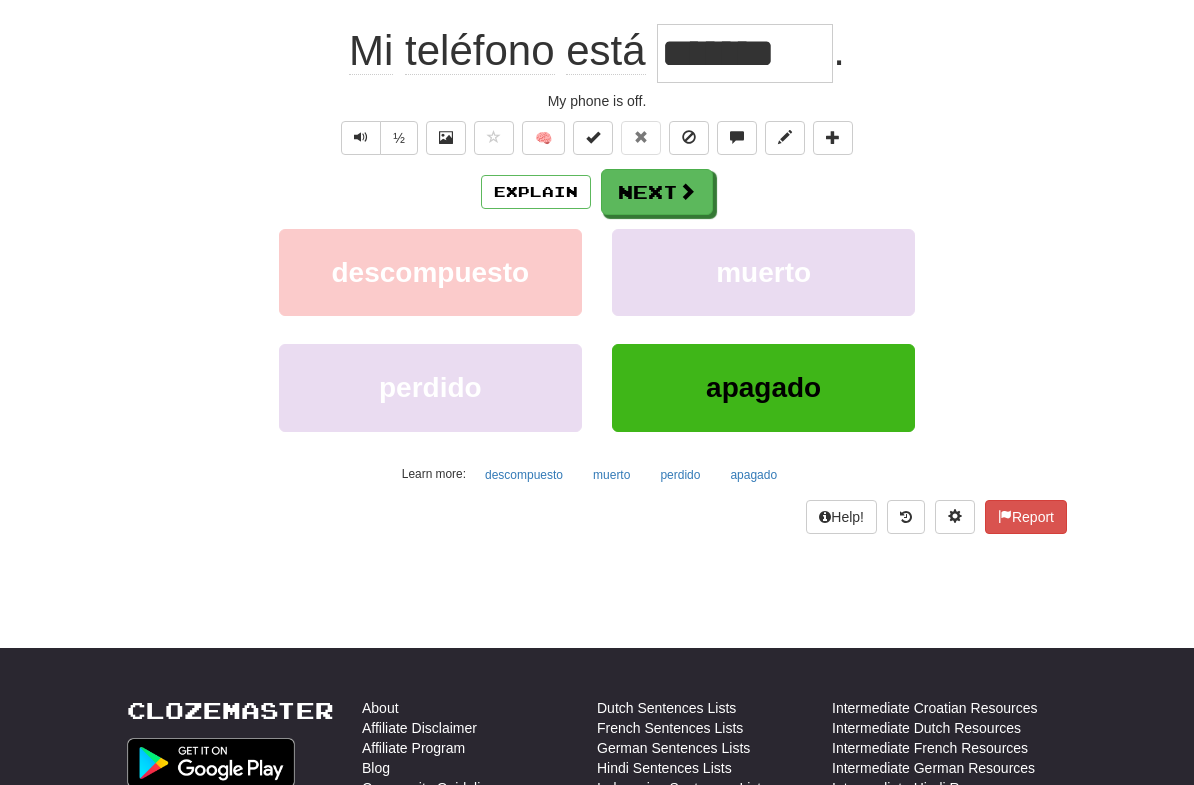 scroll, scrollTop: 187, scrollLeft: 0, axis: vertical 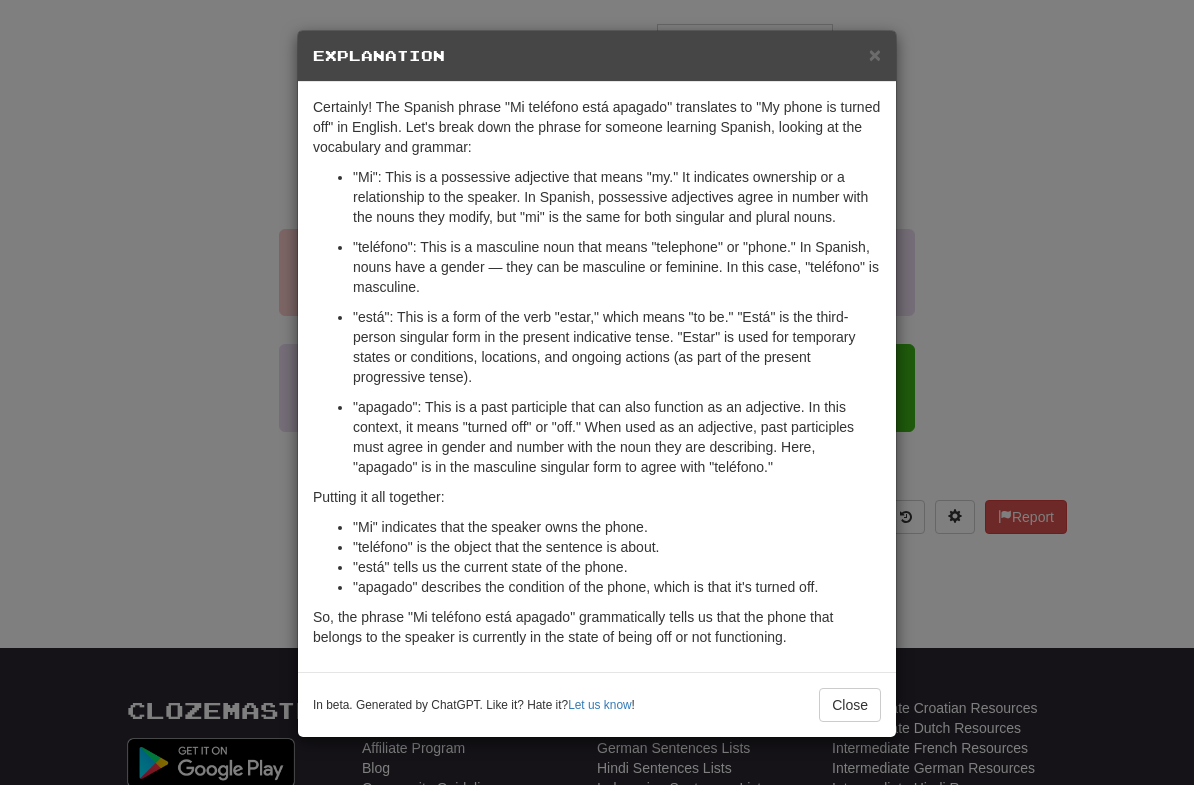 click on "× Explanation" at bounding box center [597, 56] 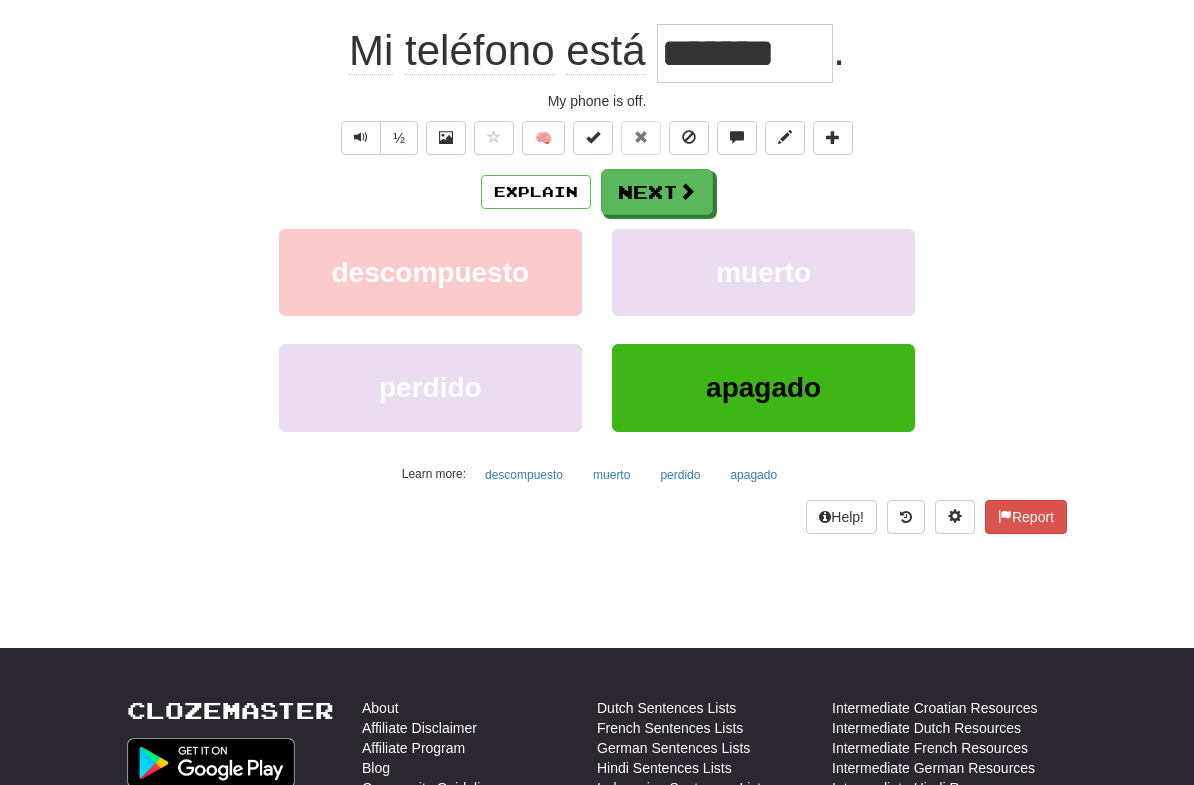 click on "Next" at bounding box center [657, 192] 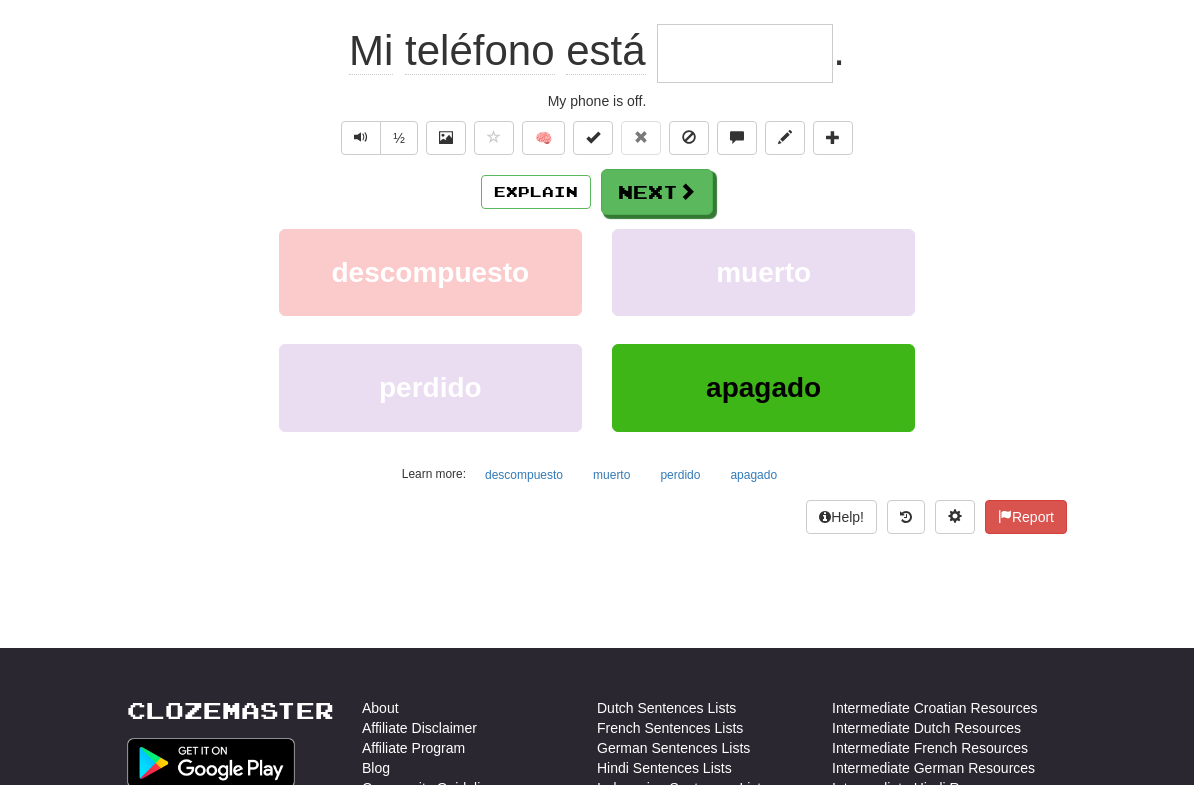 scroll, scrollTop: 186, scrollLeft: 0, axis: vertical 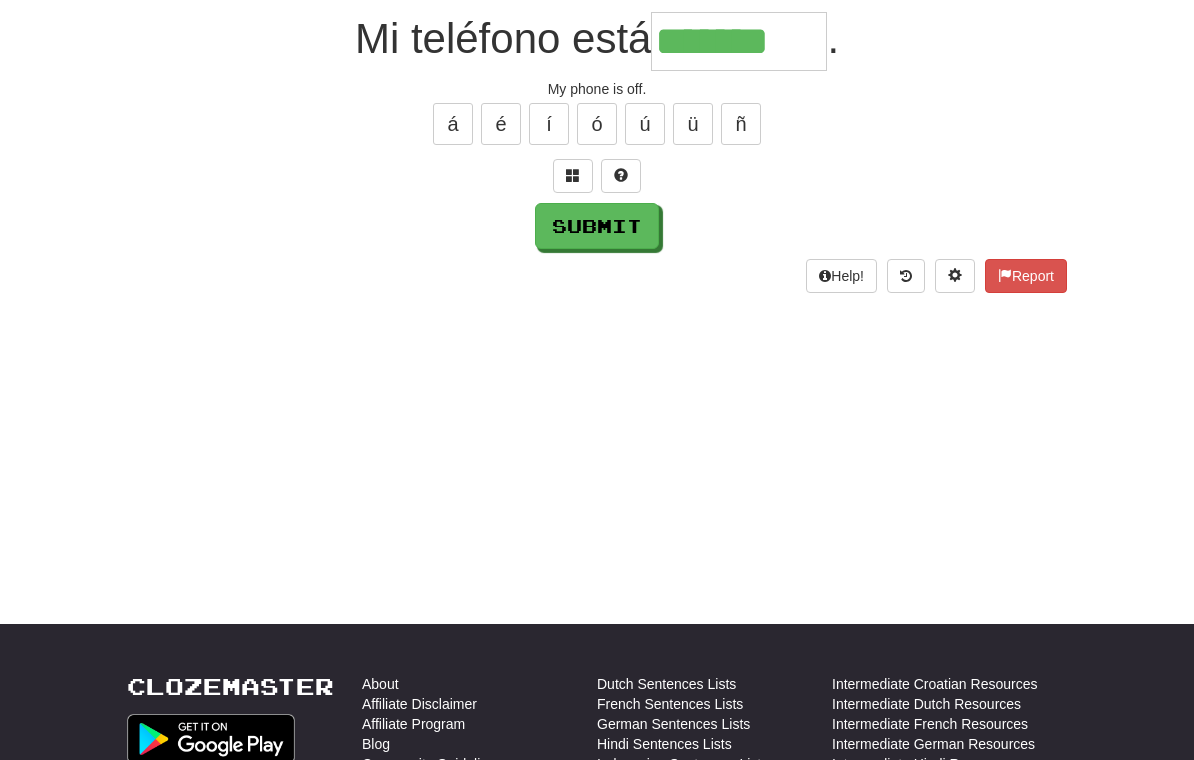 type on "*******" 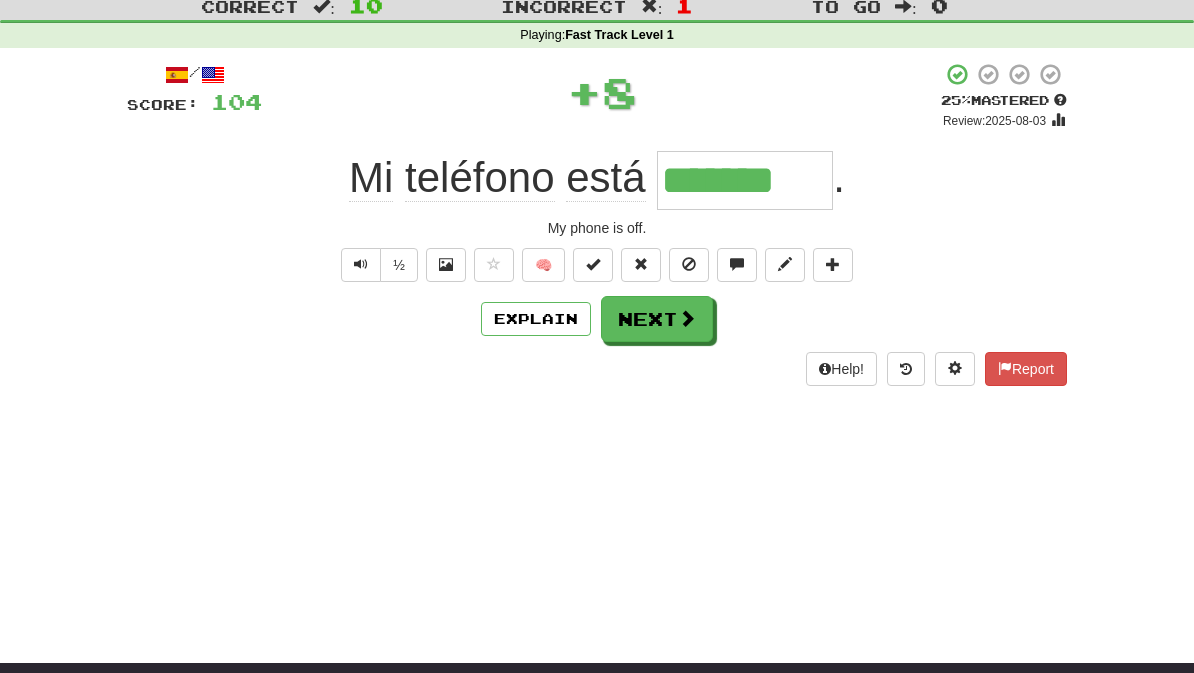 scroll, scrollTop: 0, scrollLeft: 0, axis: both 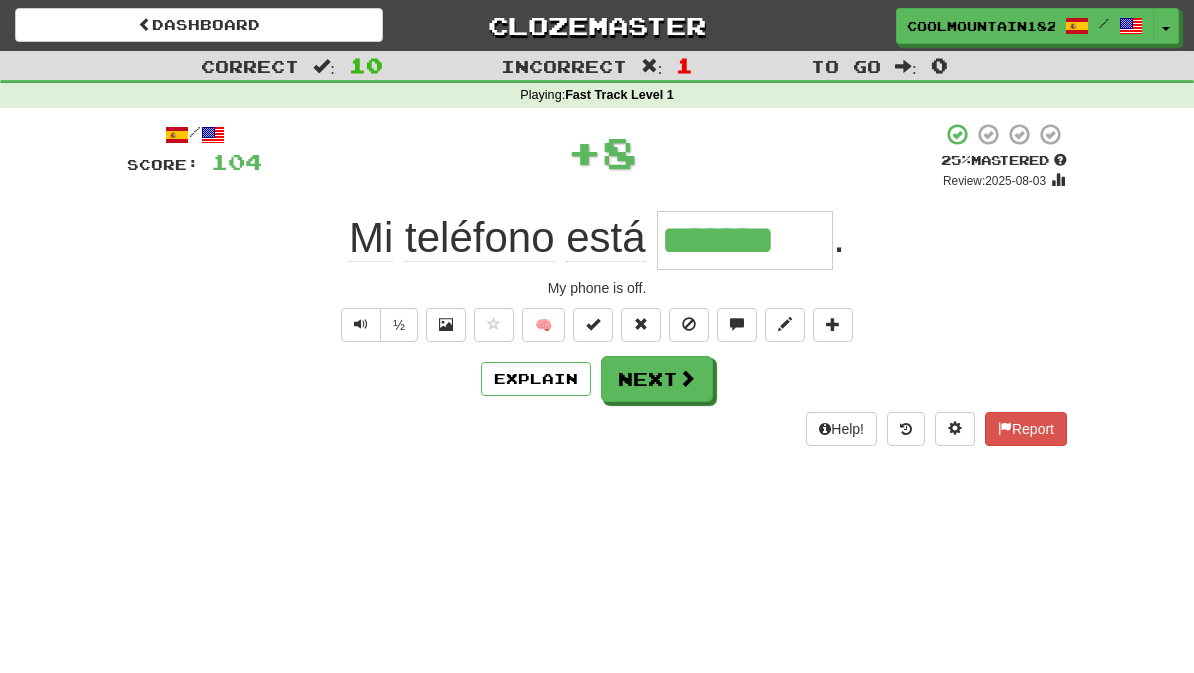 click at bounding box center [687, 378] 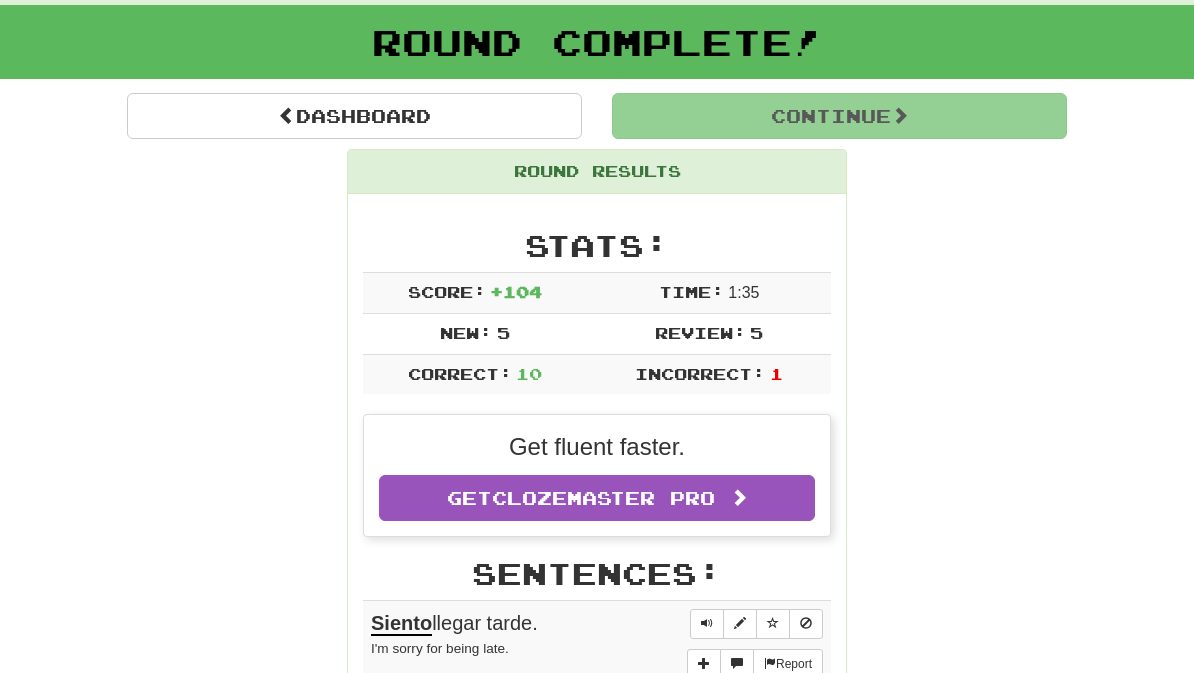 scroll, scrollTop: 0, scrollLeft: 0, axis: both 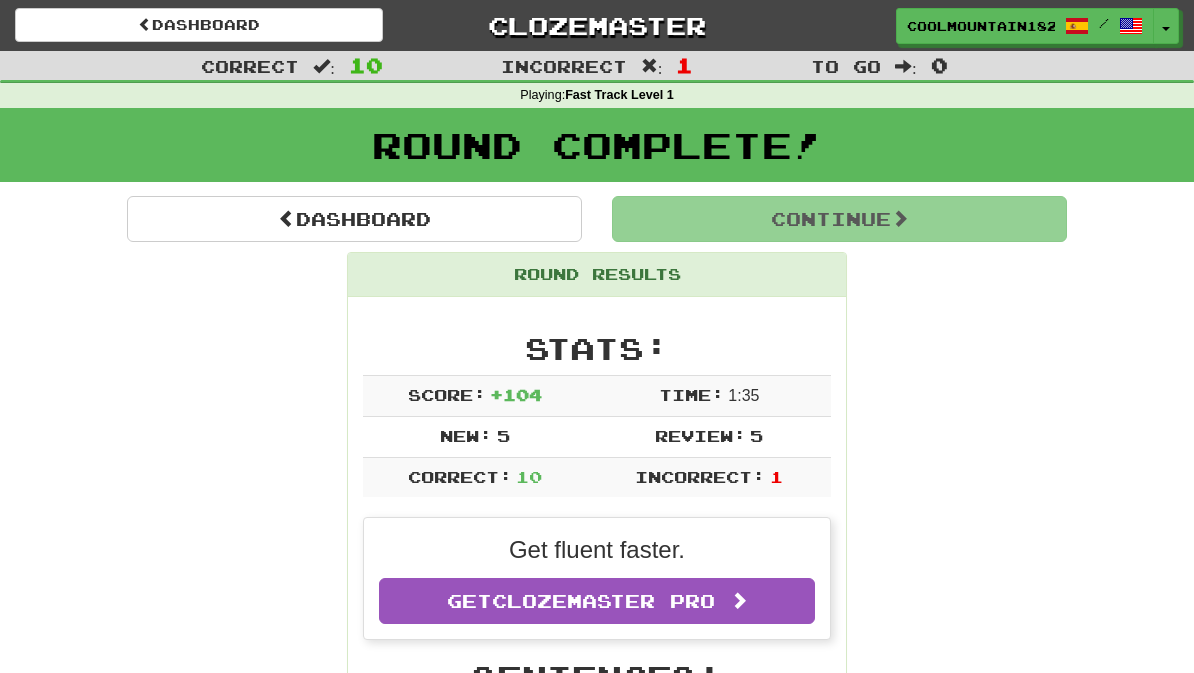 click on "Dashboard" at bounding box center [354, 219] 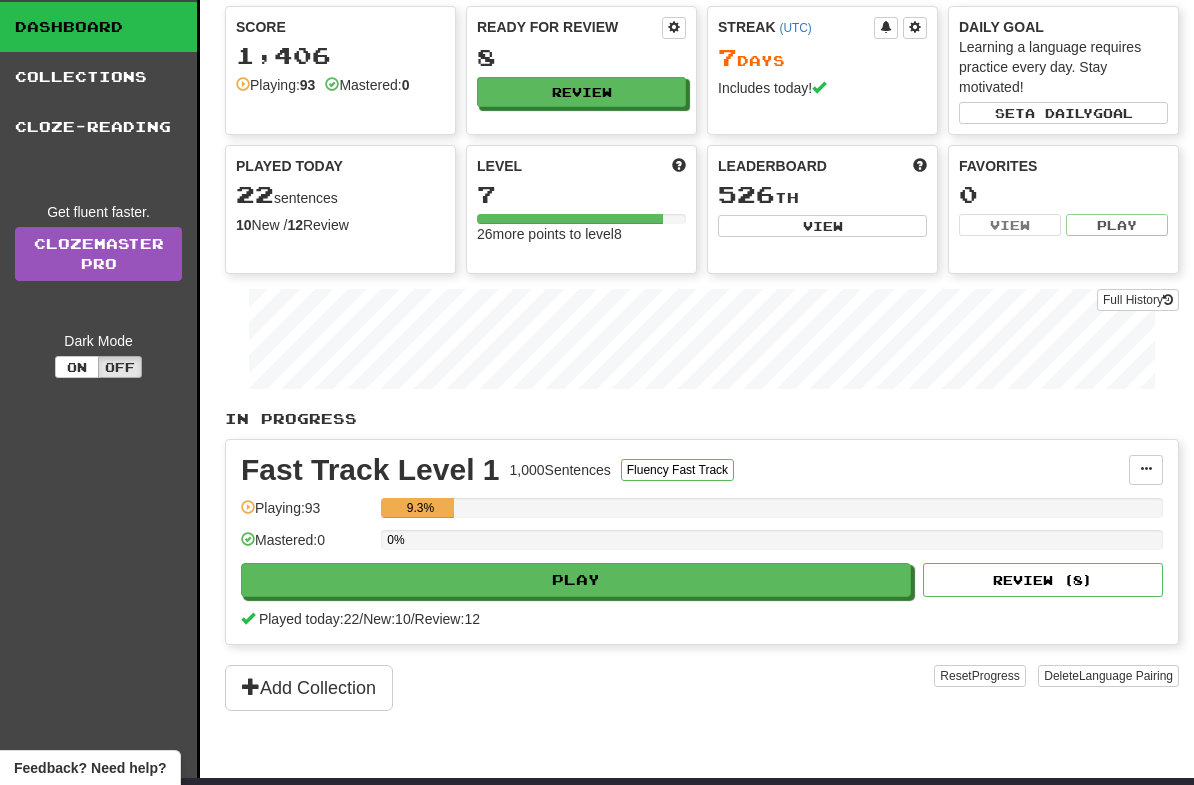 scroll, scrollTop: 62, scrollLeft: 0, axis: vertical 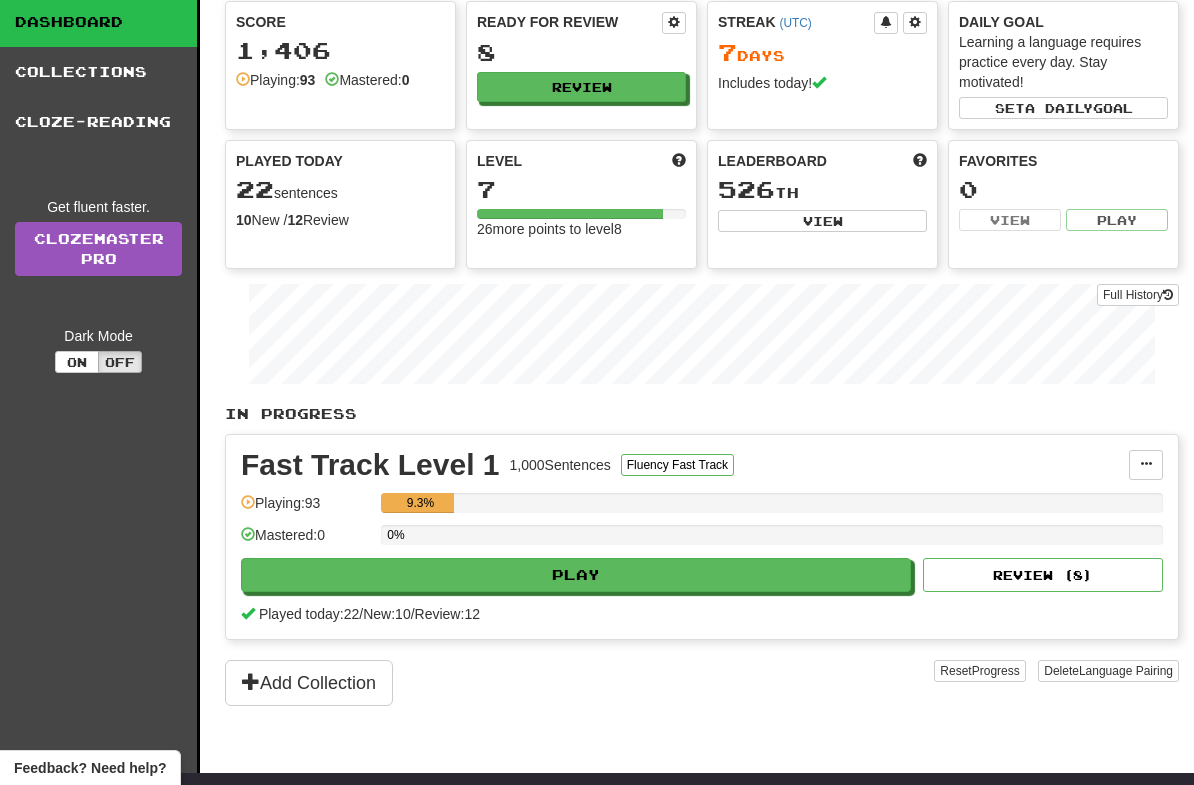 click on "Play" at bounding box center (576, 575) 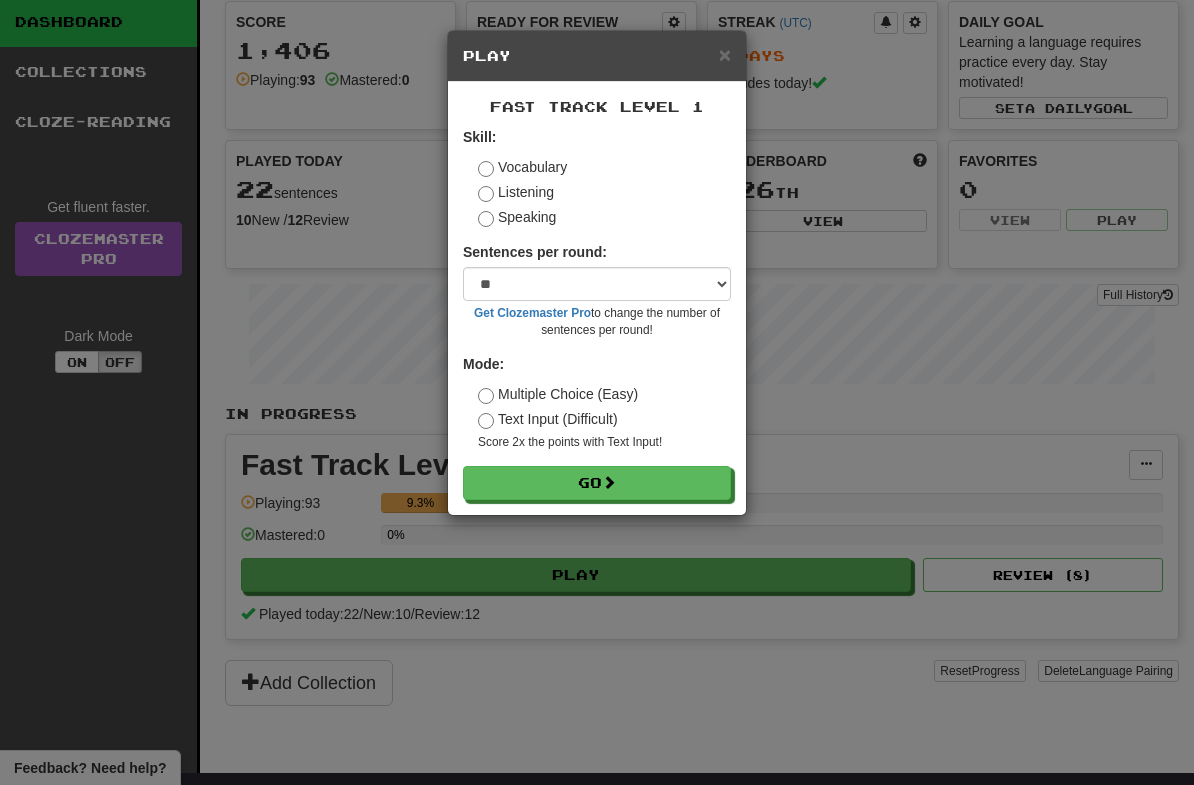 click on "Go" at bounding box center (597, 483) 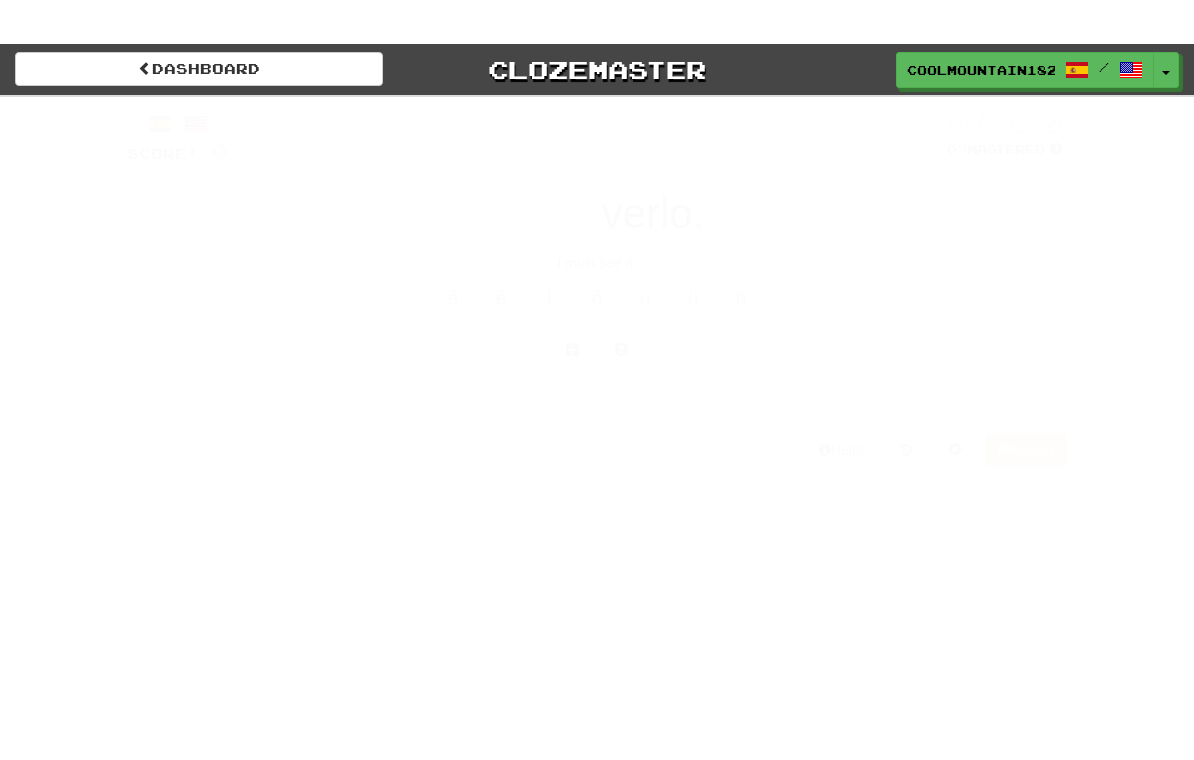 scroll, scrollTop: 0, scrollLeft: 0, axis: both 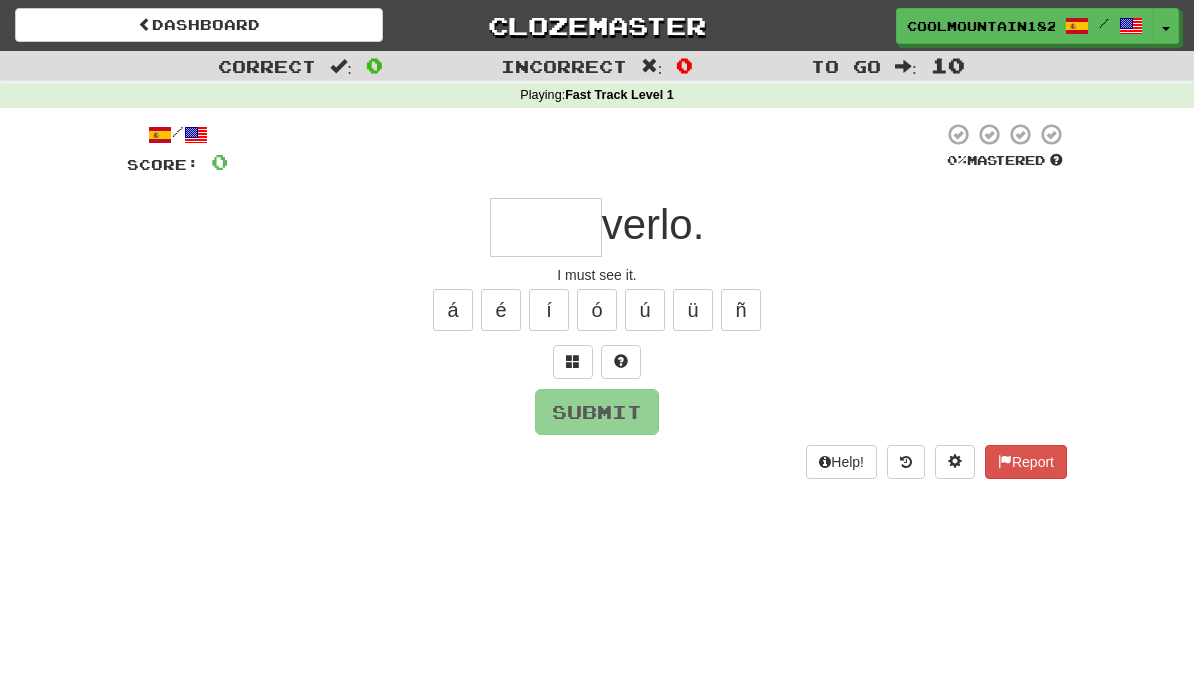 click at bounding box center (573, 361) 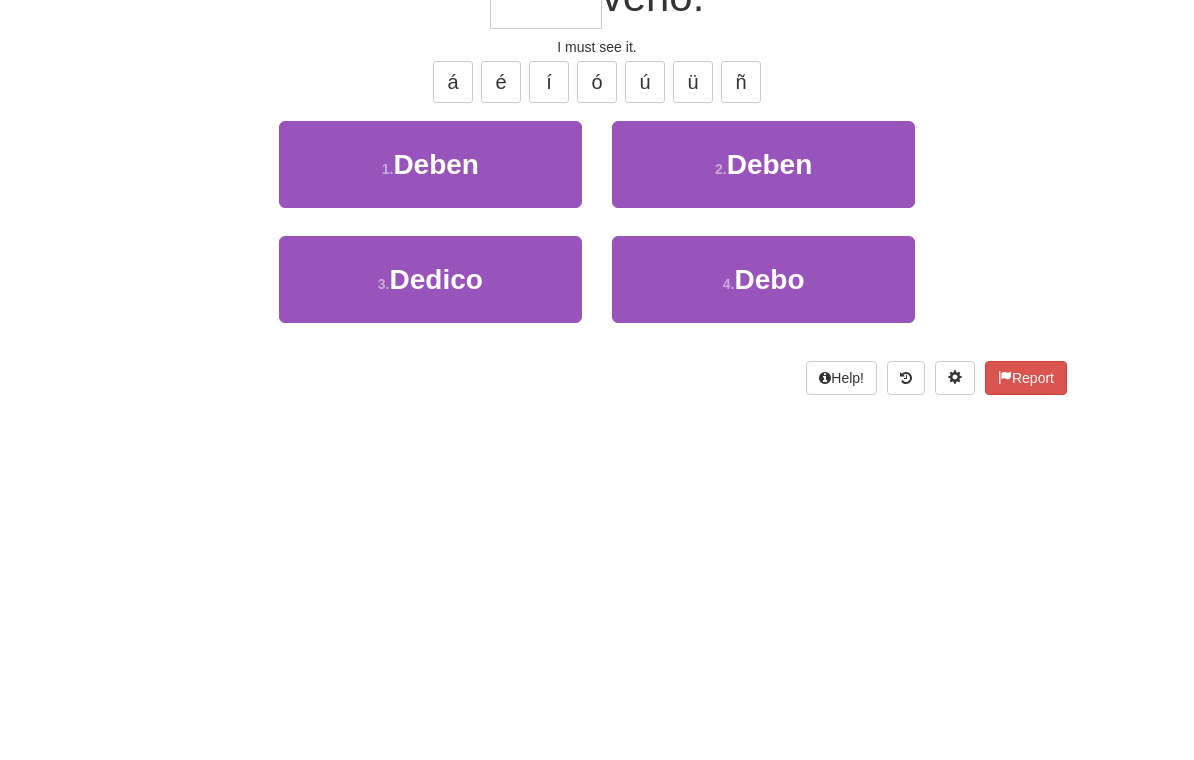 click on "Debo" at bounding box center [769, 507] 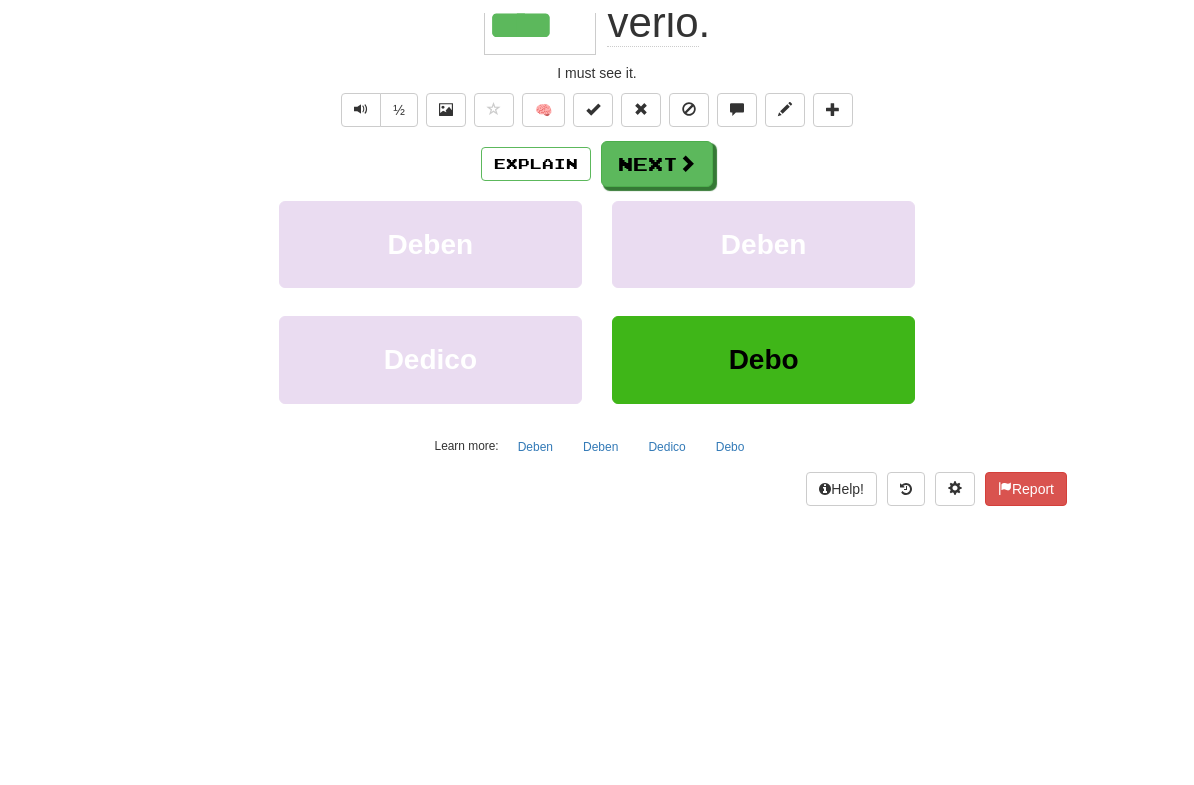 scroll, scrollTop: 228, scrollLeft: 0, axis: vertical 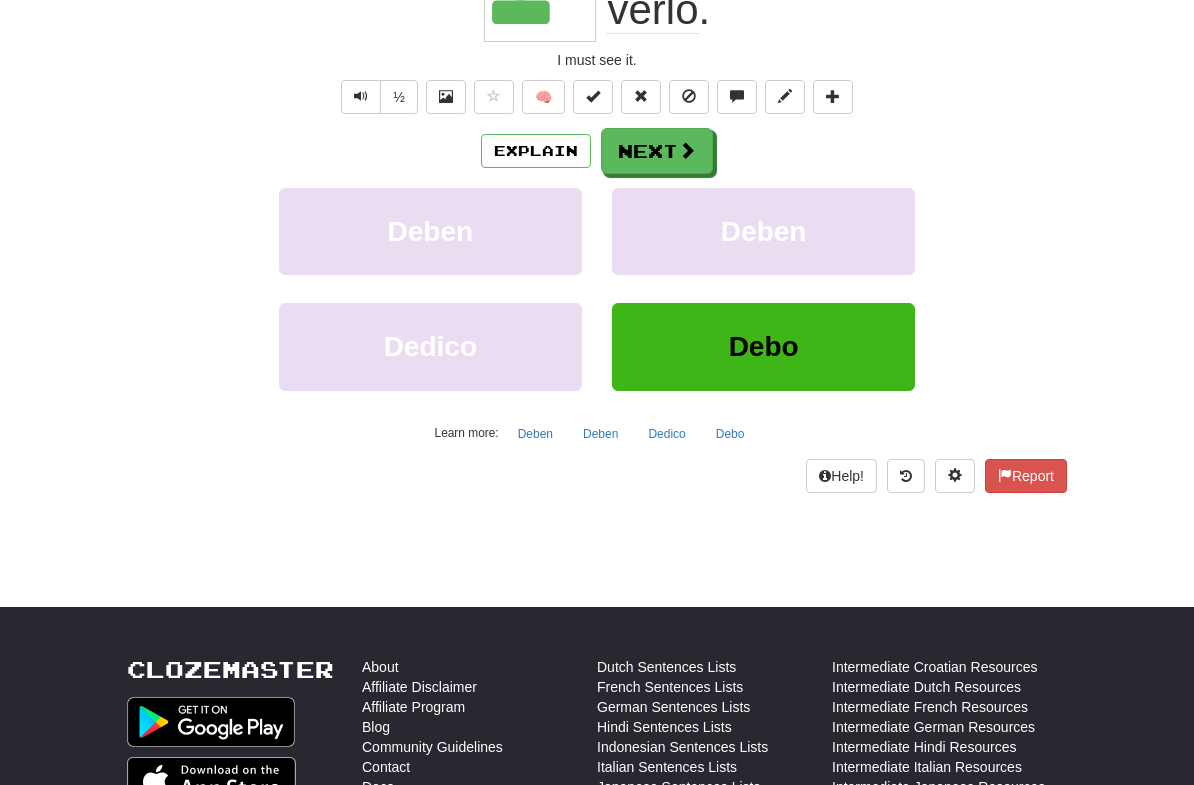 click on "Debo" at bounding box center (764, 346) 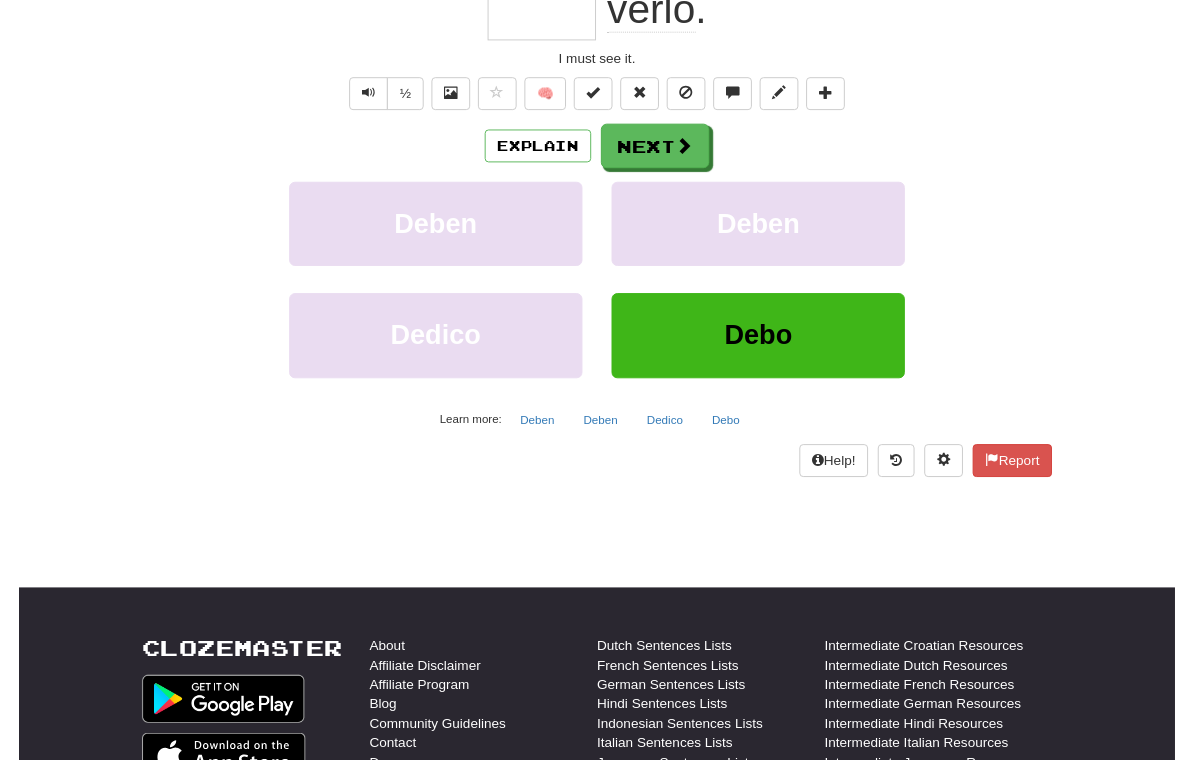 scroll, scrollTop: 34, scrollLeft: 0, axis: vertical 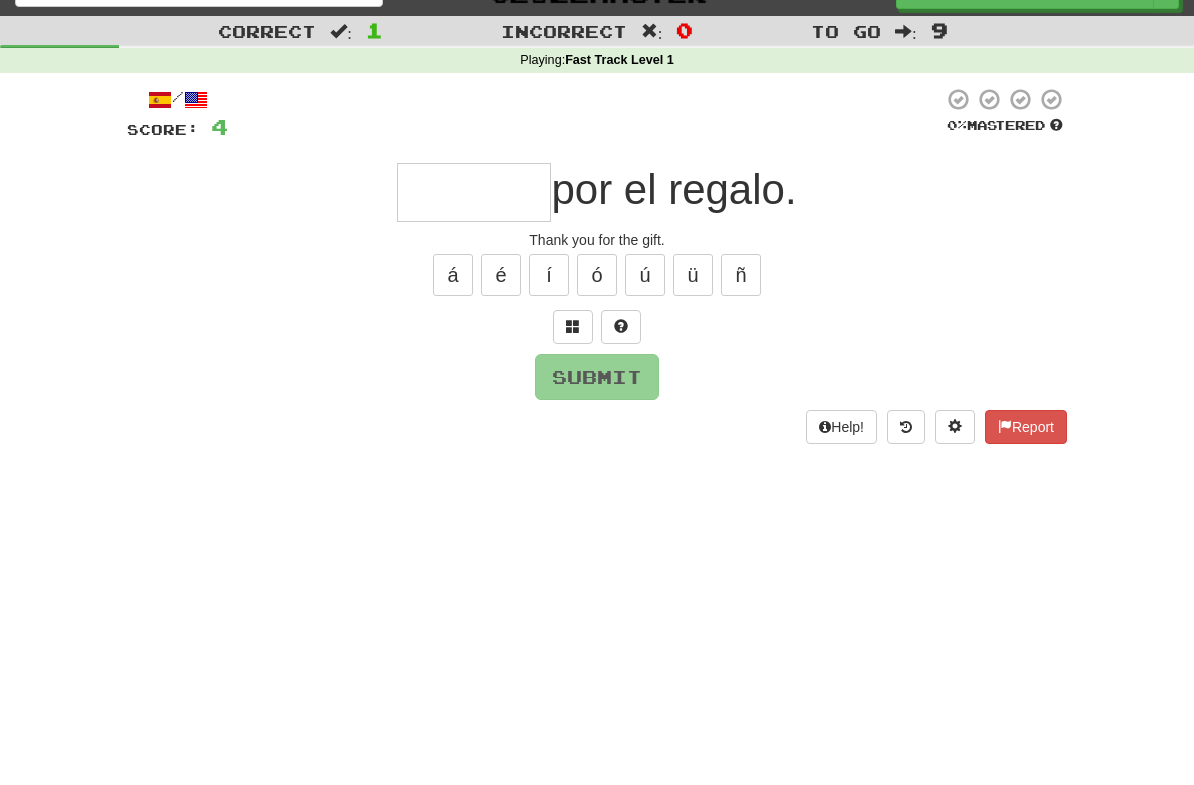 click at bounding box center [474, 193] 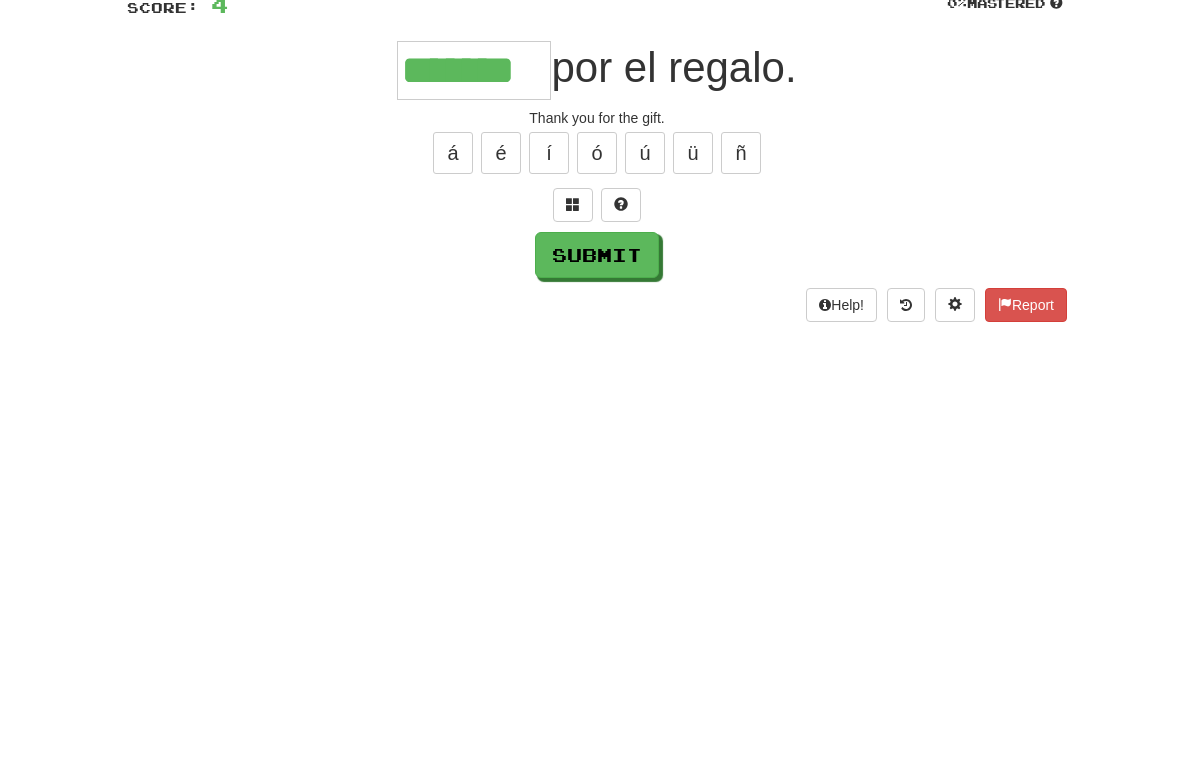 click on "Submit" at bounding box center (597, 378) 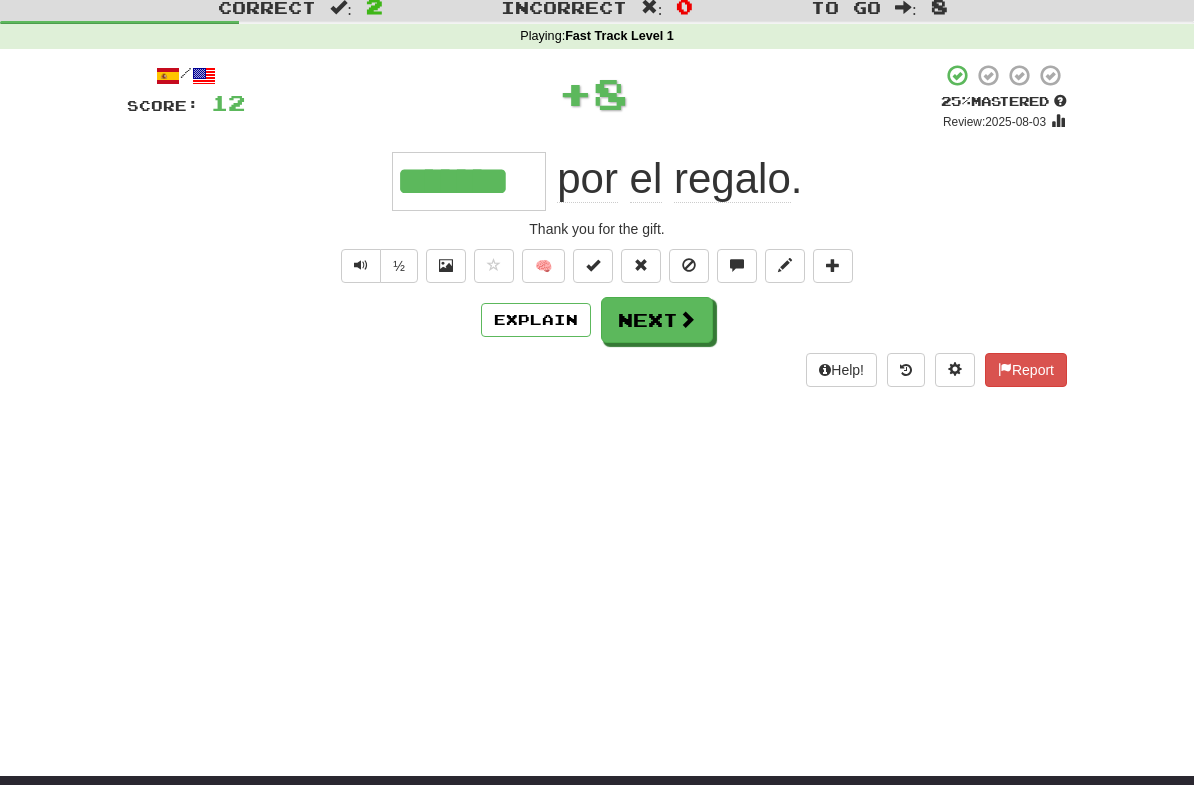 scroll, scrollTop: 59, scrollLeft: 0, axis: vertical 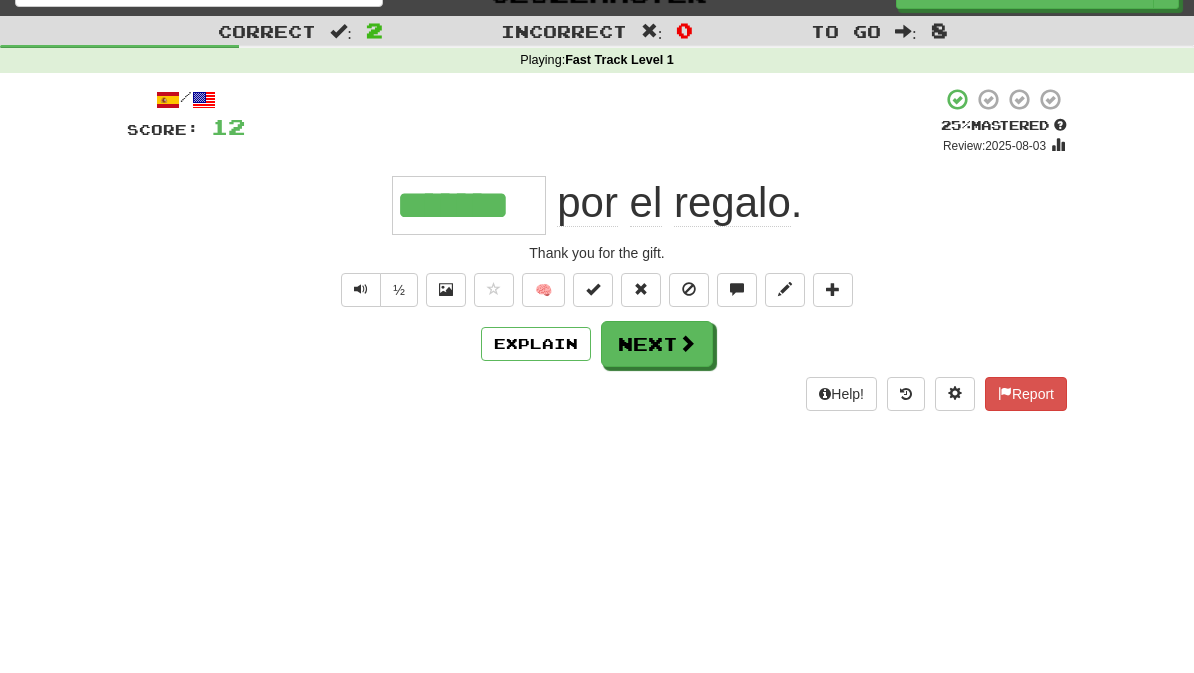 click on "Next" at bounding box center (657, 344) 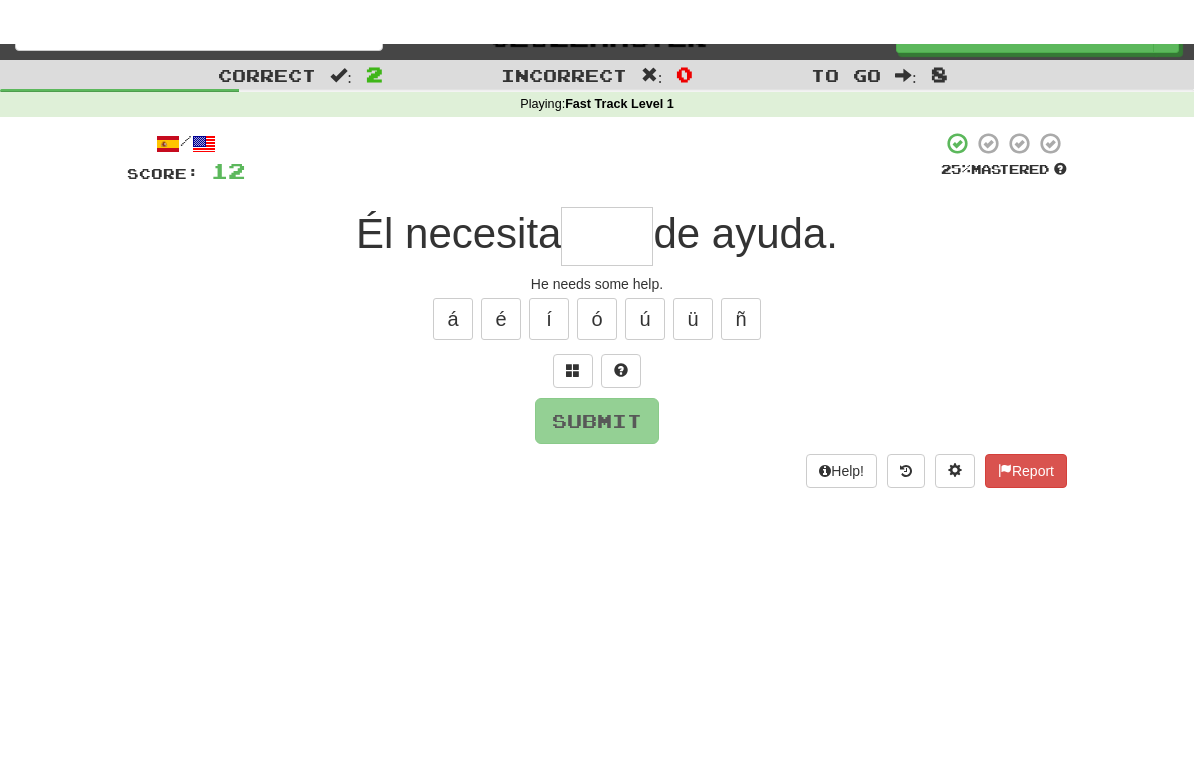 scroll, scrollTop: 34, scrollLeft: 0, axis: vertical 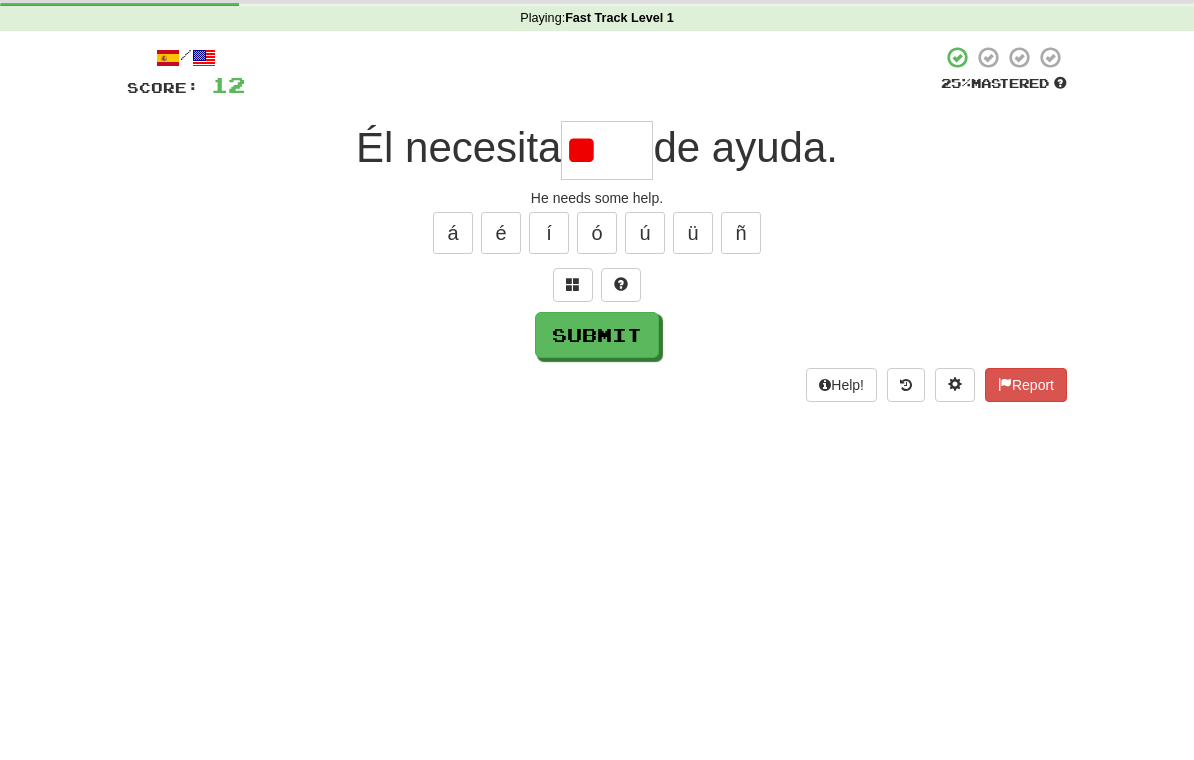type on "*" 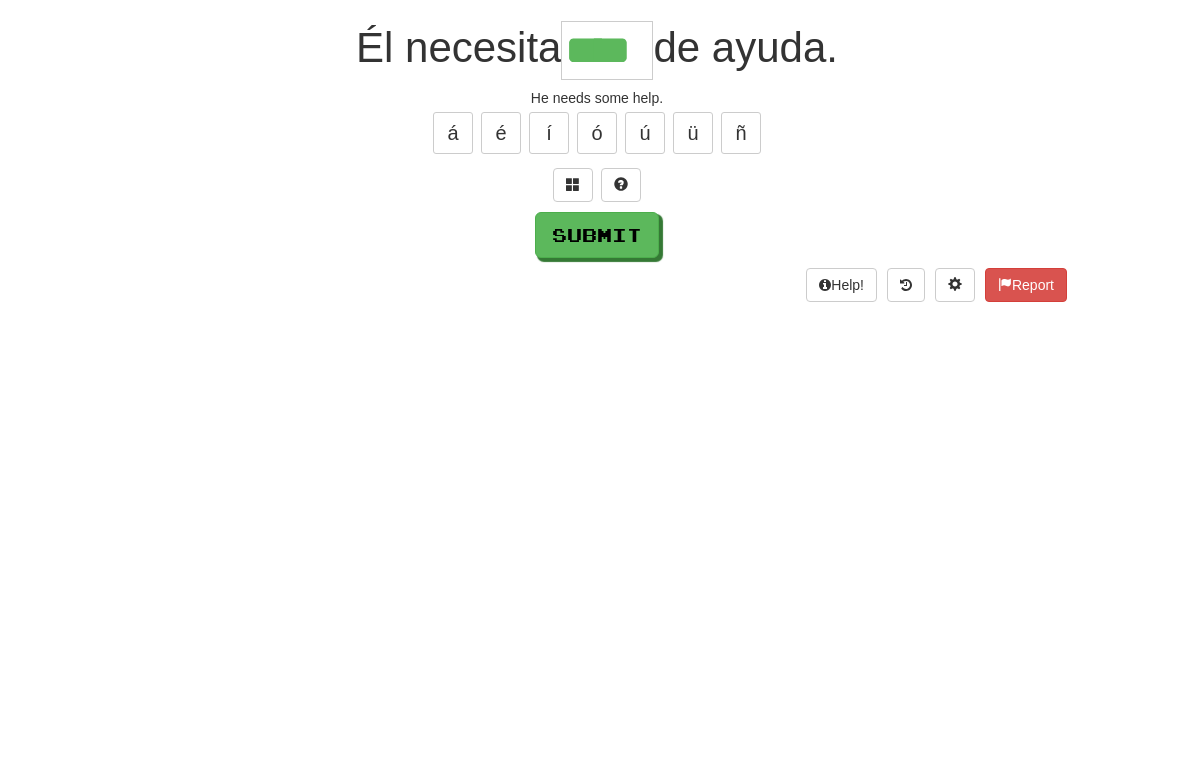 type on "****" 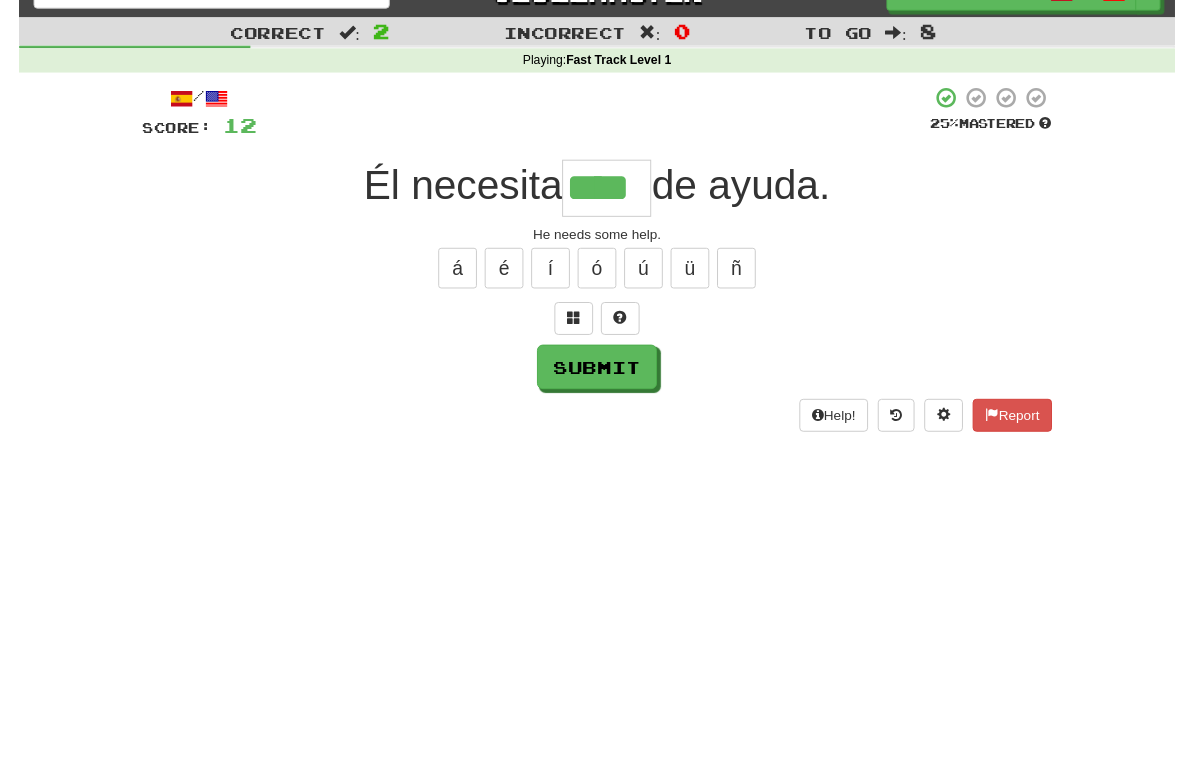 scroll, scrollTop: 34, scrollLeft: 0, axis: vertical 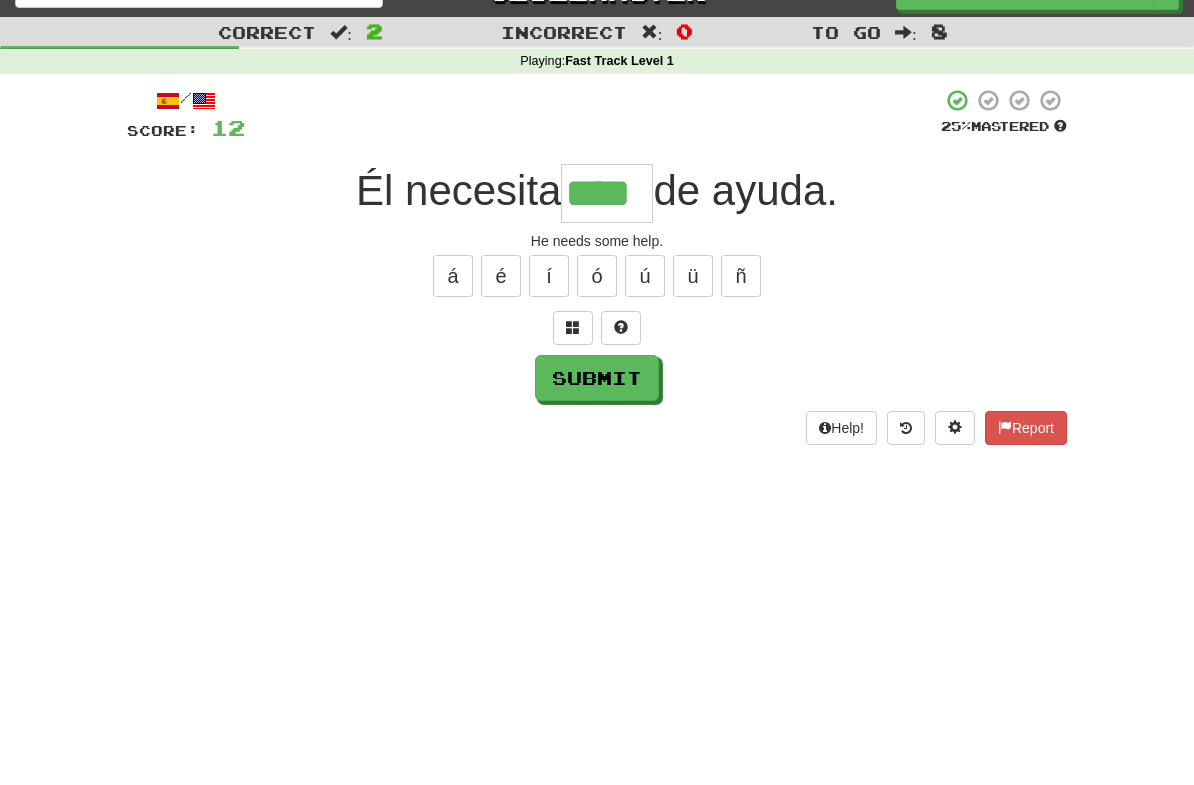 click on "Submit" at bounding box center (597, 378) 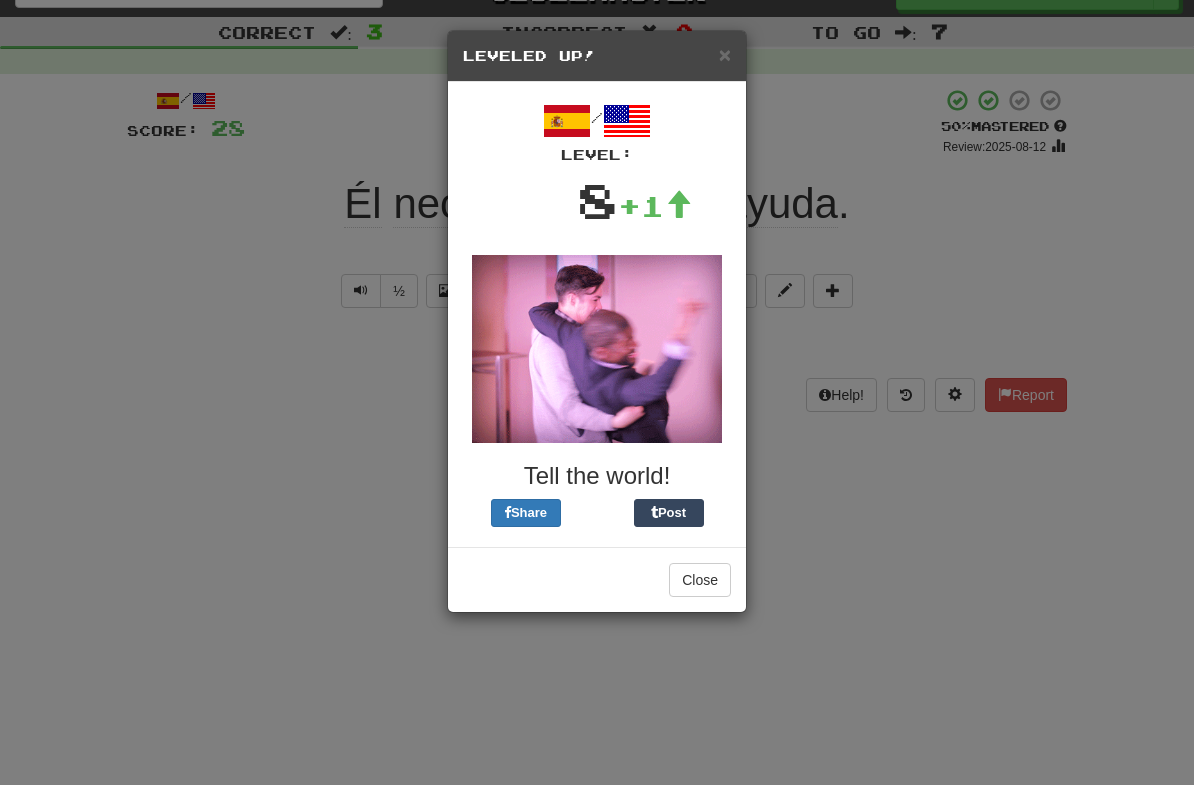 click on "×" at bounding box center [725, 54] 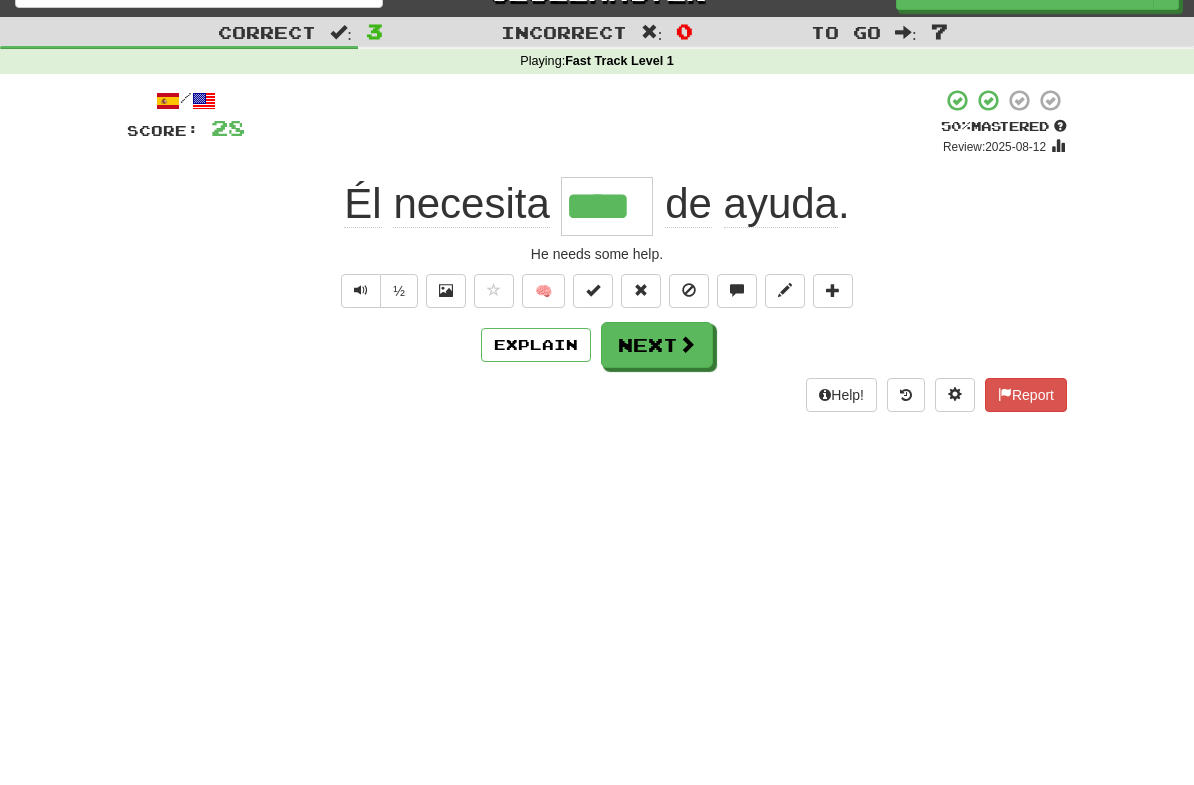 click at bounding box center (687, 344) 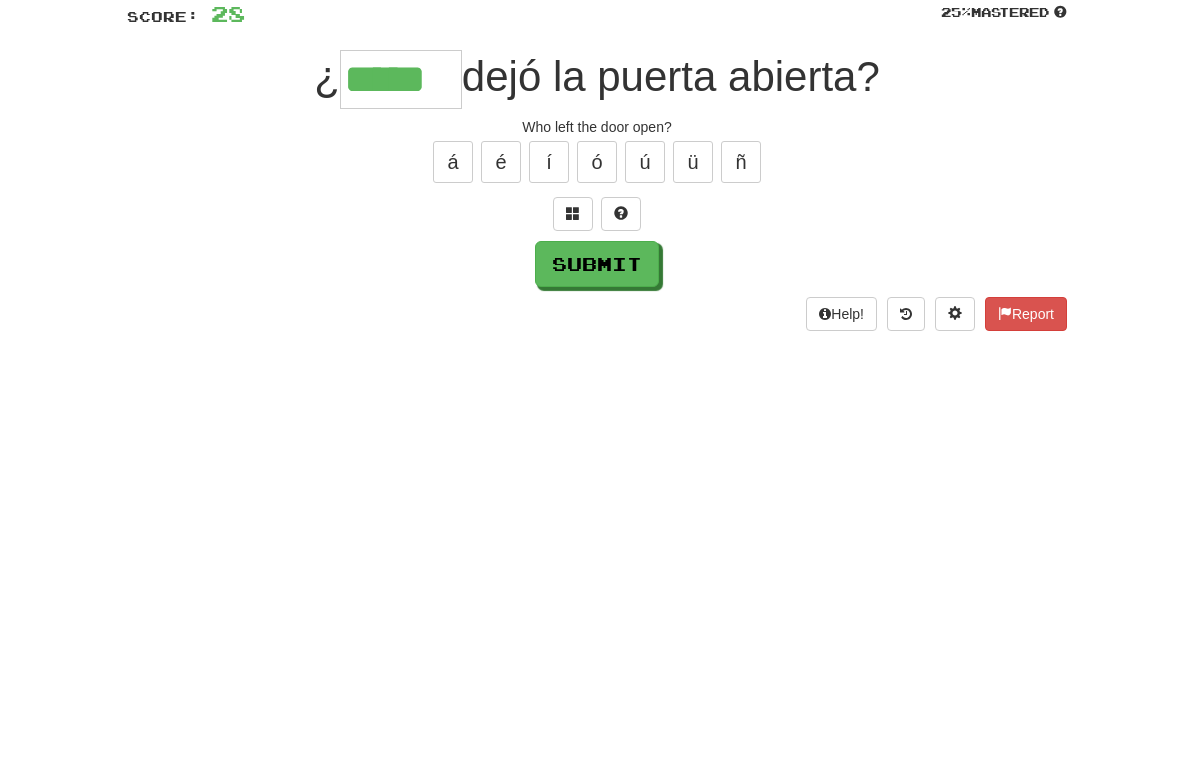 click on "Submit" at bounding box center [597, 378] 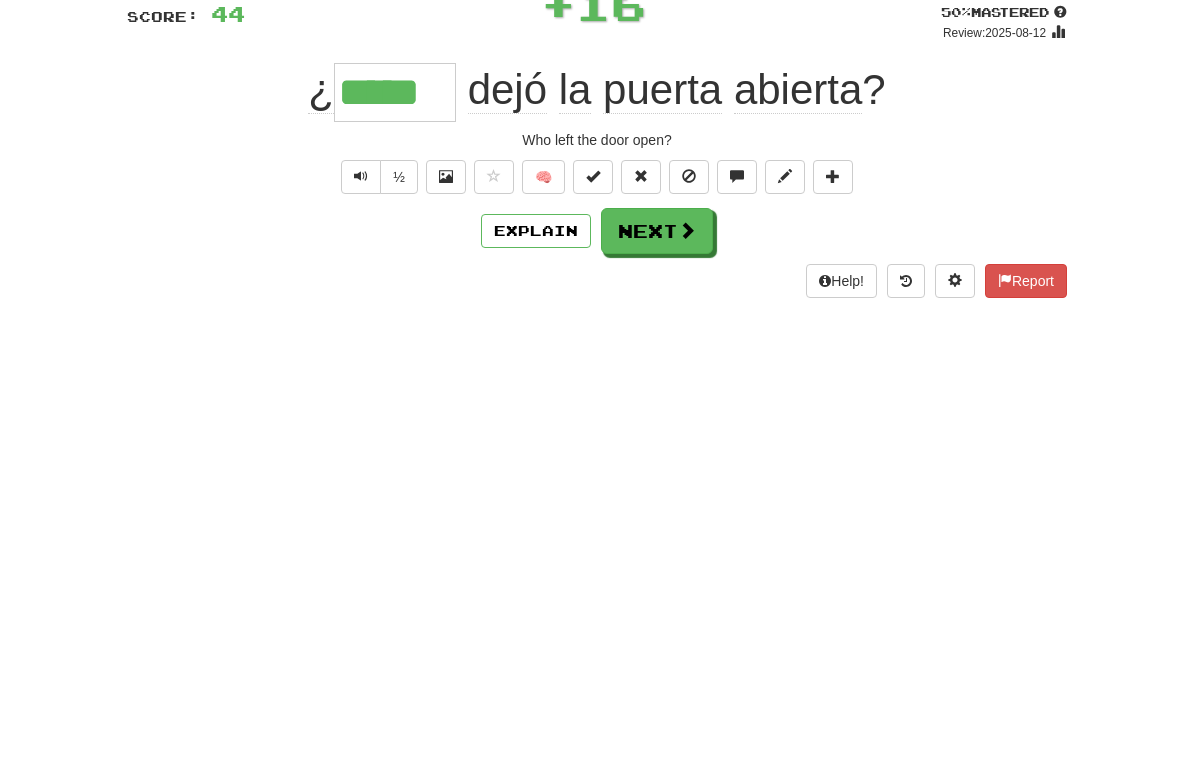type on "*****" 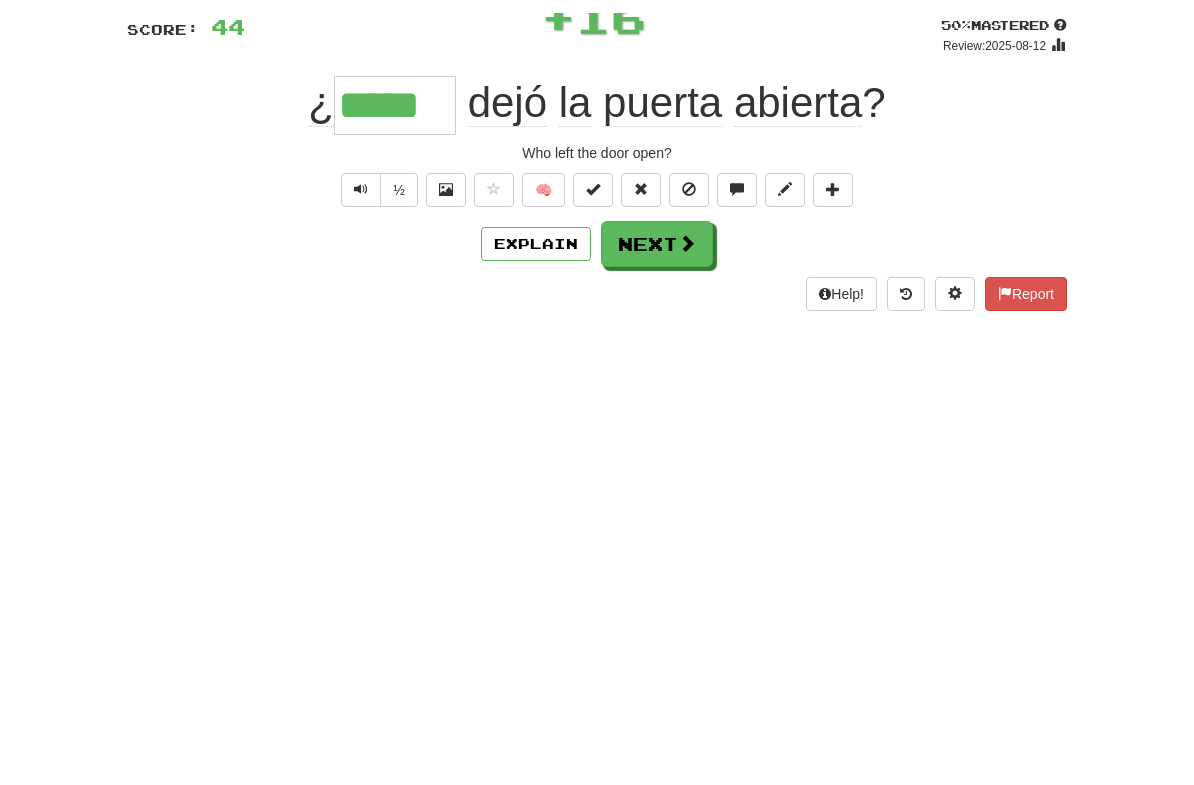 scroll, scrollTop: 148, scrollLeft: 0, axis: vertical 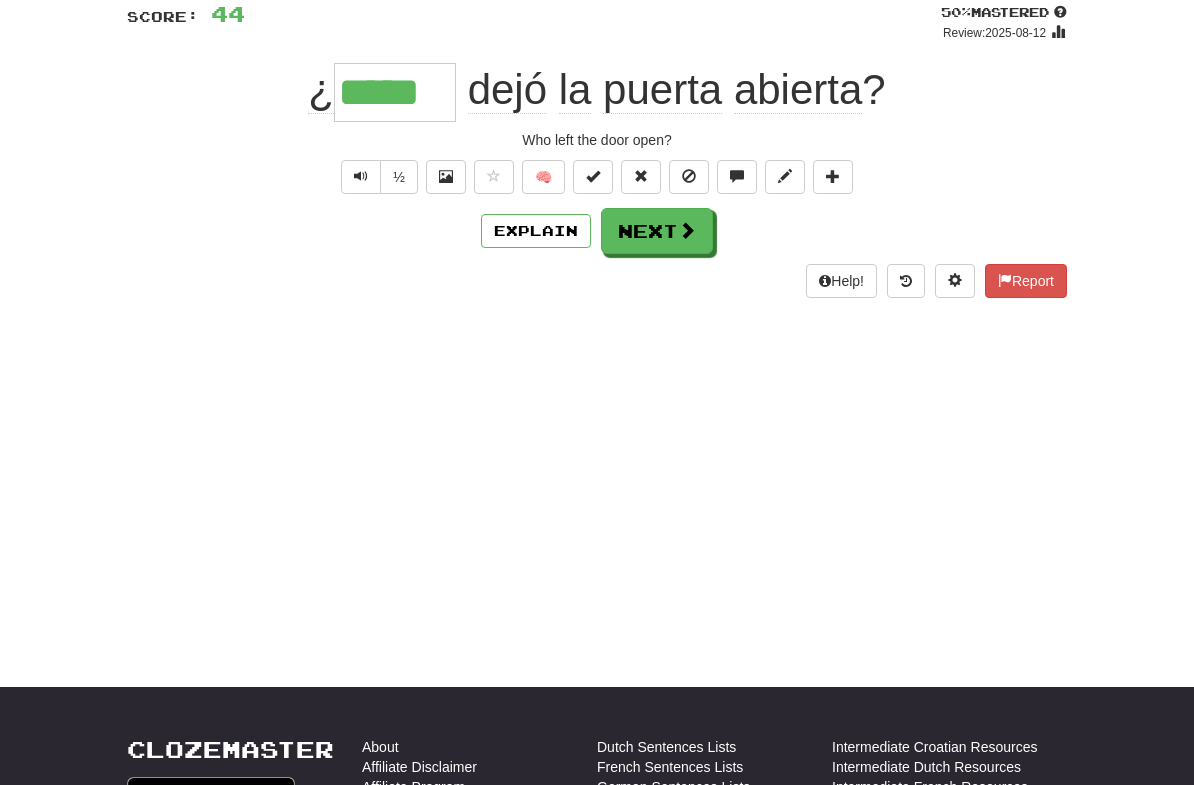 click on "Next" at bounding box center [657, 231] 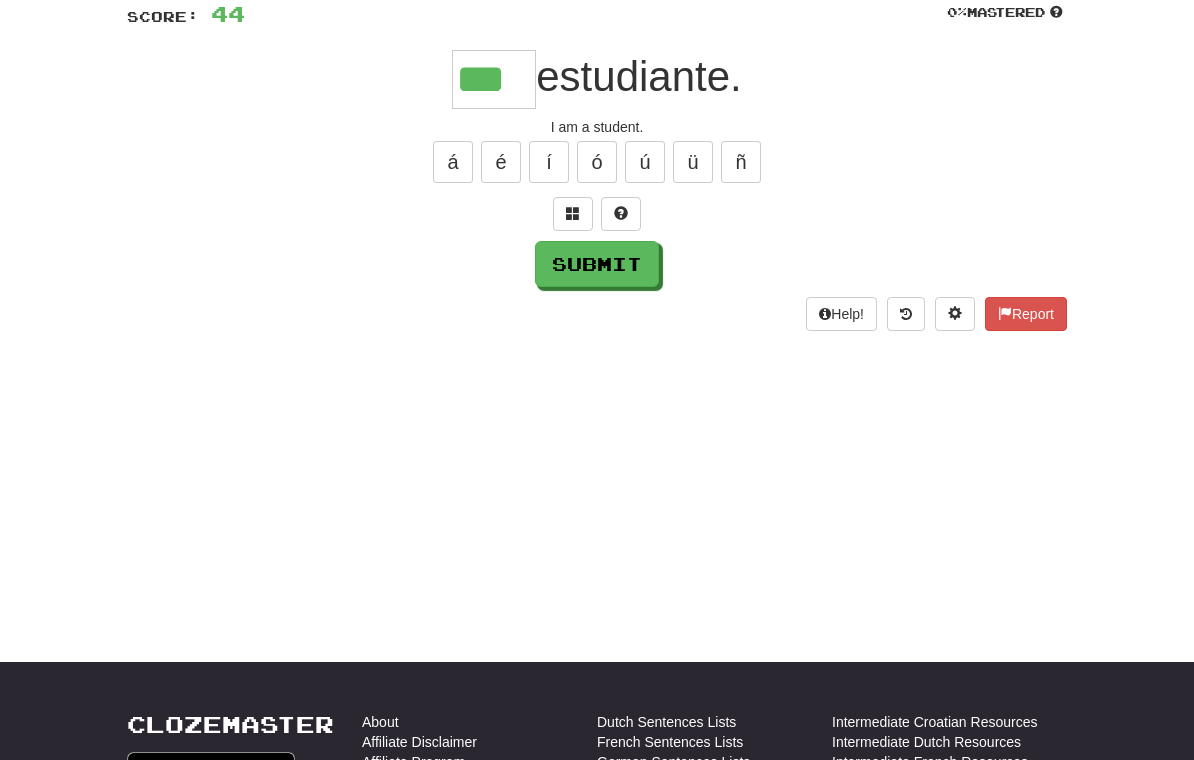 click on "Submit" at bounding box center [597, 264] 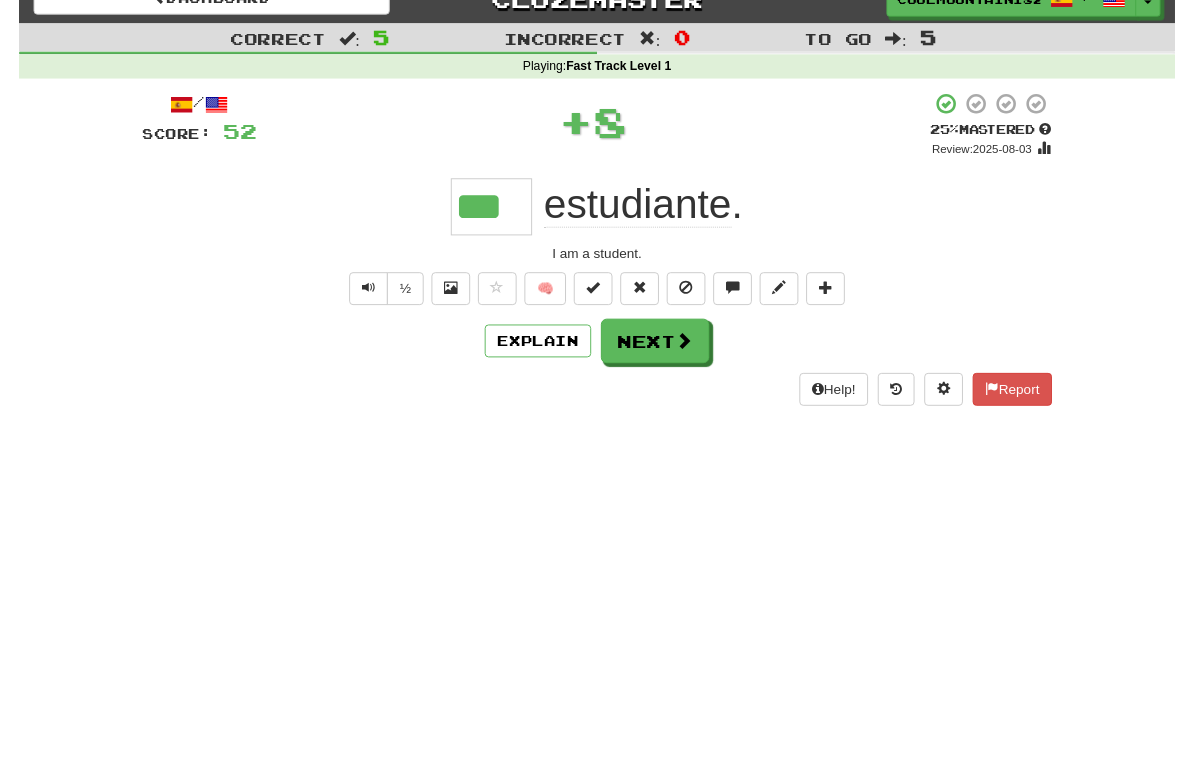 scroll, scrollTop: 31, scrollLeft: 0, axis: vertical 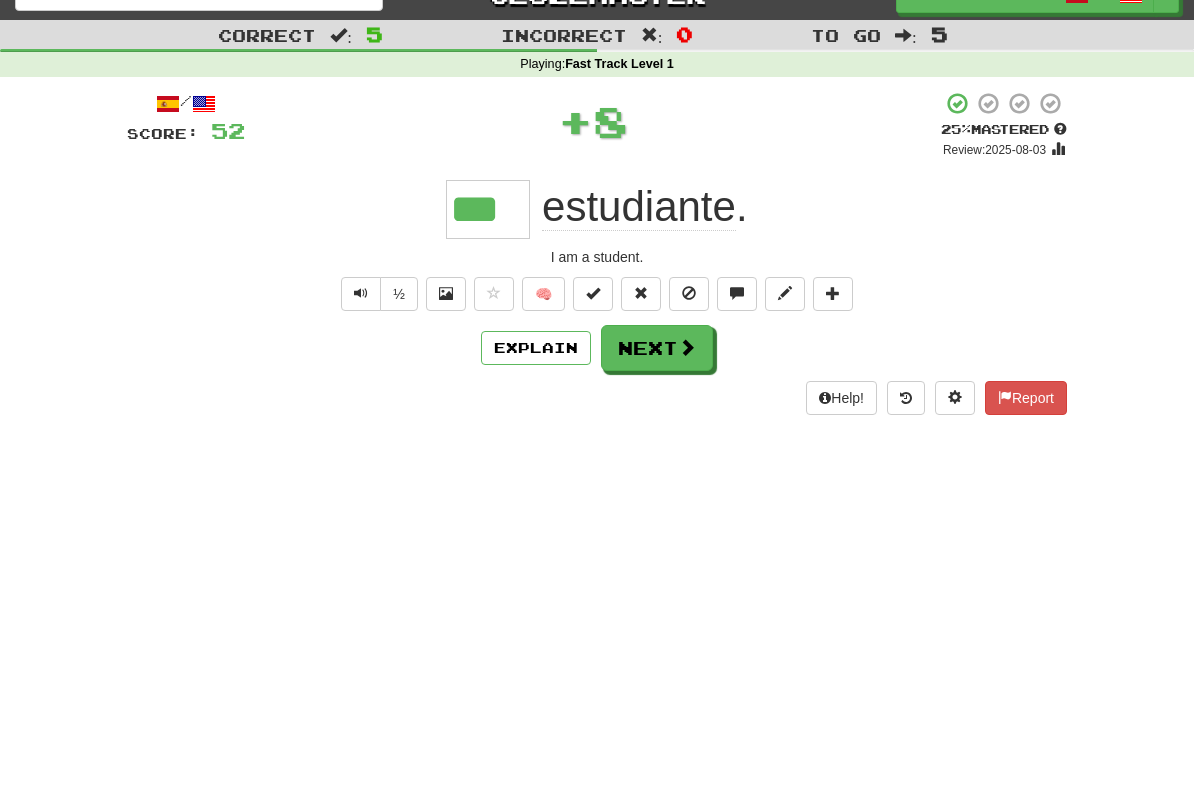 click at bounding box center [687, 347] 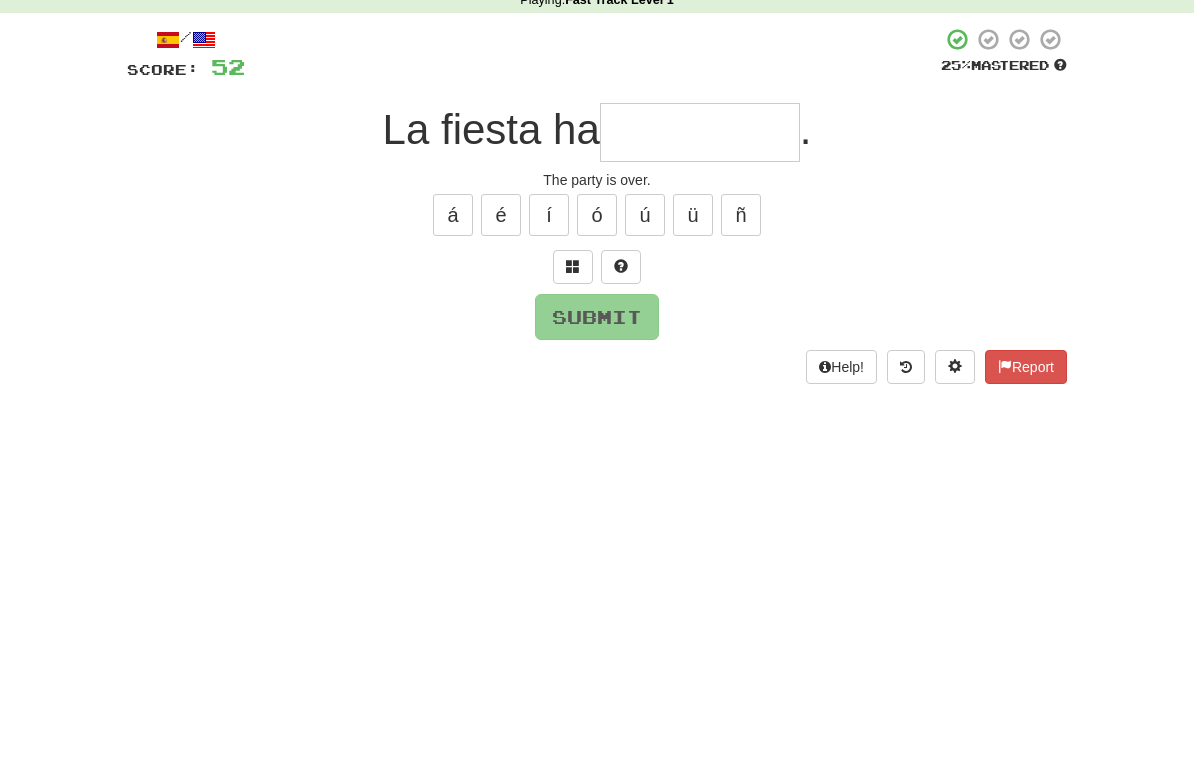 click at bounding box center [573, 330] 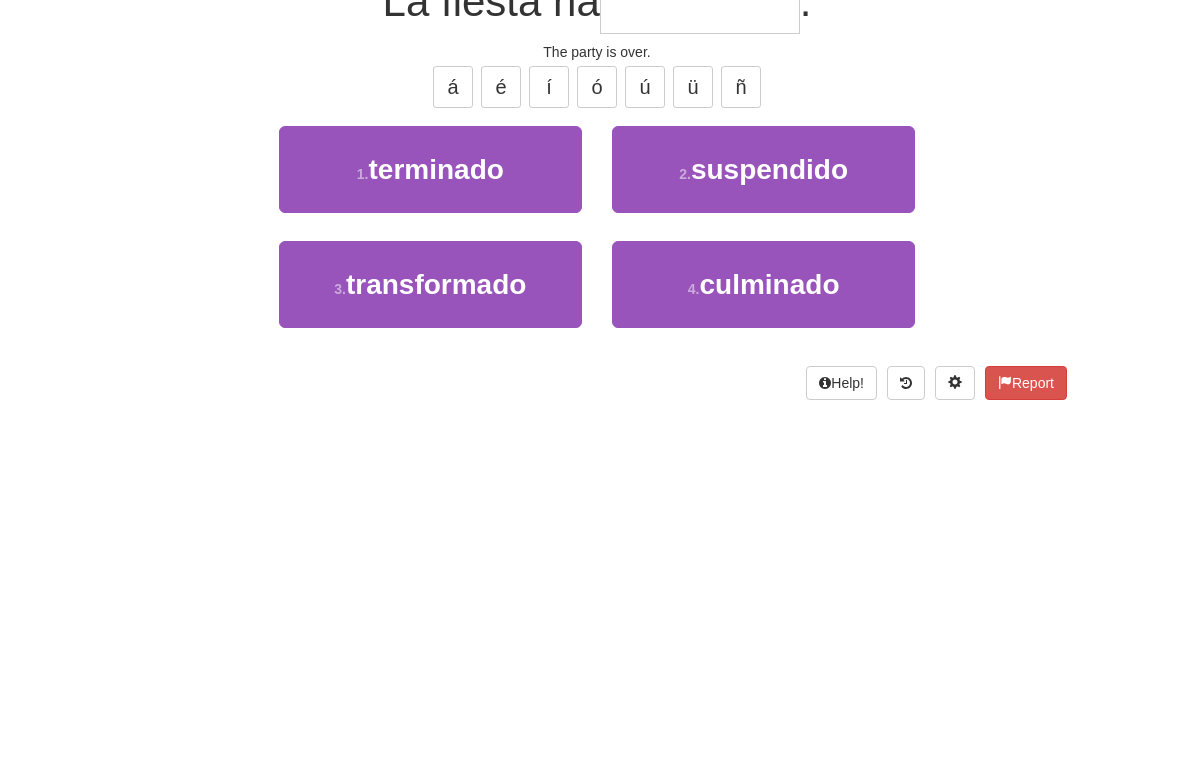click on "1 ." at bounding box center [363, 366] 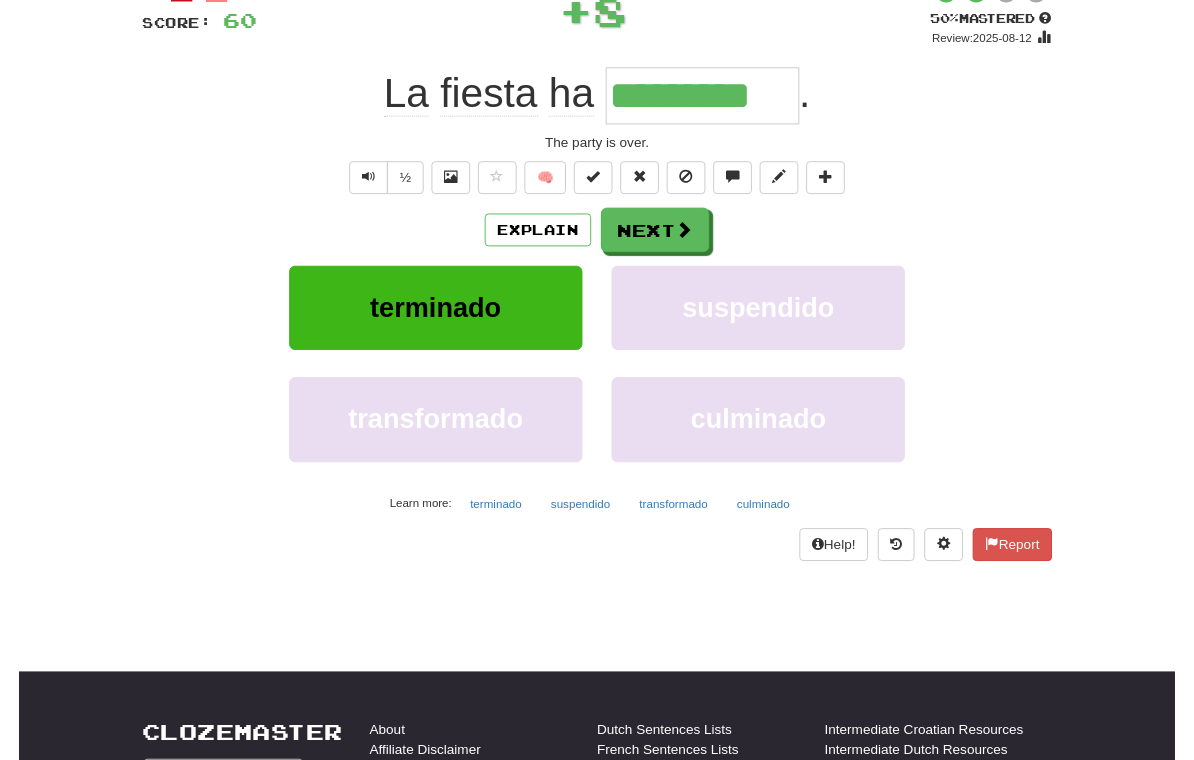 scroll, scrollTop: 140, scrollLeft: 0, axis: vertical 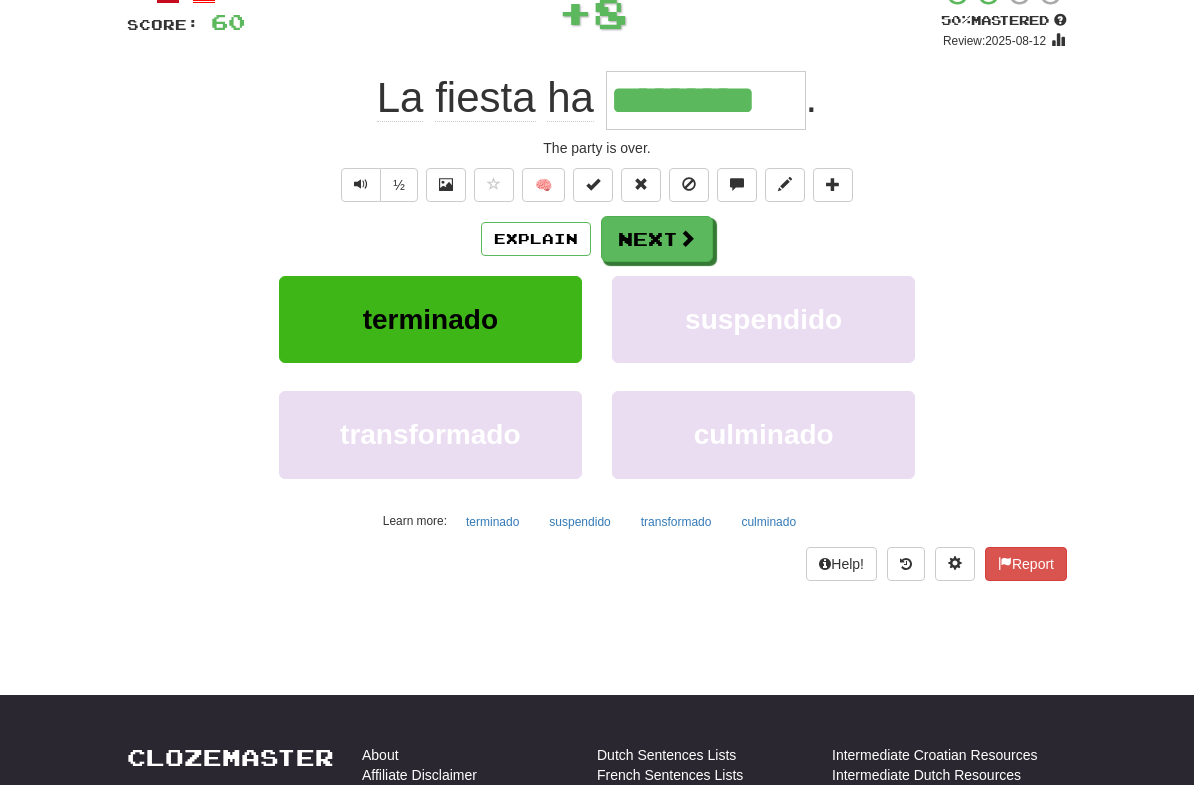 click on "Next" at bounding box center [657, 239] 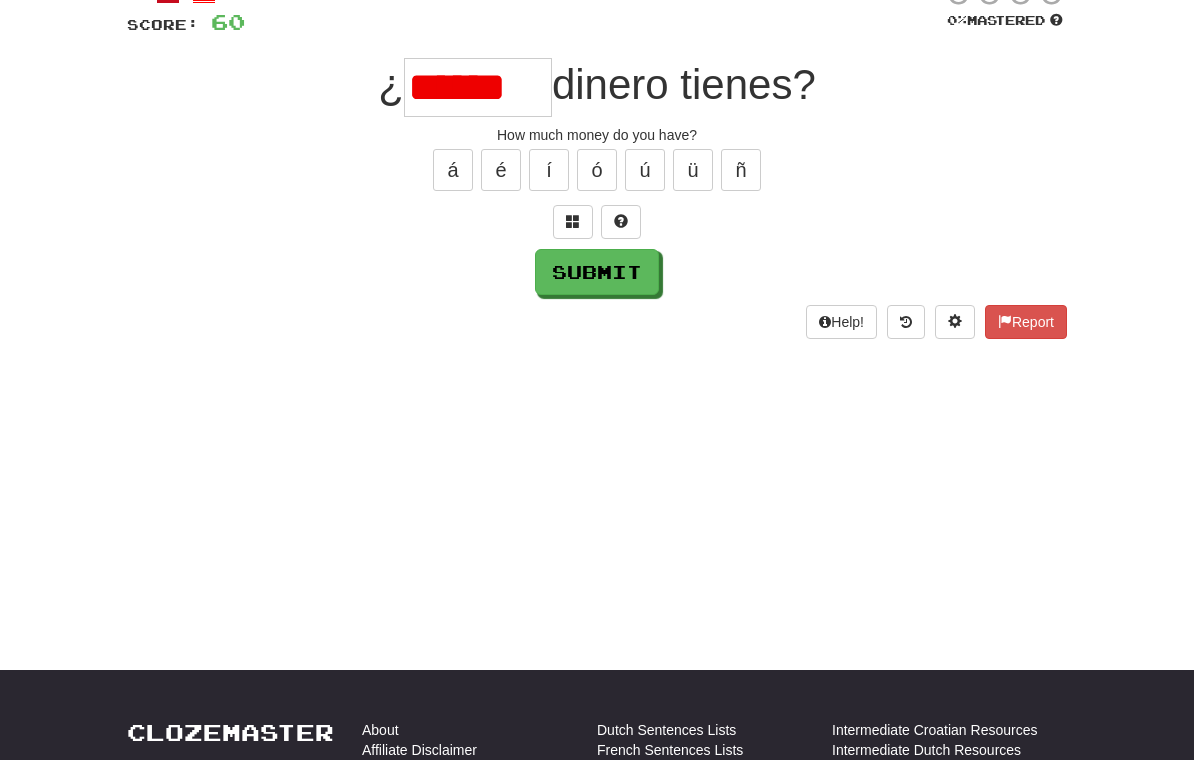click at bounding box center [573, 222] 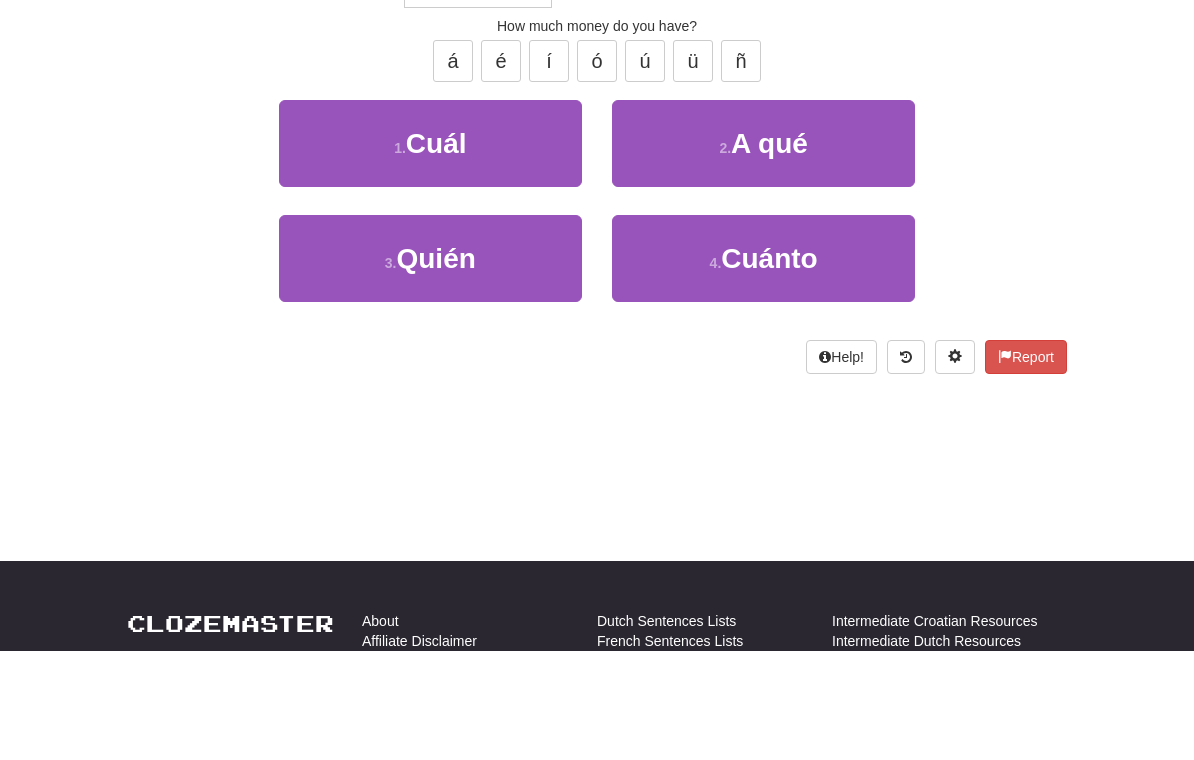 click on "4 .  Cuánto" at bounding box center [763, 367] 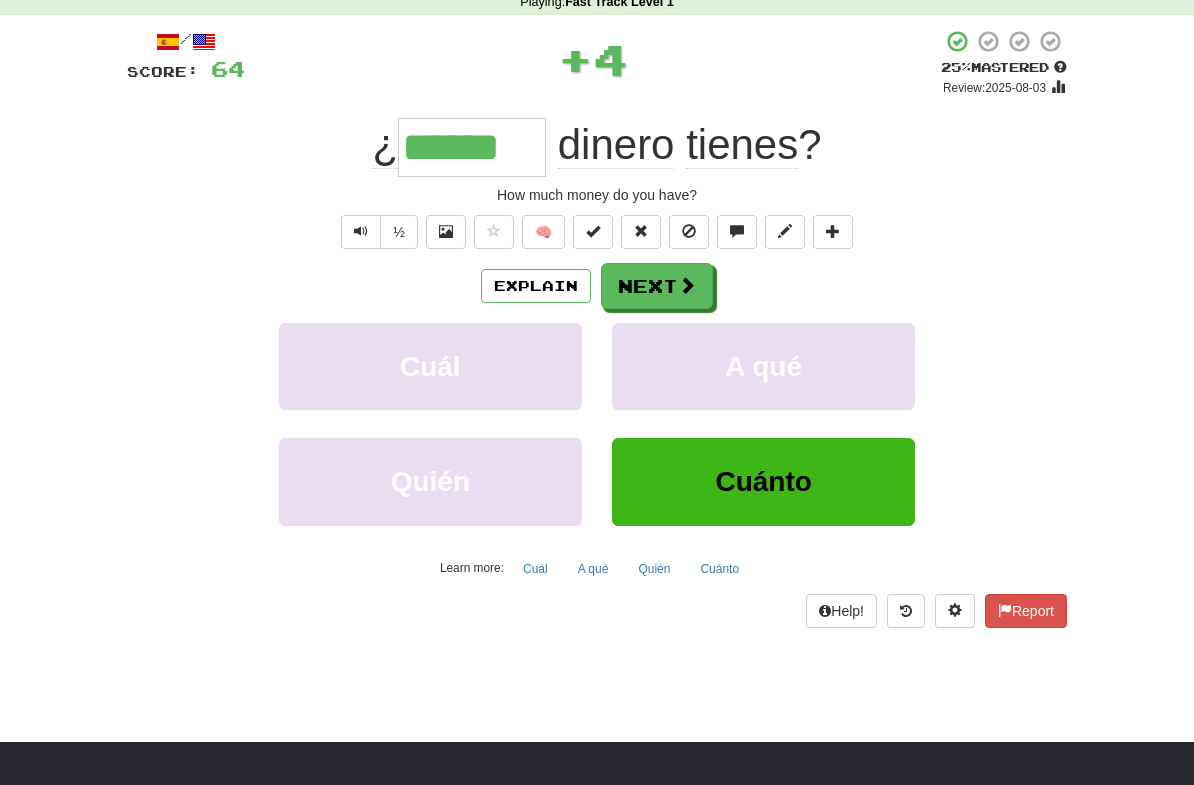 scroll, scrollTop: 76, scrollLeft: 0, axis: vertical 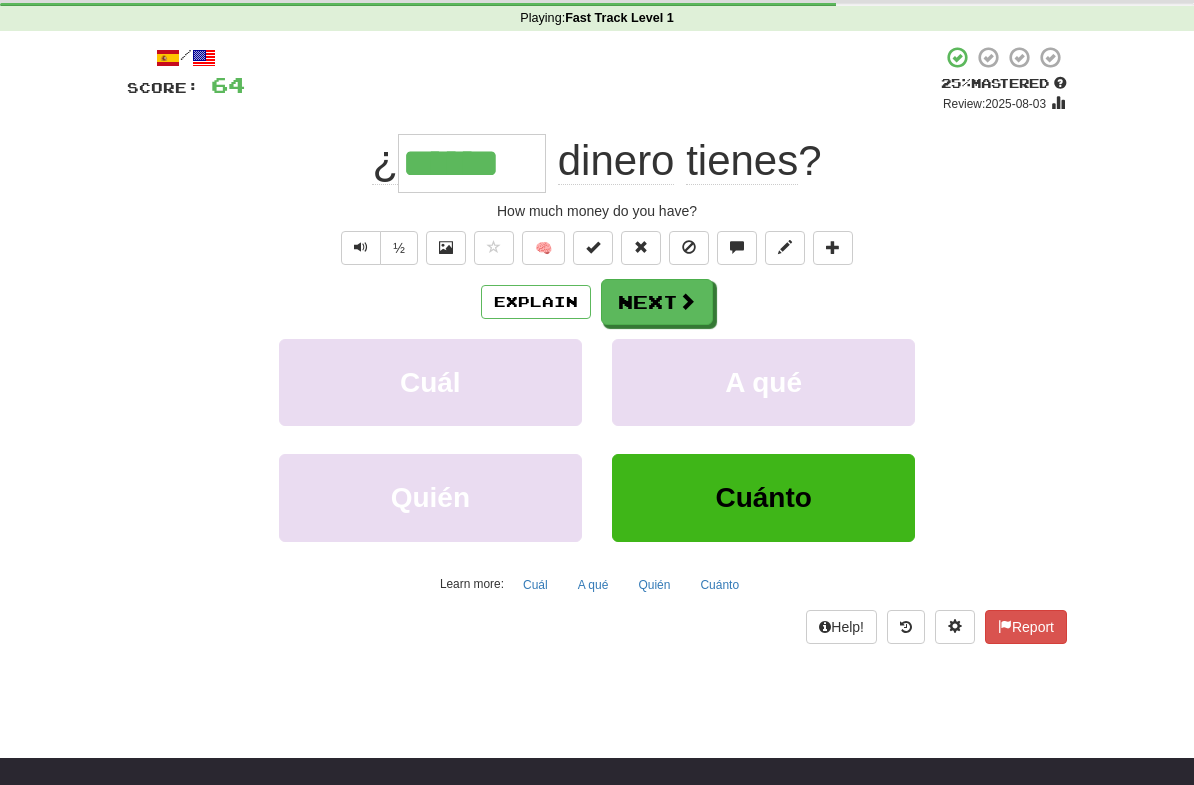 click on "Next" at bounding box center (657, 302) 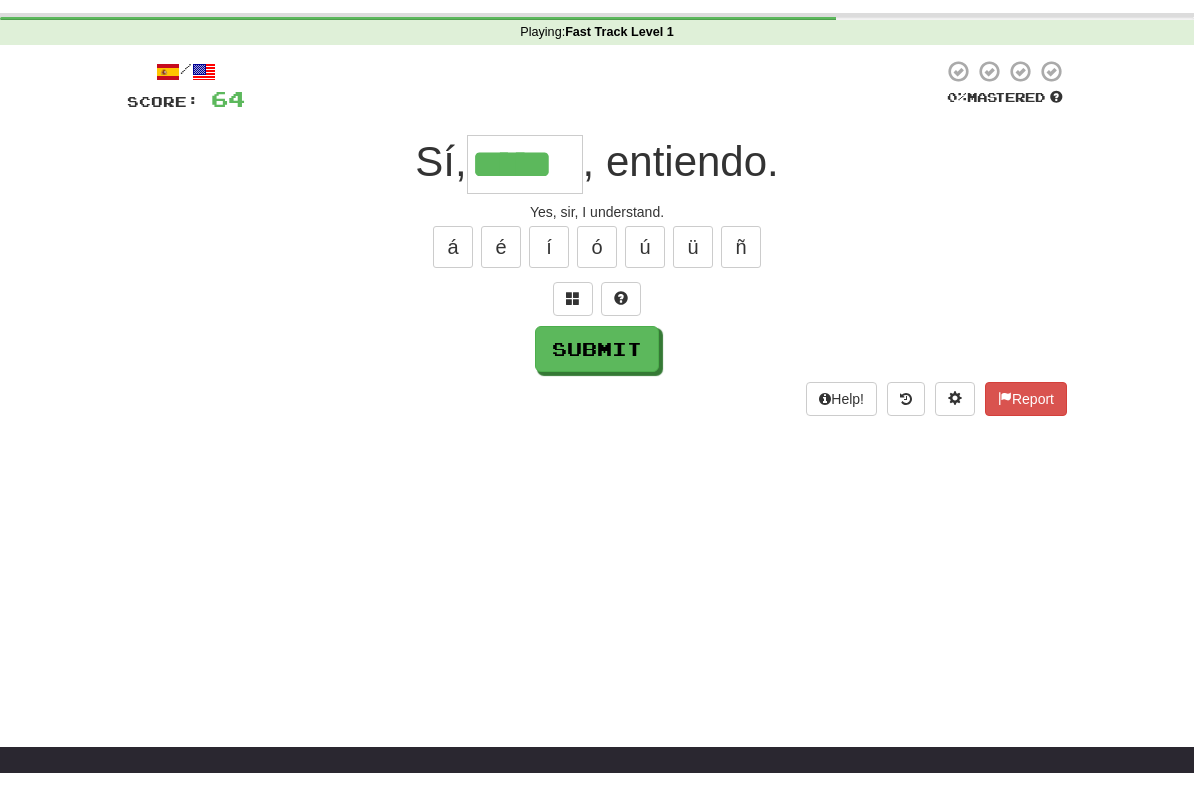 scroll, scrollTop: 76, scrollLeft: 0, axis: vertical 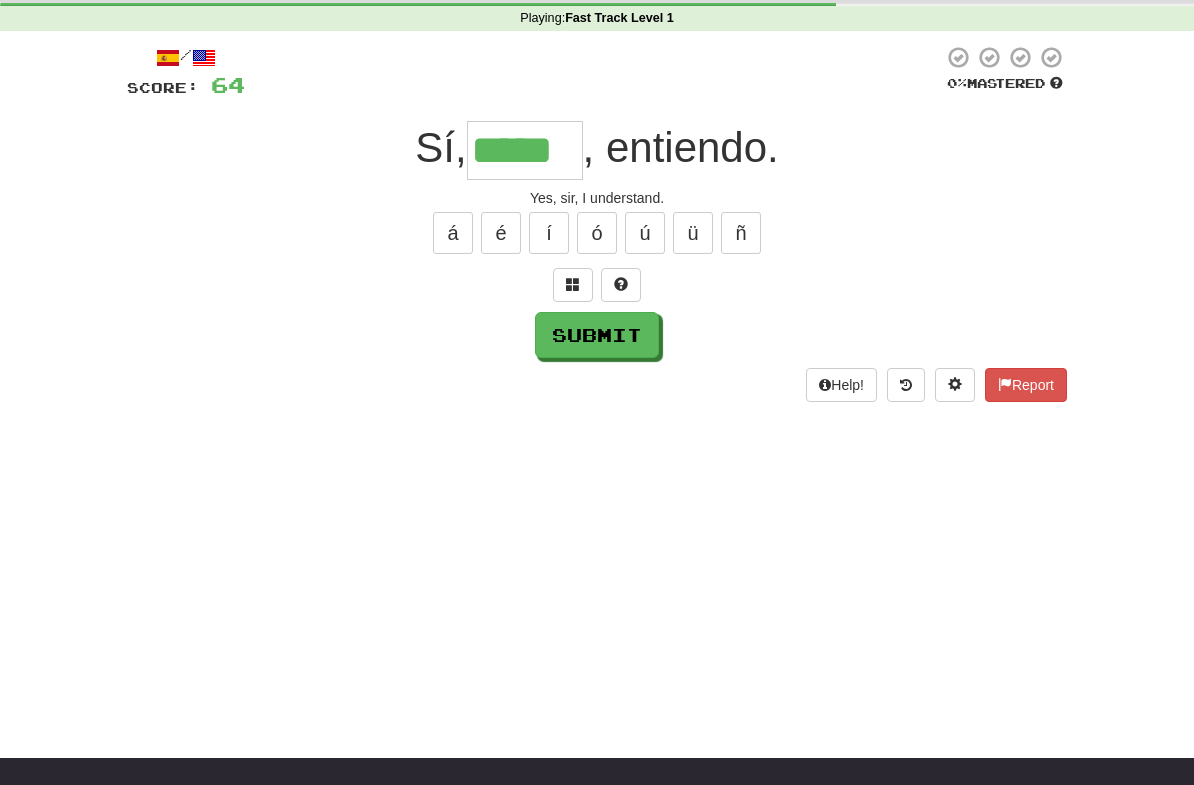 type on "*****" 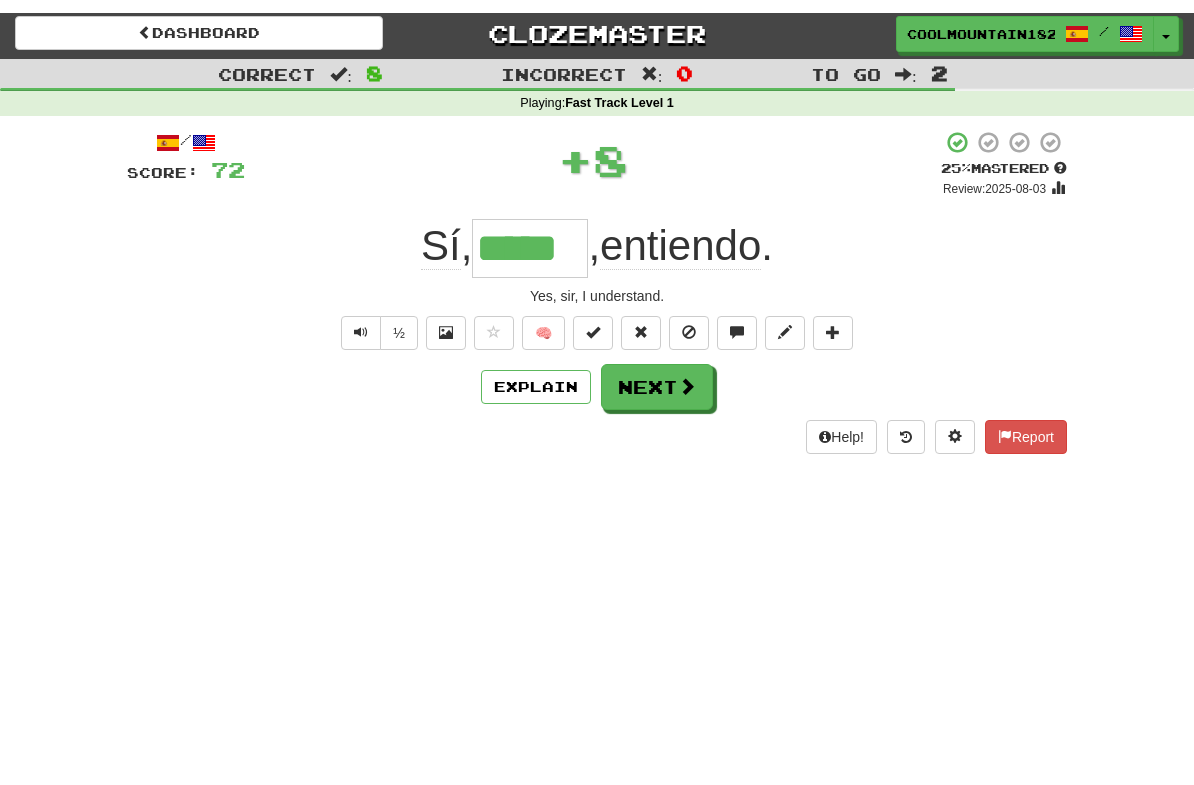 scroll, scrollTop: 0, scrollLeft: 0, axis: both 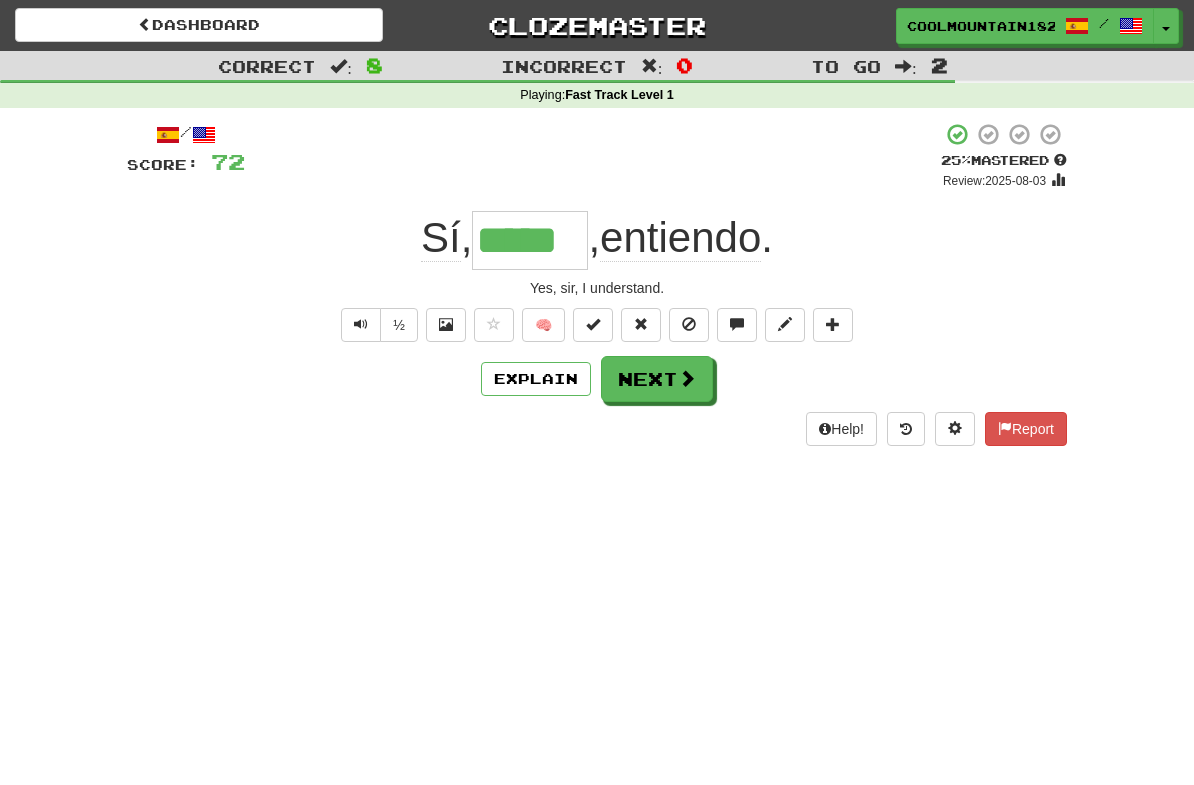 click on "Next" at bounding box center (657, 379) 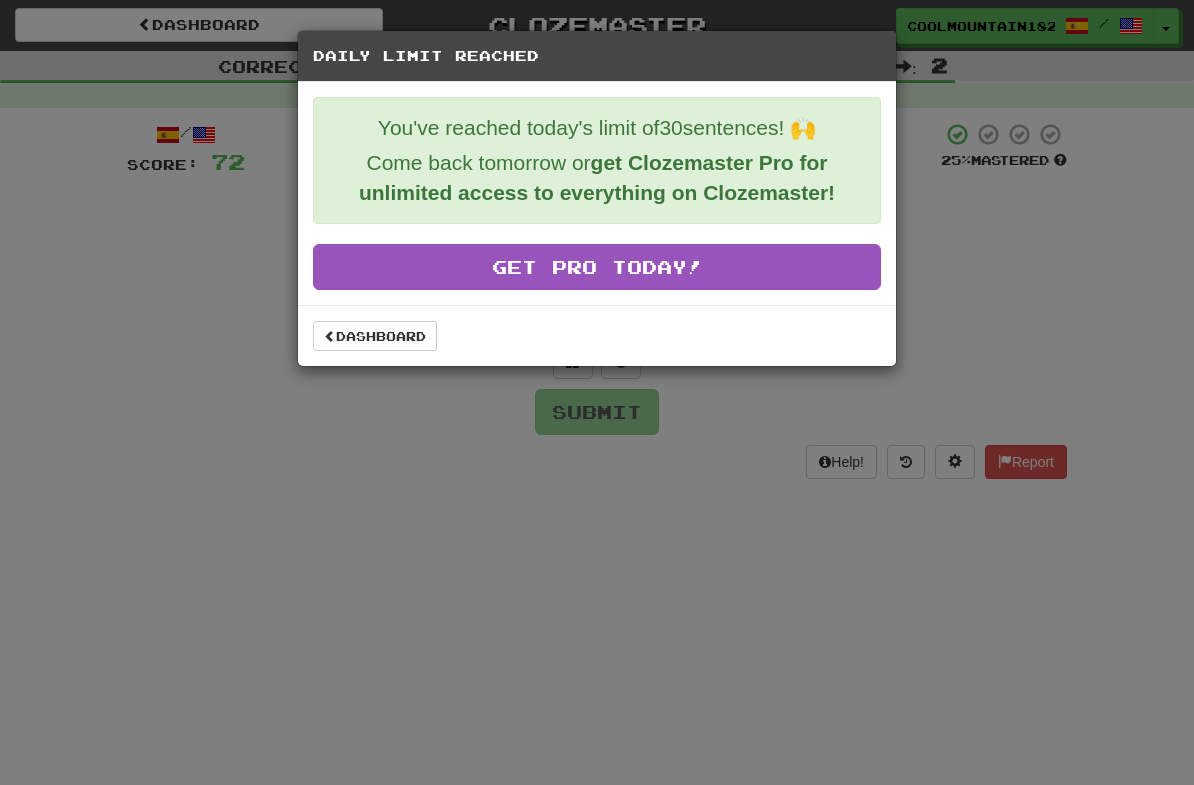 click on "Dashboard" at bounding box center [375, 336] 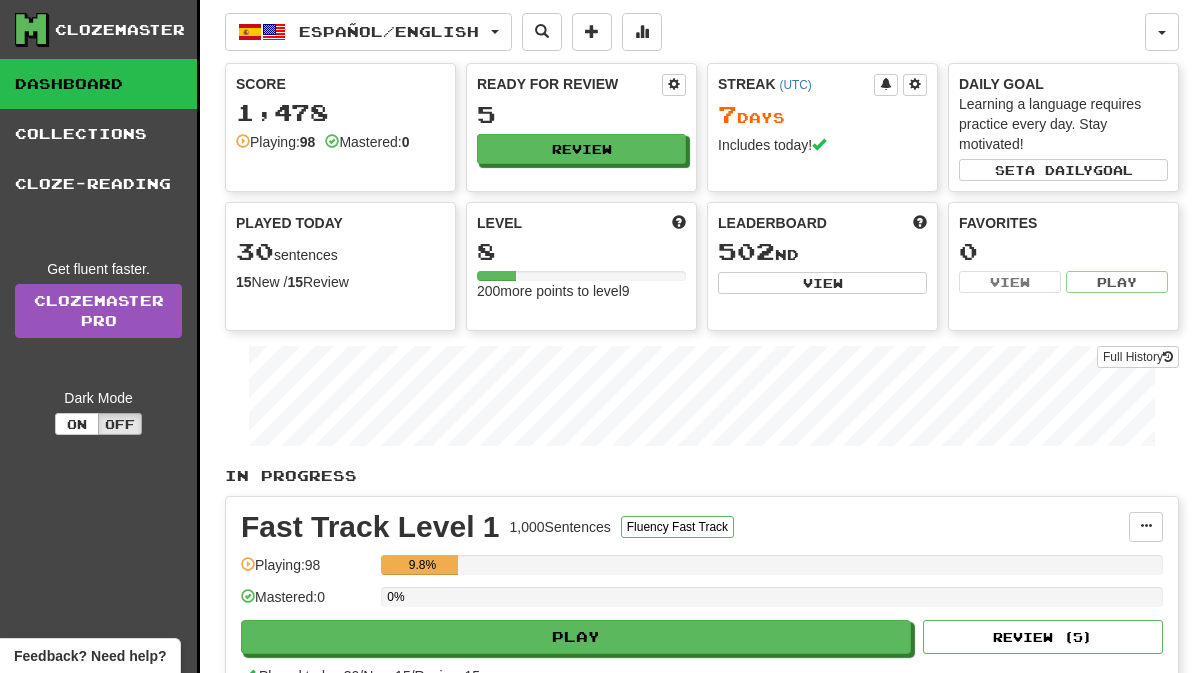 scroll, scrollTop: 0, scrollLeft: 0, axis: both 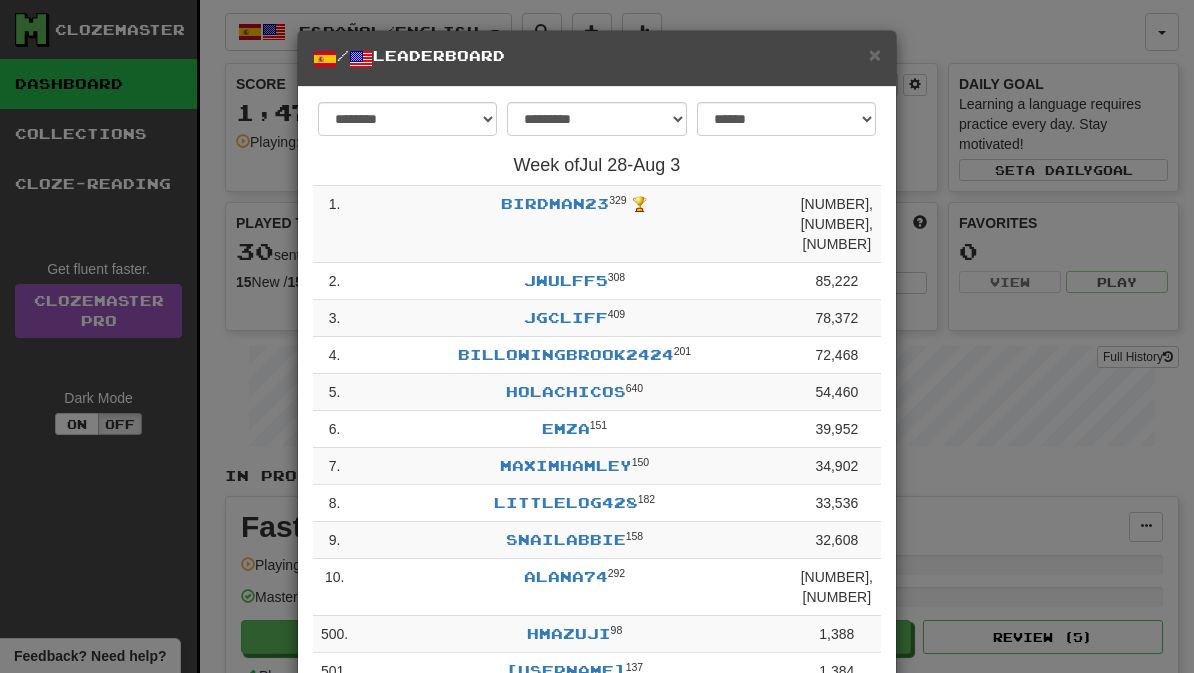 click on "×" at bounding box center [875, 54] 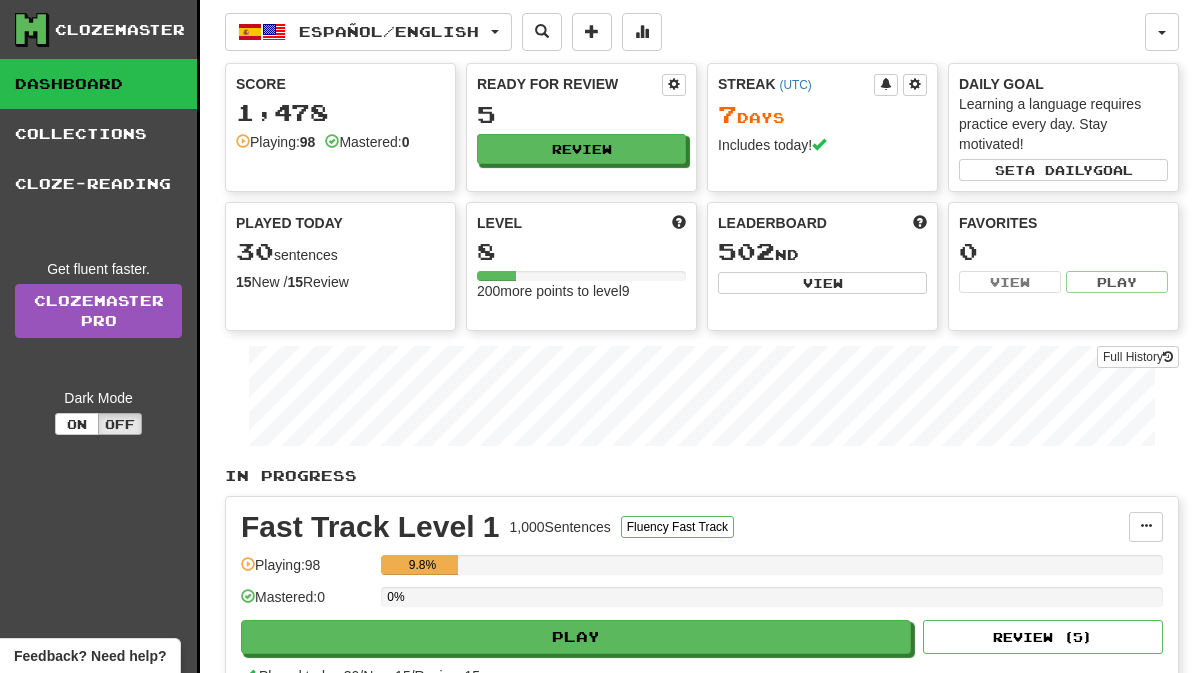 click on "View" at bounding box center [822, 283] 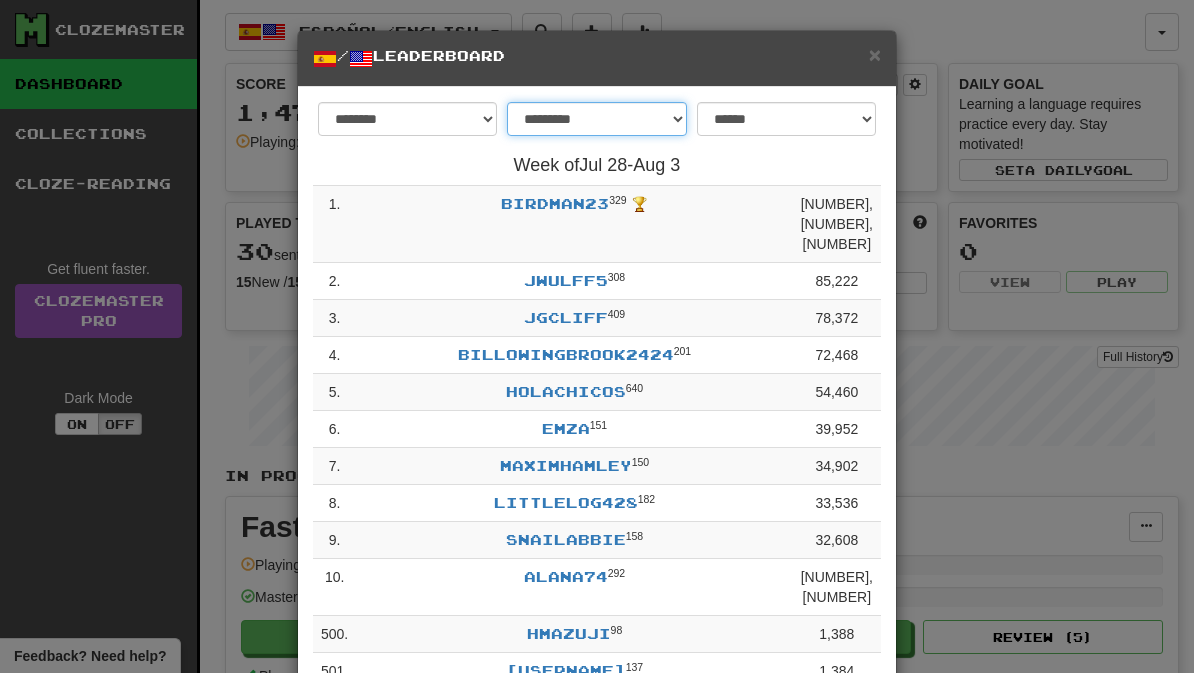 click on "**********" at bounding box center (596, 119) 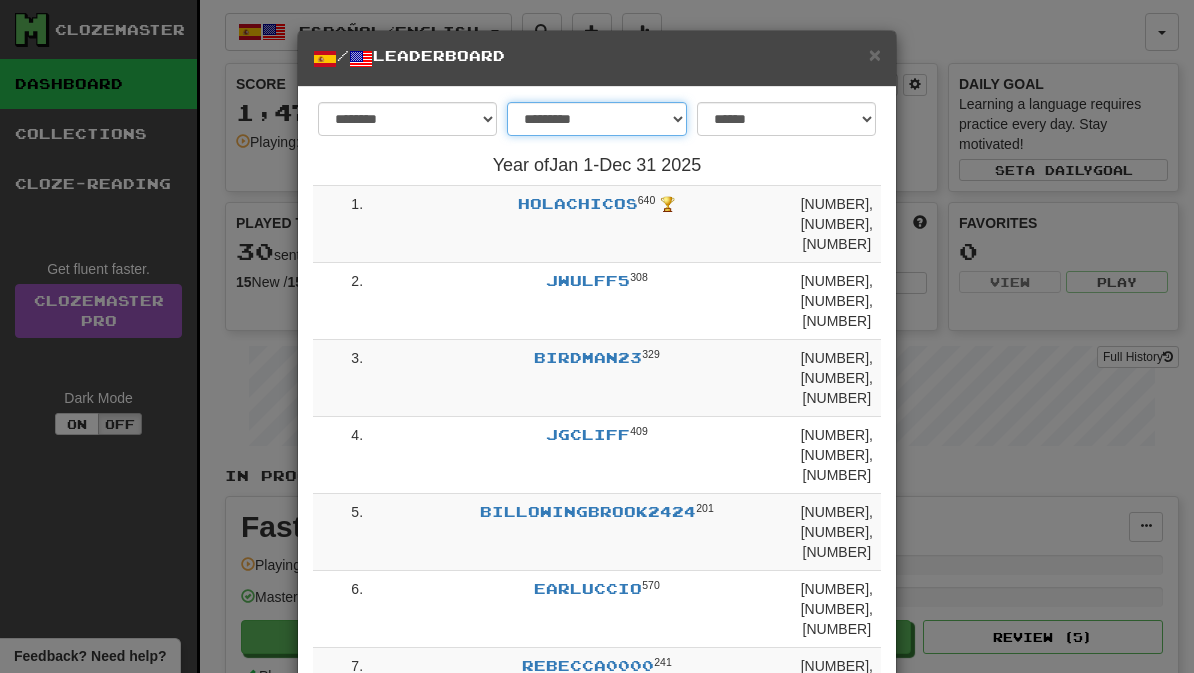 click on "**********" at bounding box center (596, 119) 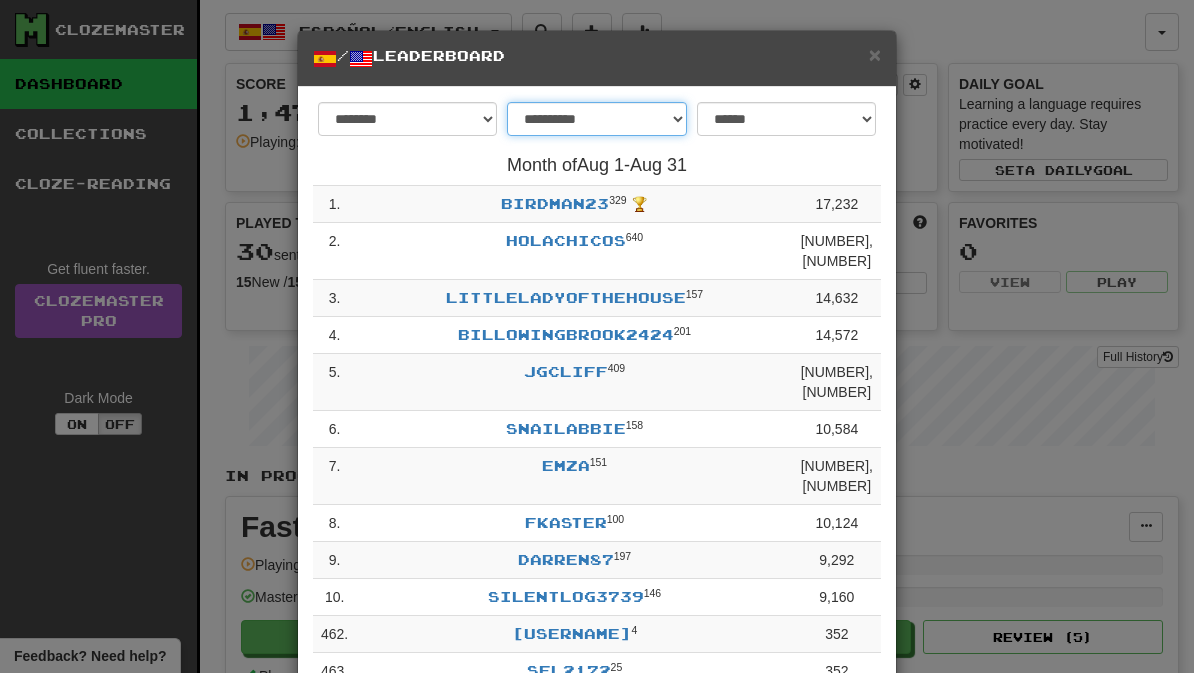 click on "**********" at bounding box center (596, 119) 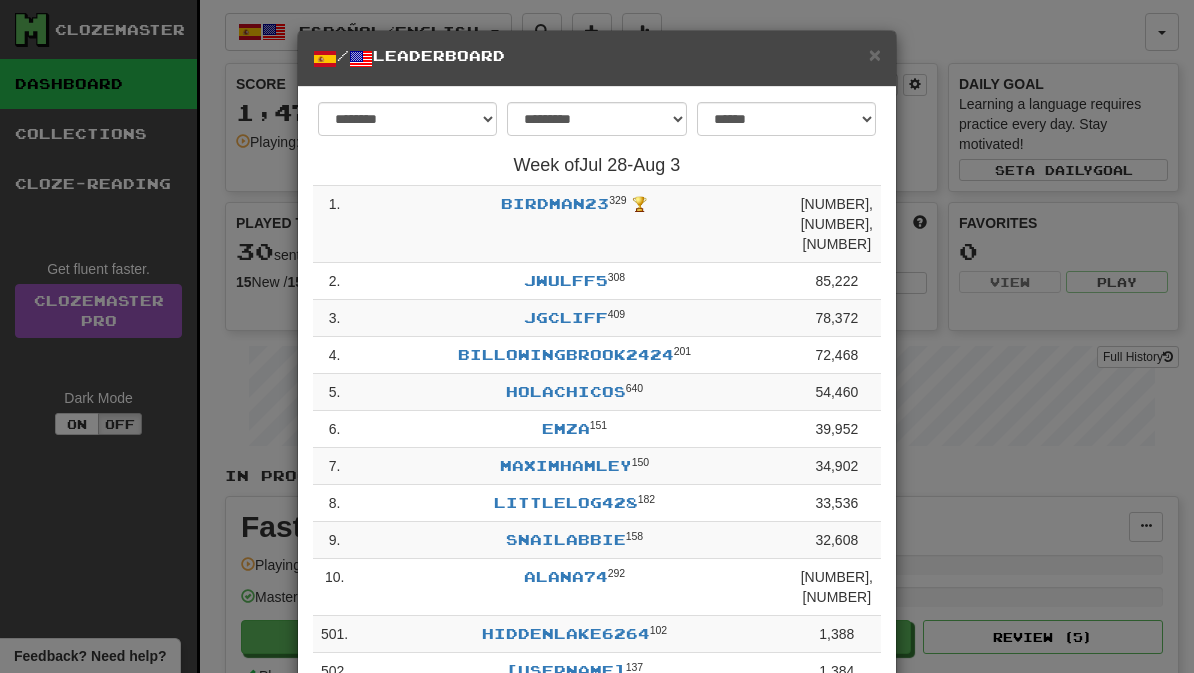 scroll, scrollTop: 0, scrollLeft: 0, axis: both 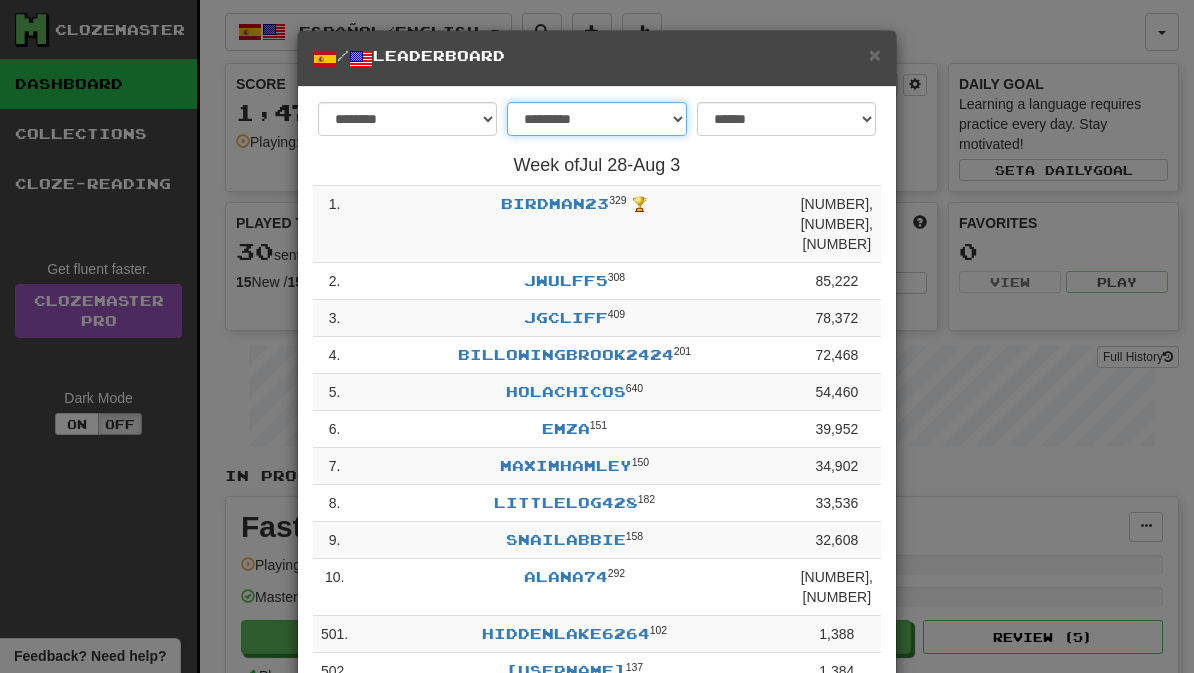 click on "**********" at bounding box center (596, 119) 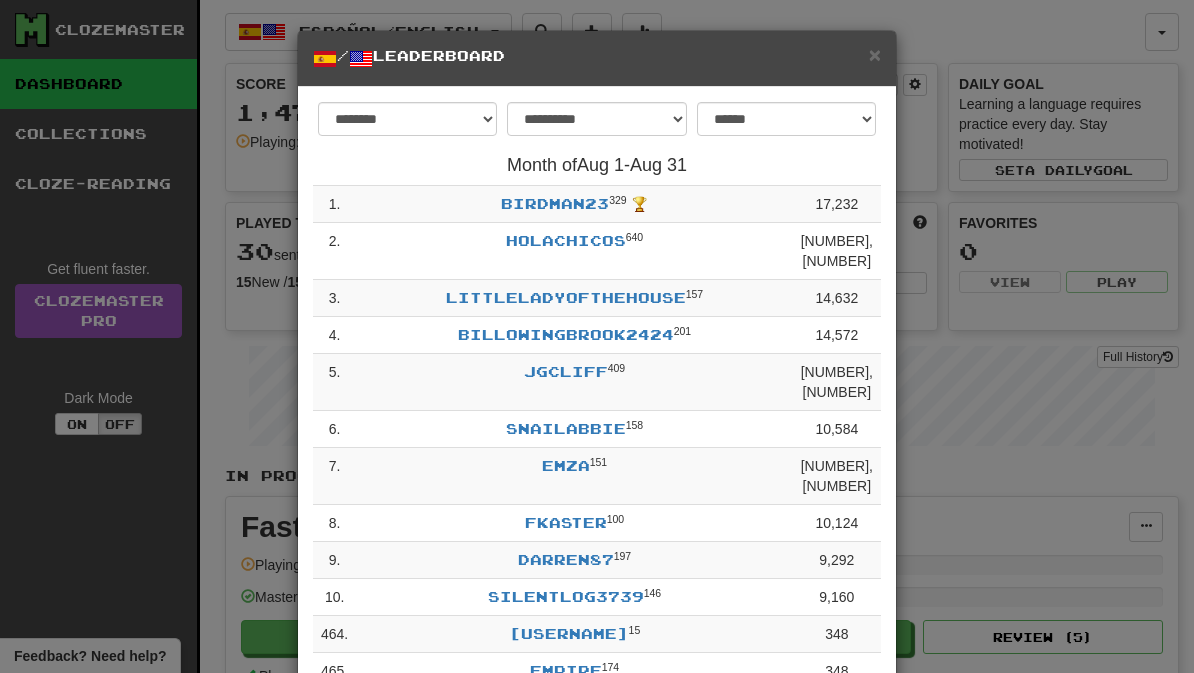 scroll, scrollTop: 0, scrollLeft: 0, axis: both 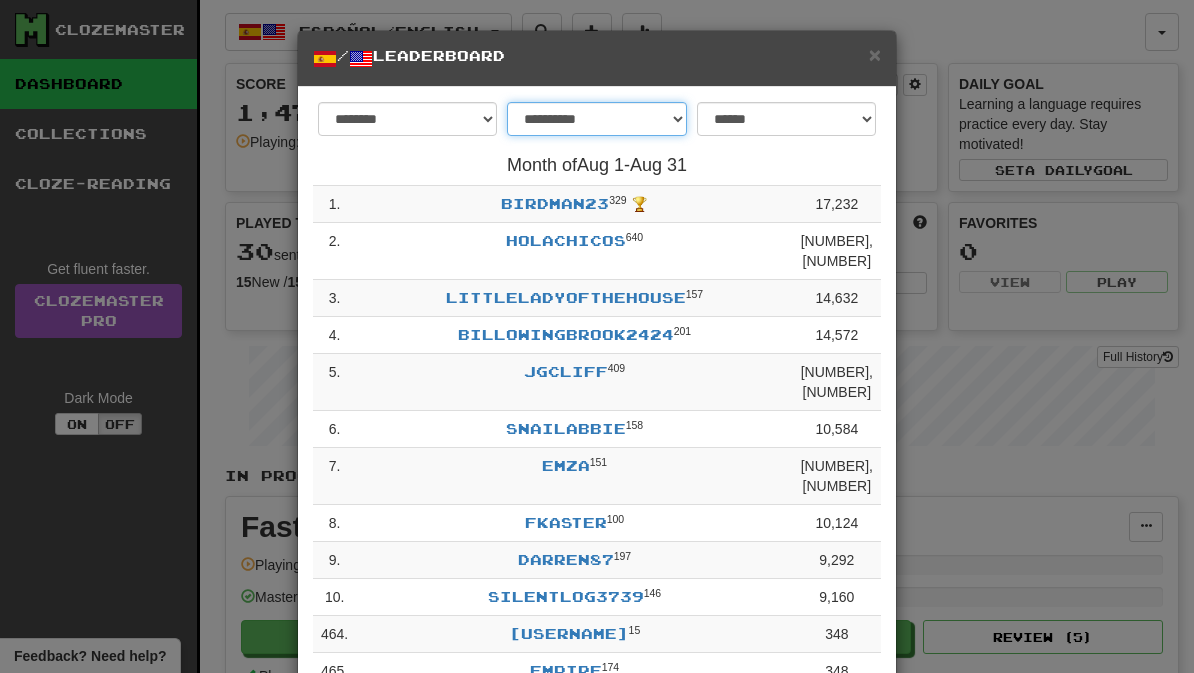 click on "**********" at bounding box center [596, 119] 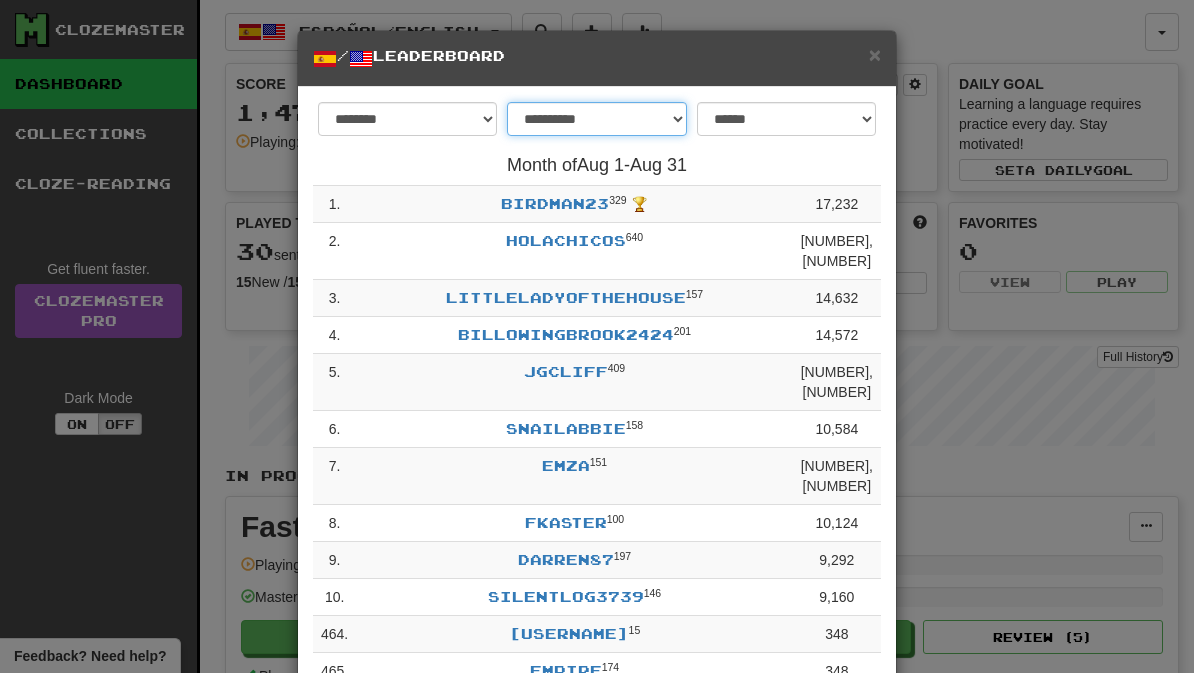 select on "******" 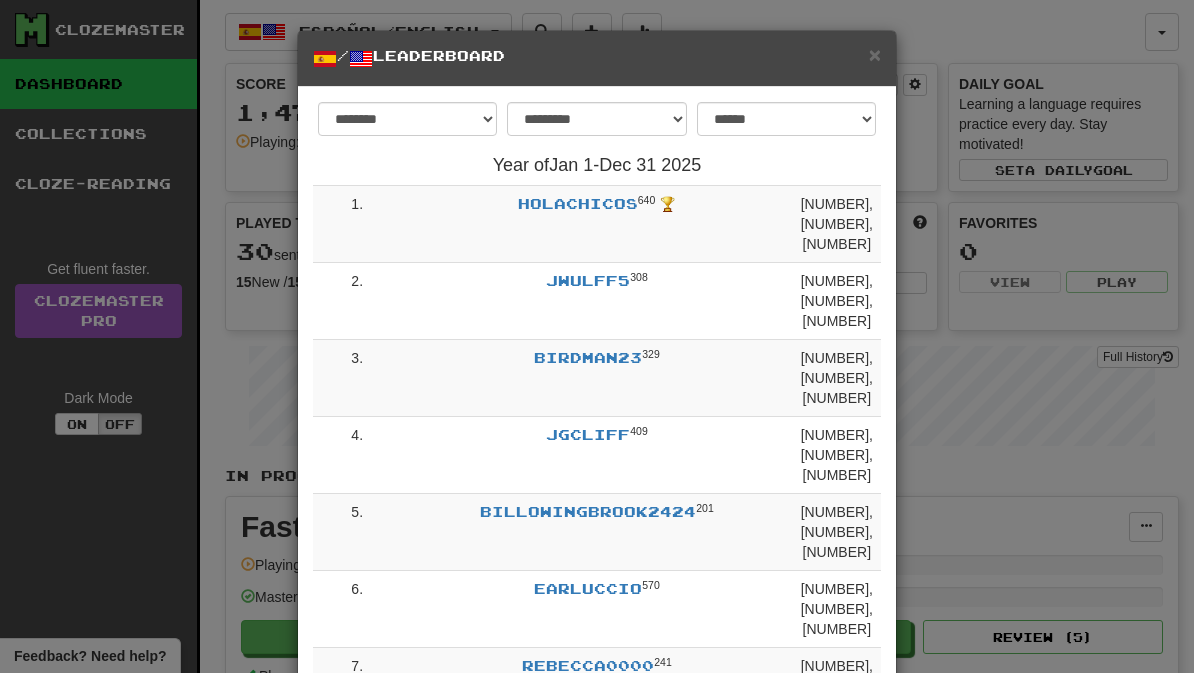 scroll, scrollTop: 0, scrollLeft: 0, axis: both 